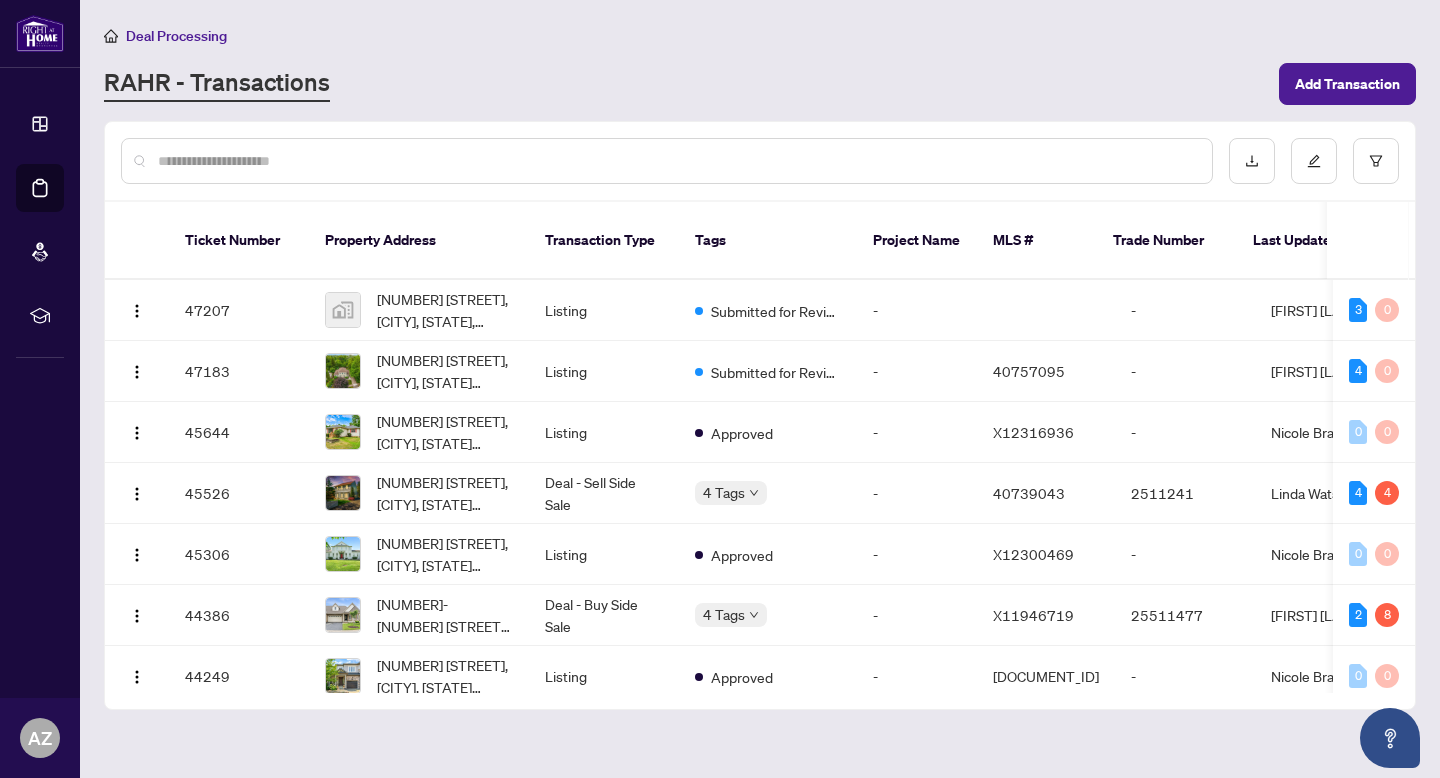 scroll, scrollTop: 0, scrollLeft: 0, axis: both 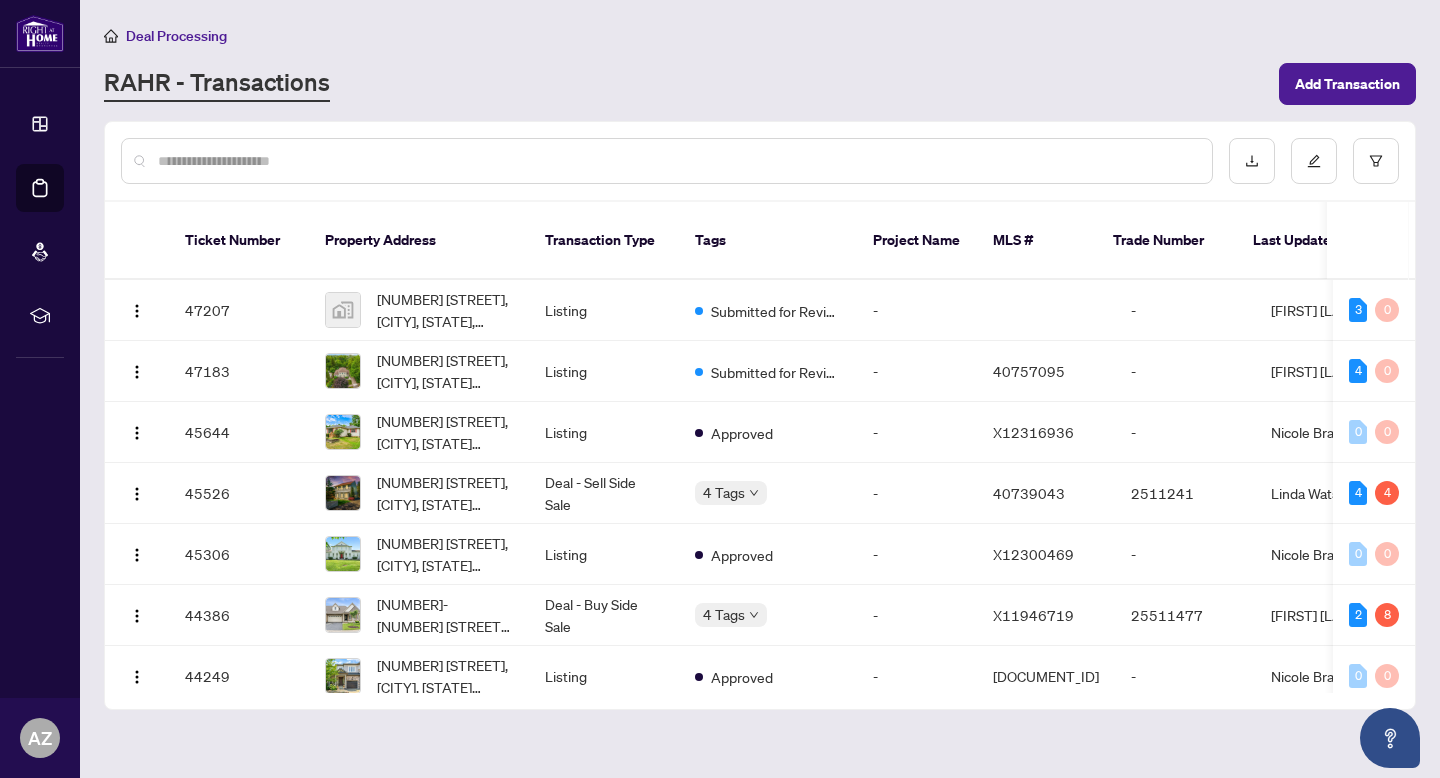 click at bounding box center (677, 161) 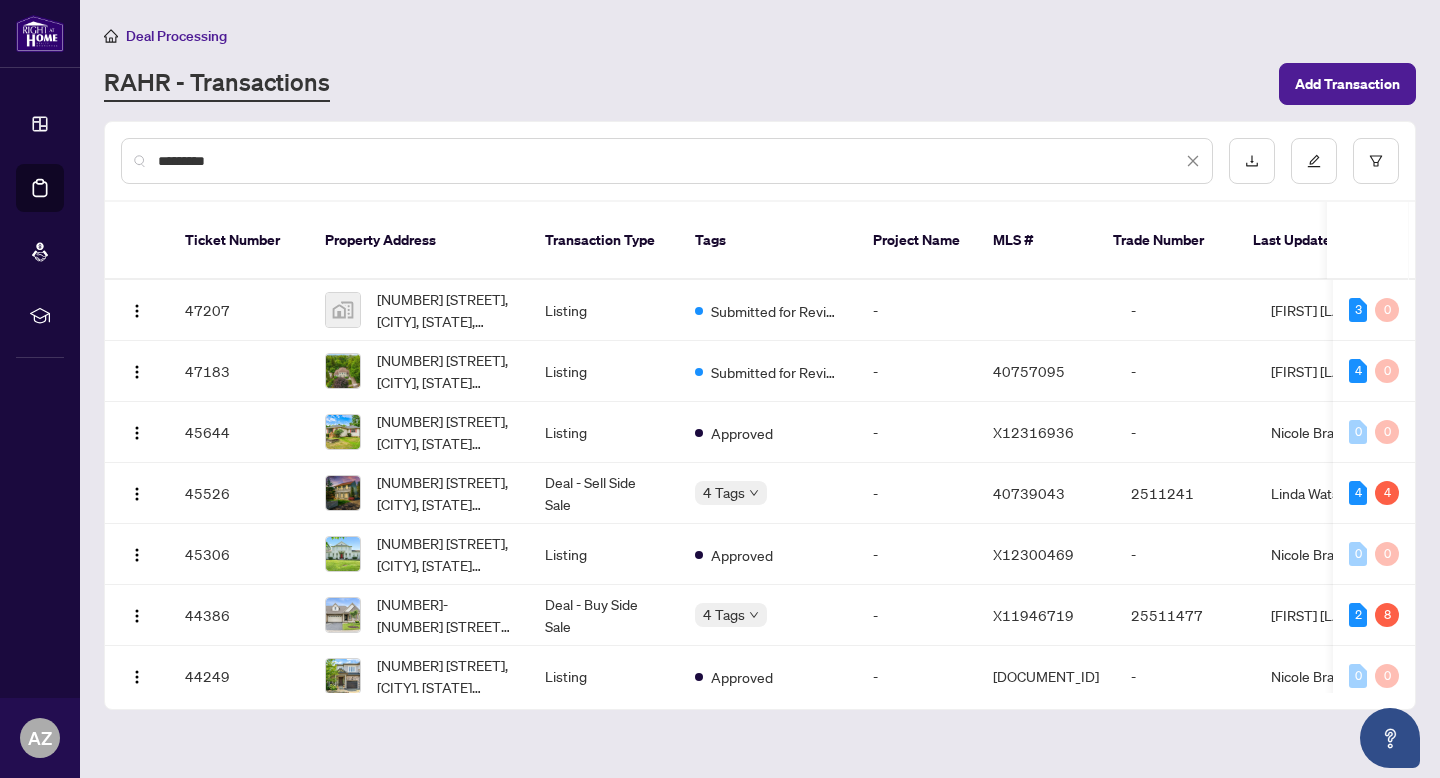type on "*********" 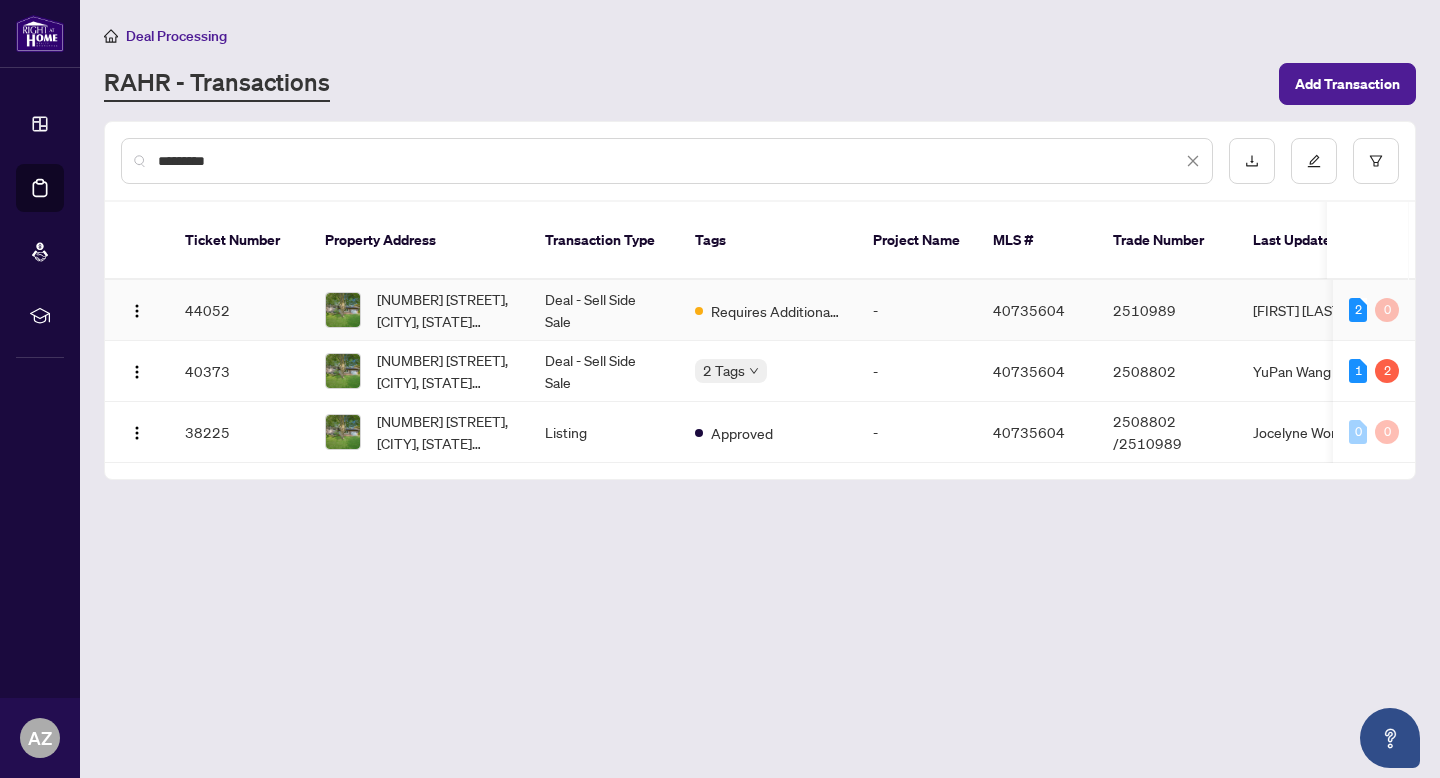click on "Deal - Sell Side Sale" at bounding box center (604, 310) 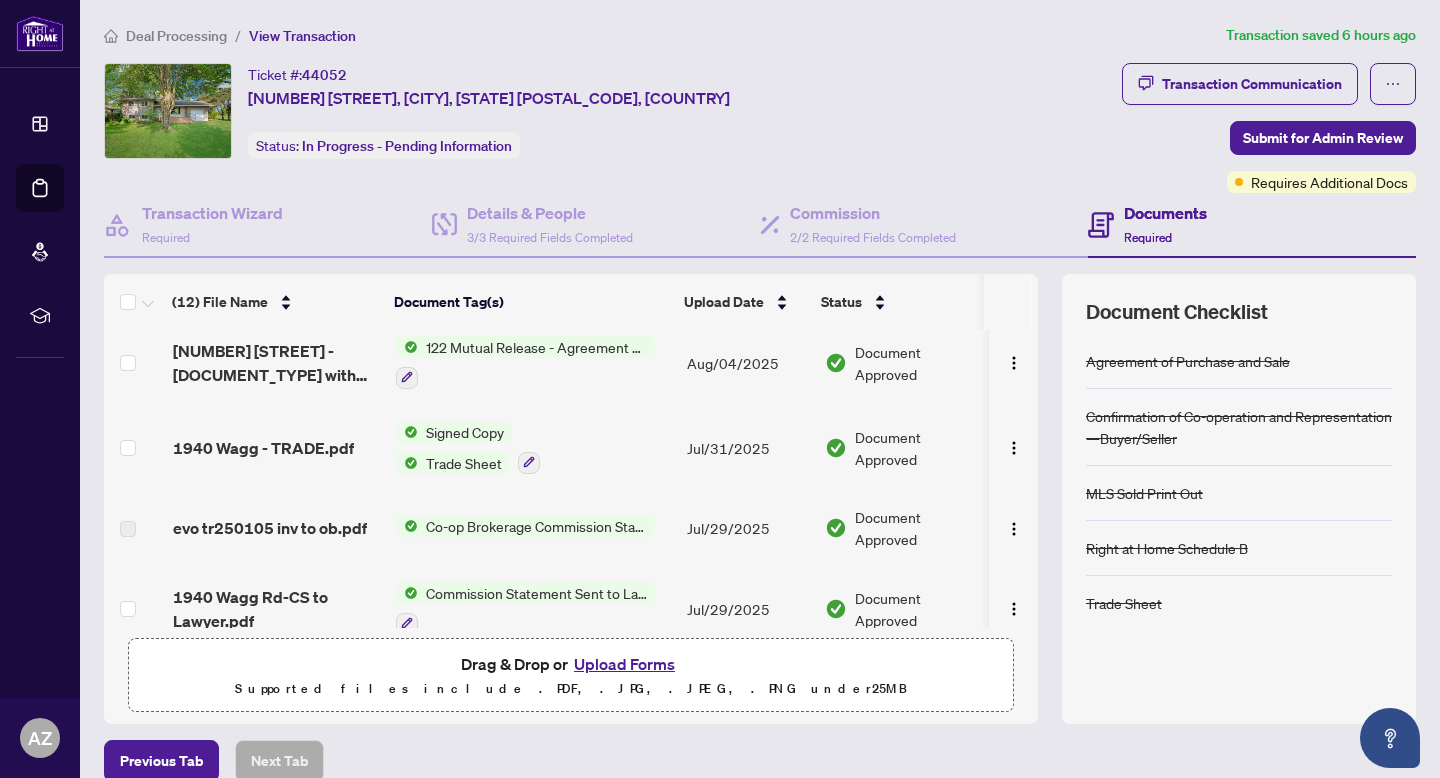 scroll, scrollTop: 0, scrollLeft: 0, axis: both 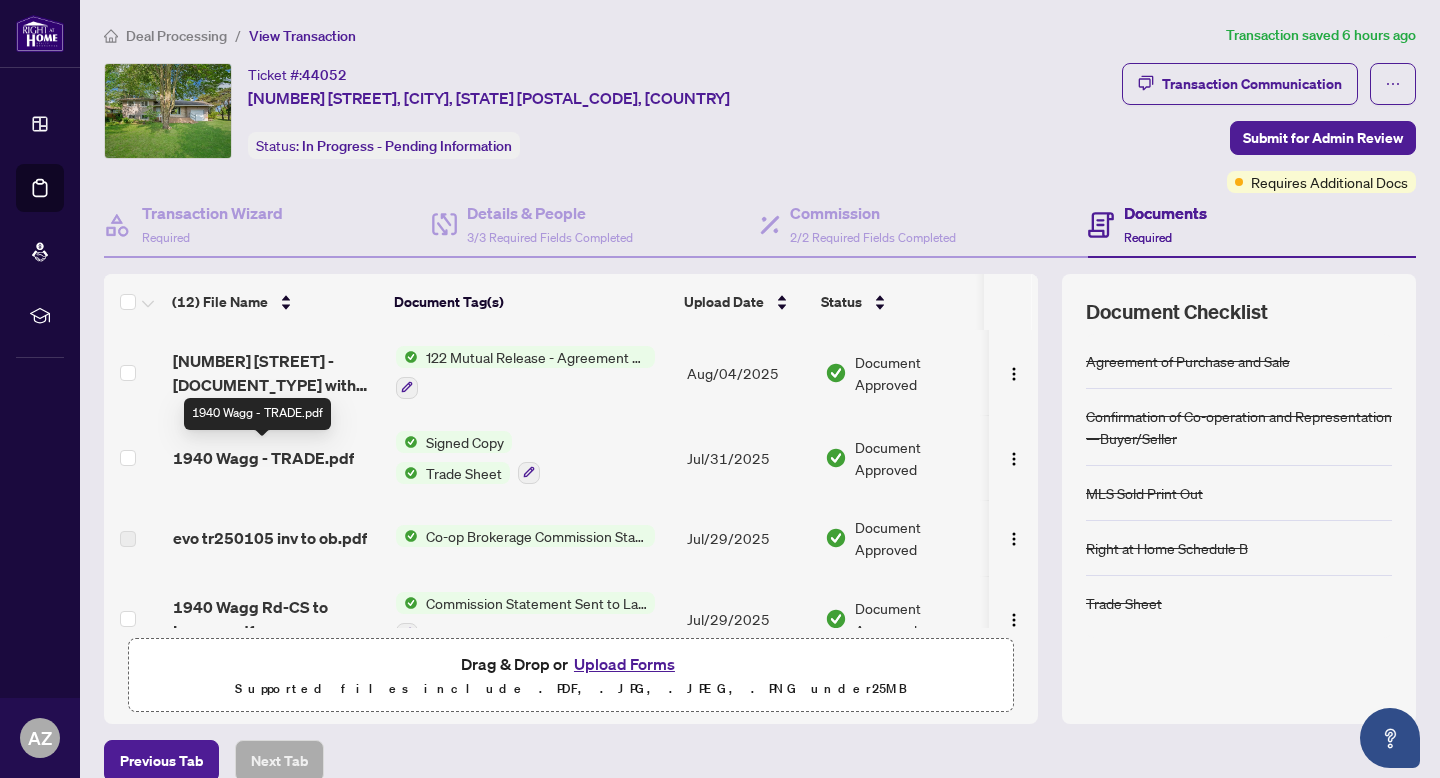 click on "1940 Wagg - TRADE.pdf" at bounding box center (263, 458) 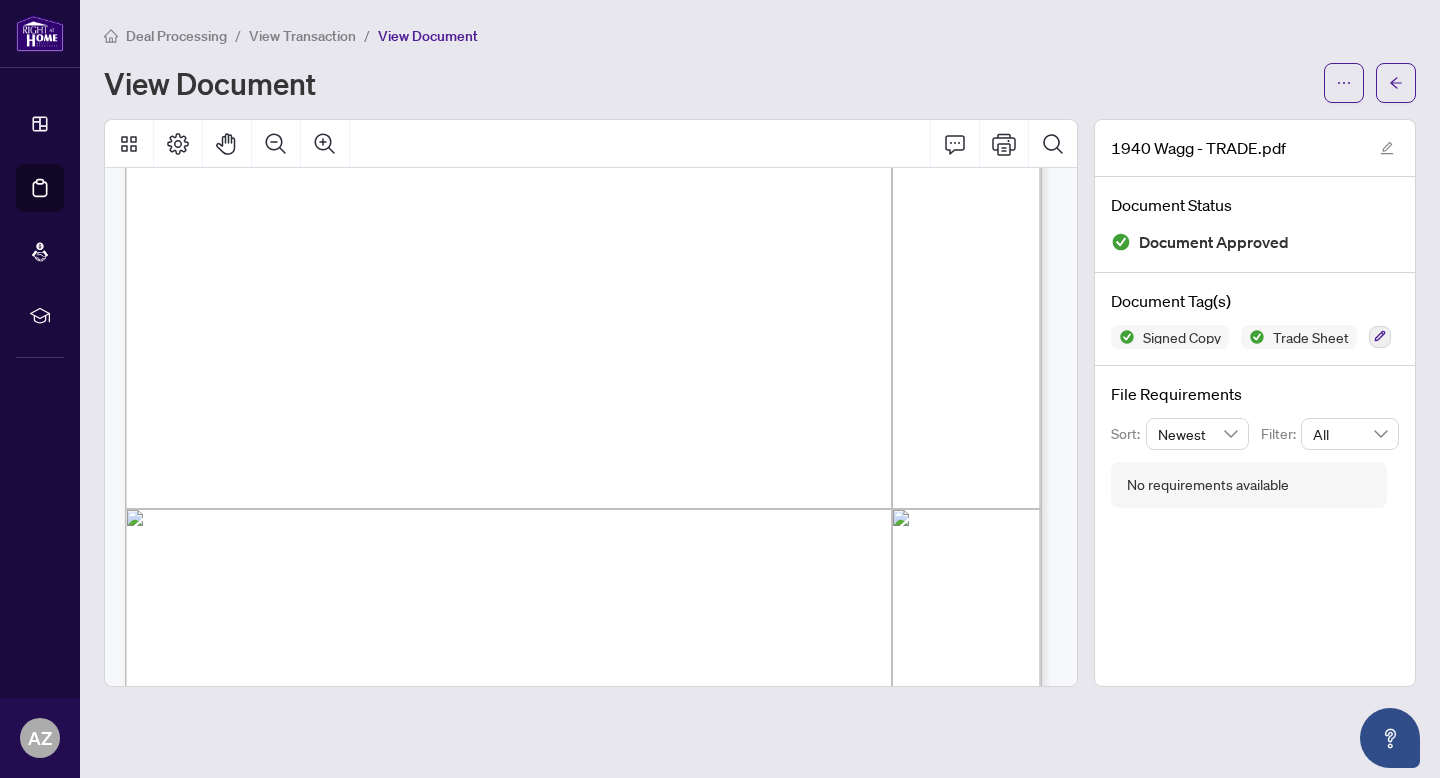 scroll, scrollTop: 446, scrollLeft: 0, axis: vertical 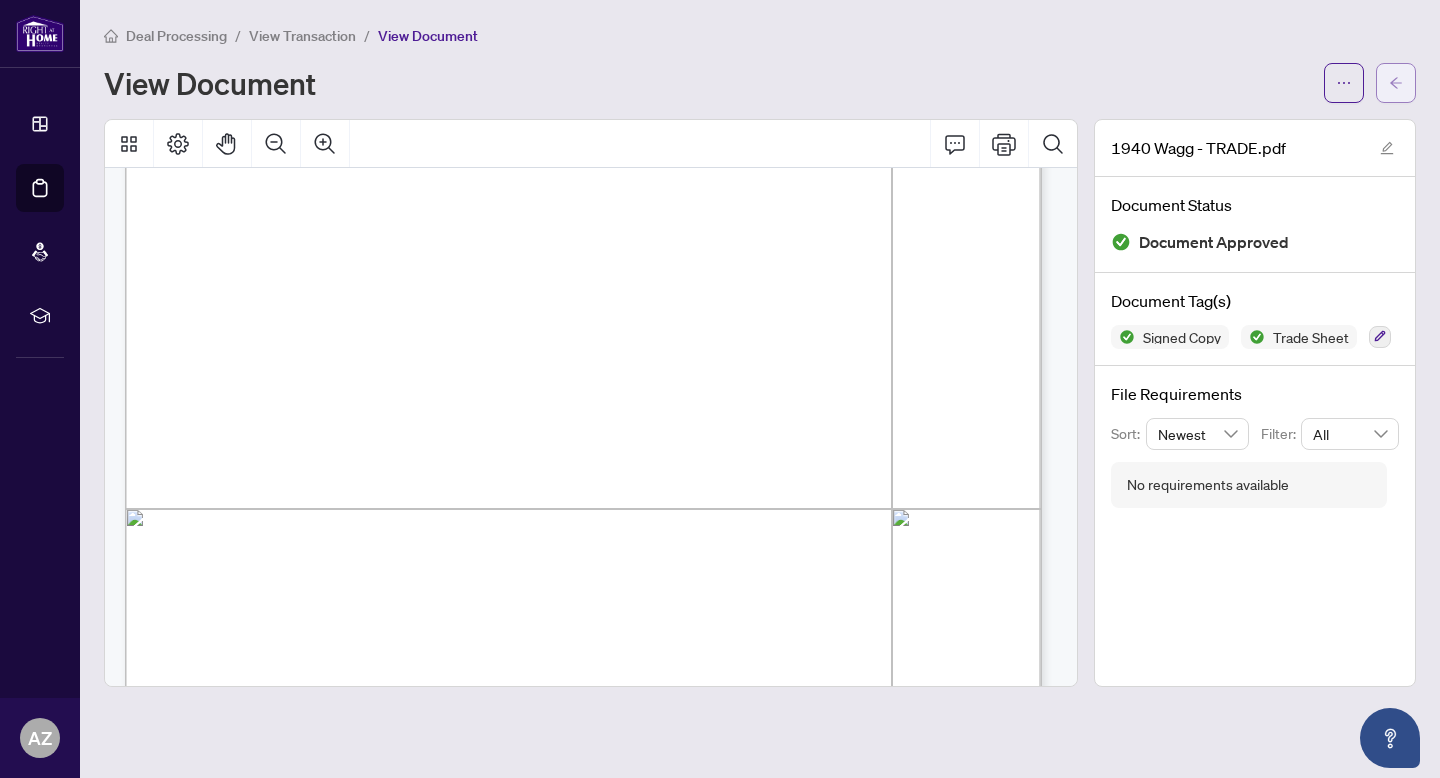 click 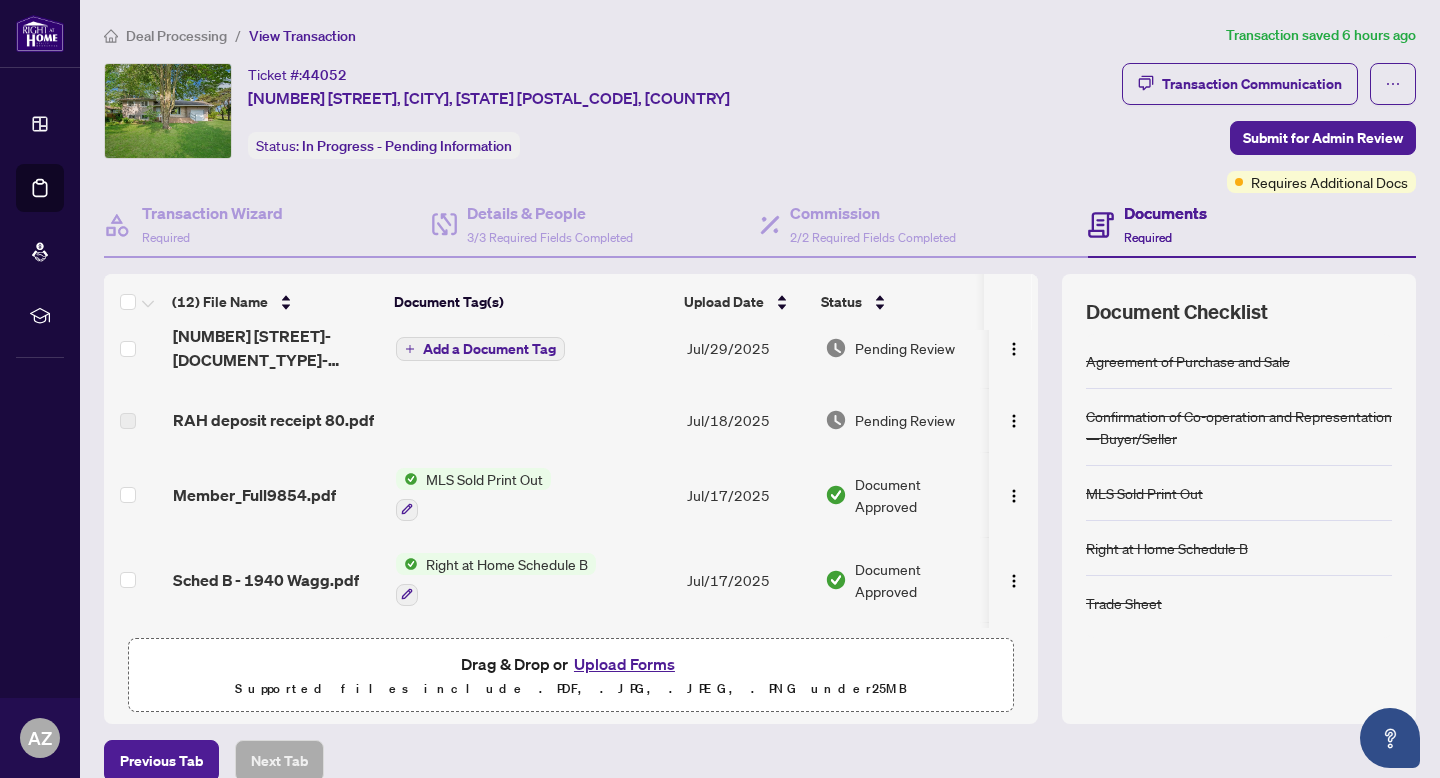 scroll, scrollTop: 346, scrollLeft: 0, axis: vertical 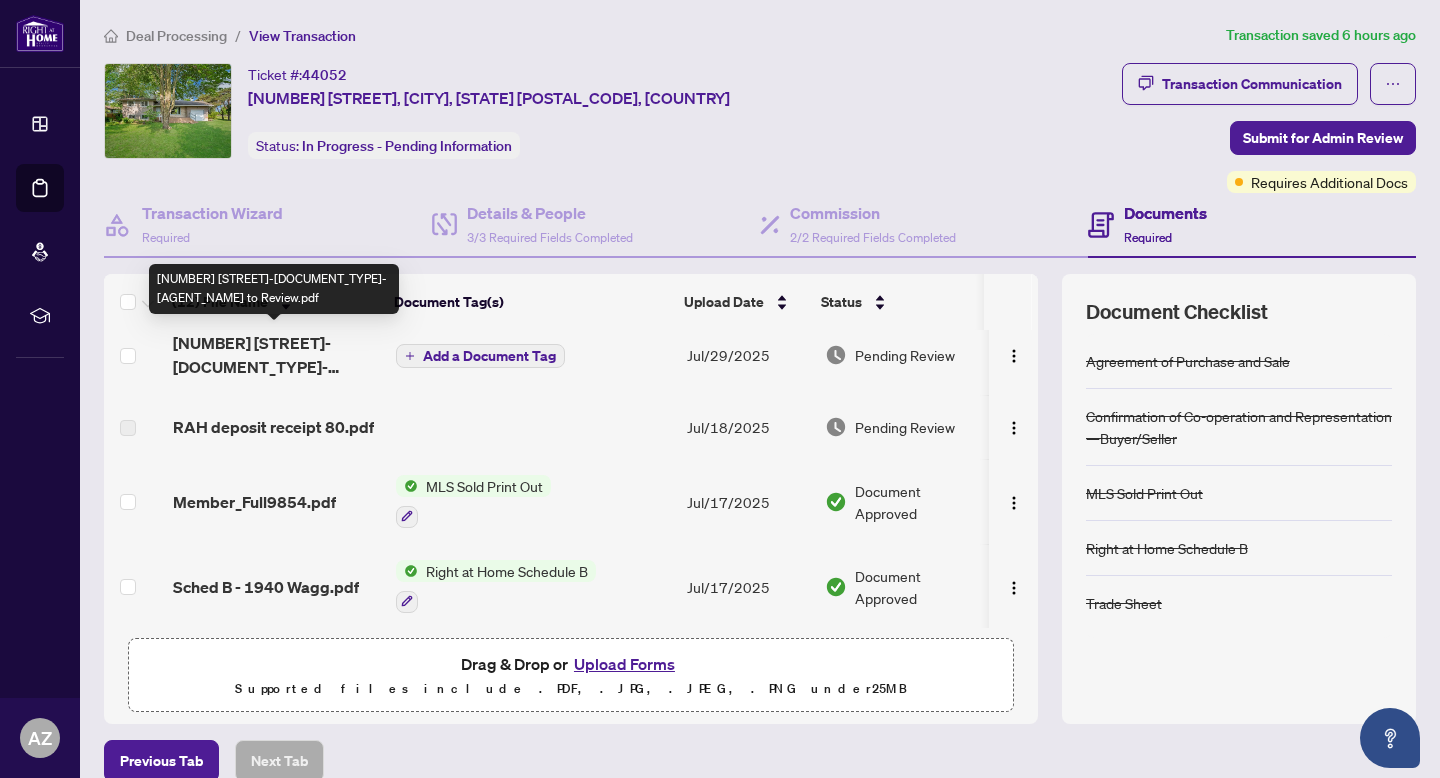 click on "[NUMBER] [STREET]-[DOCUMENT_TYPE]-[AGENT_NAME] to Review.pdf" at bounding box center (276, 355) 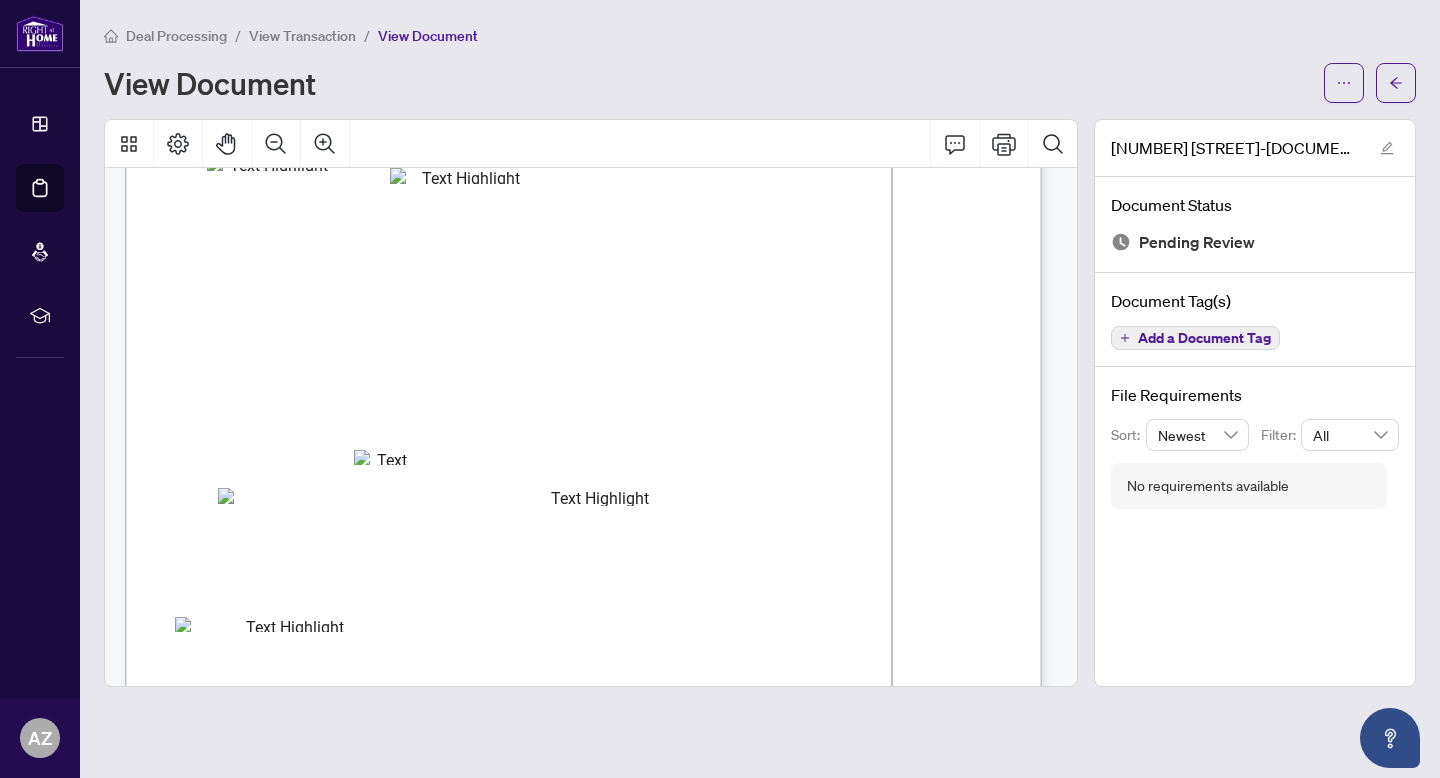 scroll, scrollTop: 32, scrollLeft: 0, axis: vertical 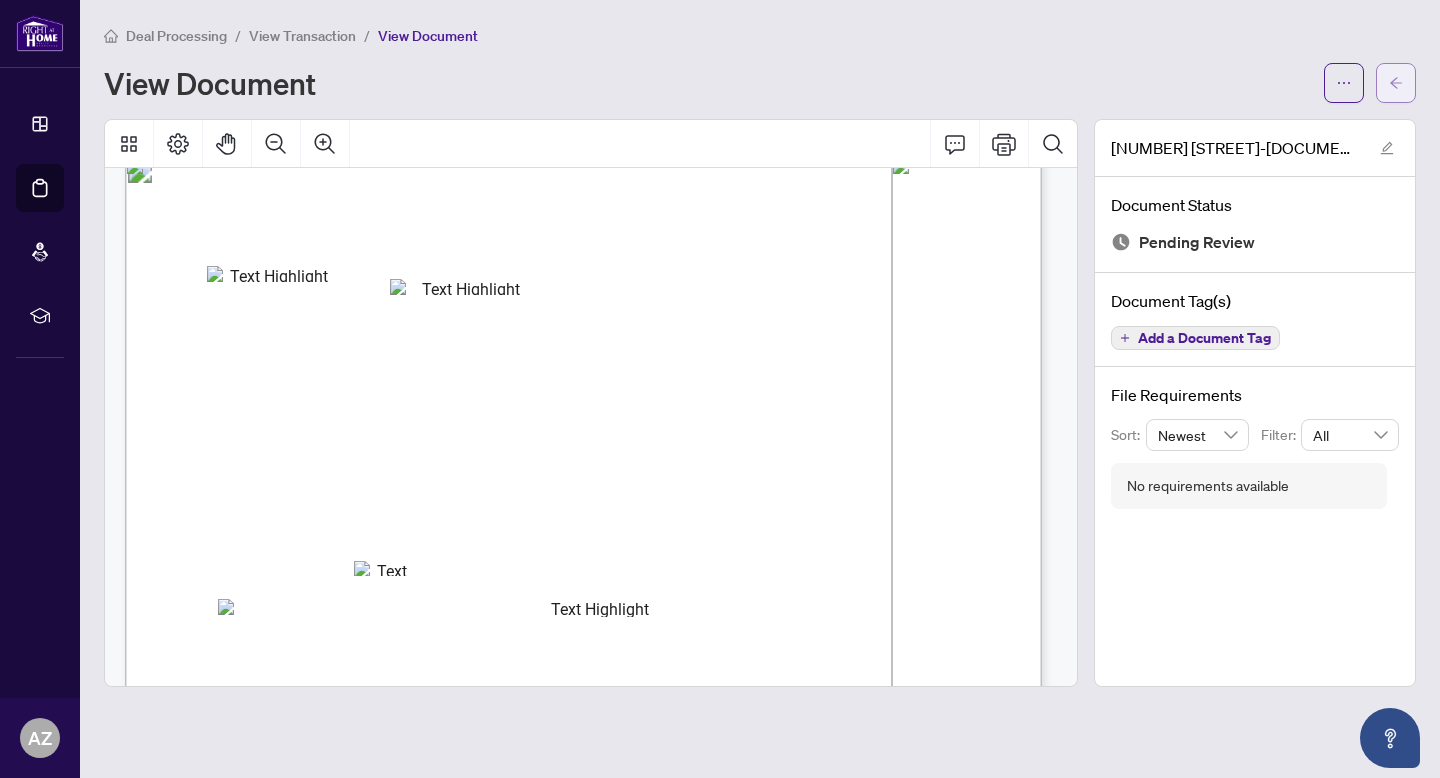 click at bounding box center (1396, 83) 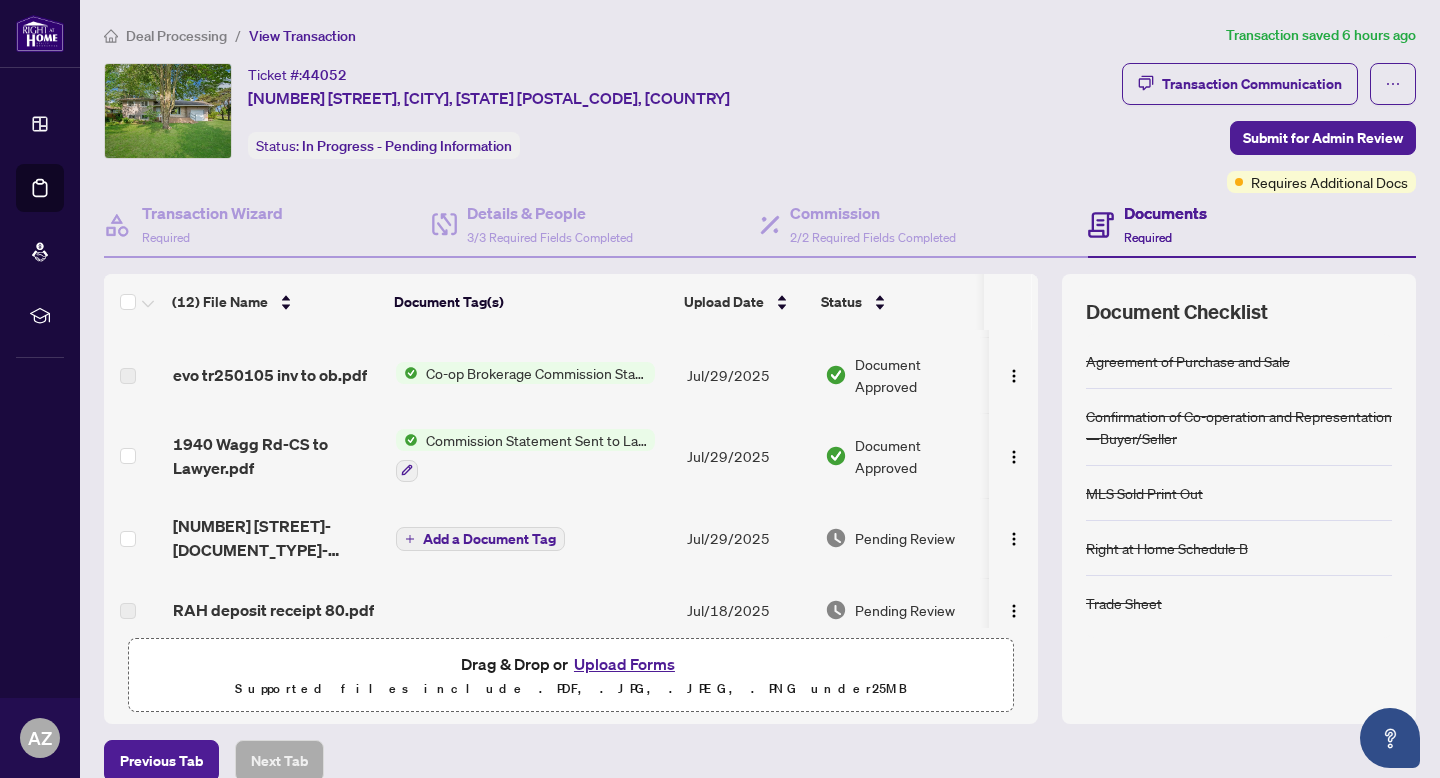 scroll, scrollTop: 0, scrollLeft: 0, axis: both 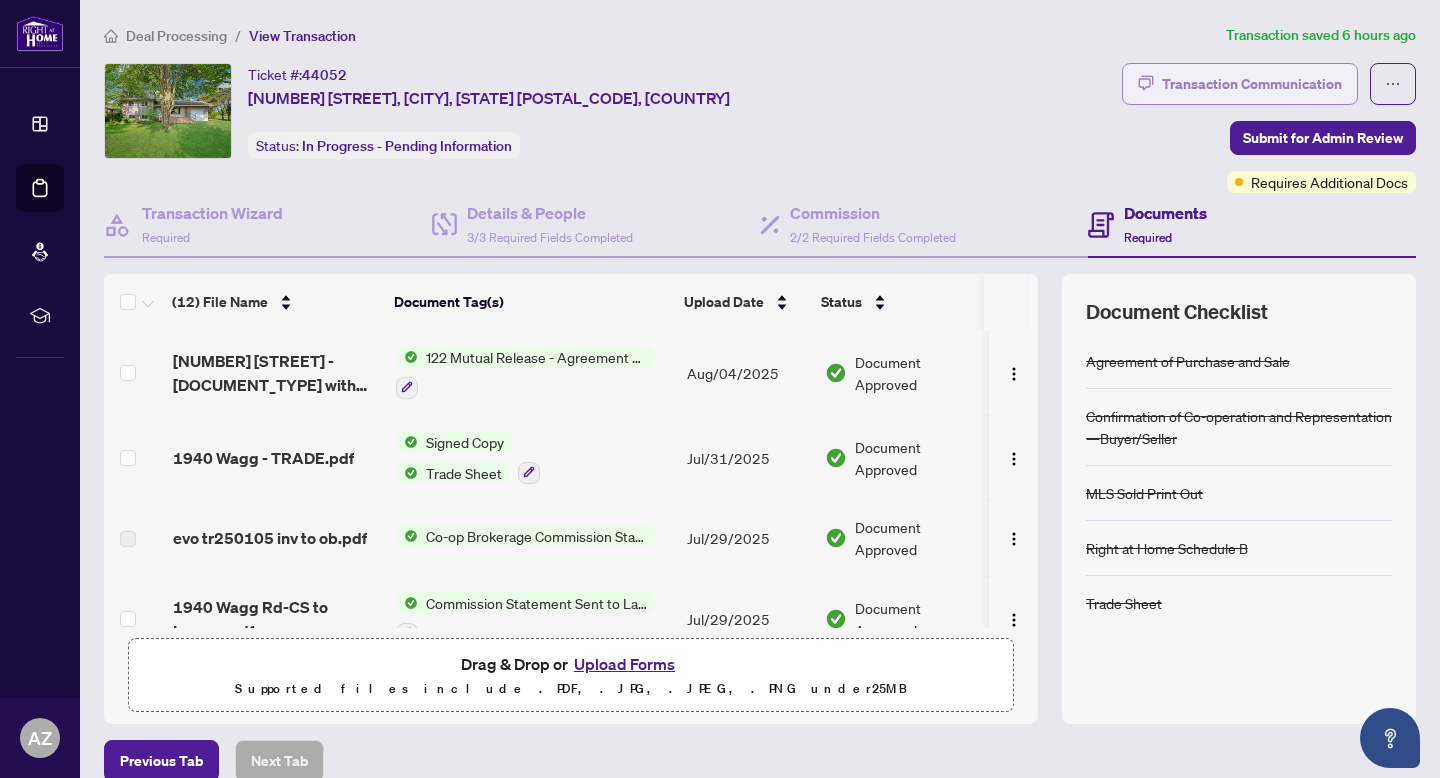click on "Transaction Communication" at bounding box center [1252, 84] 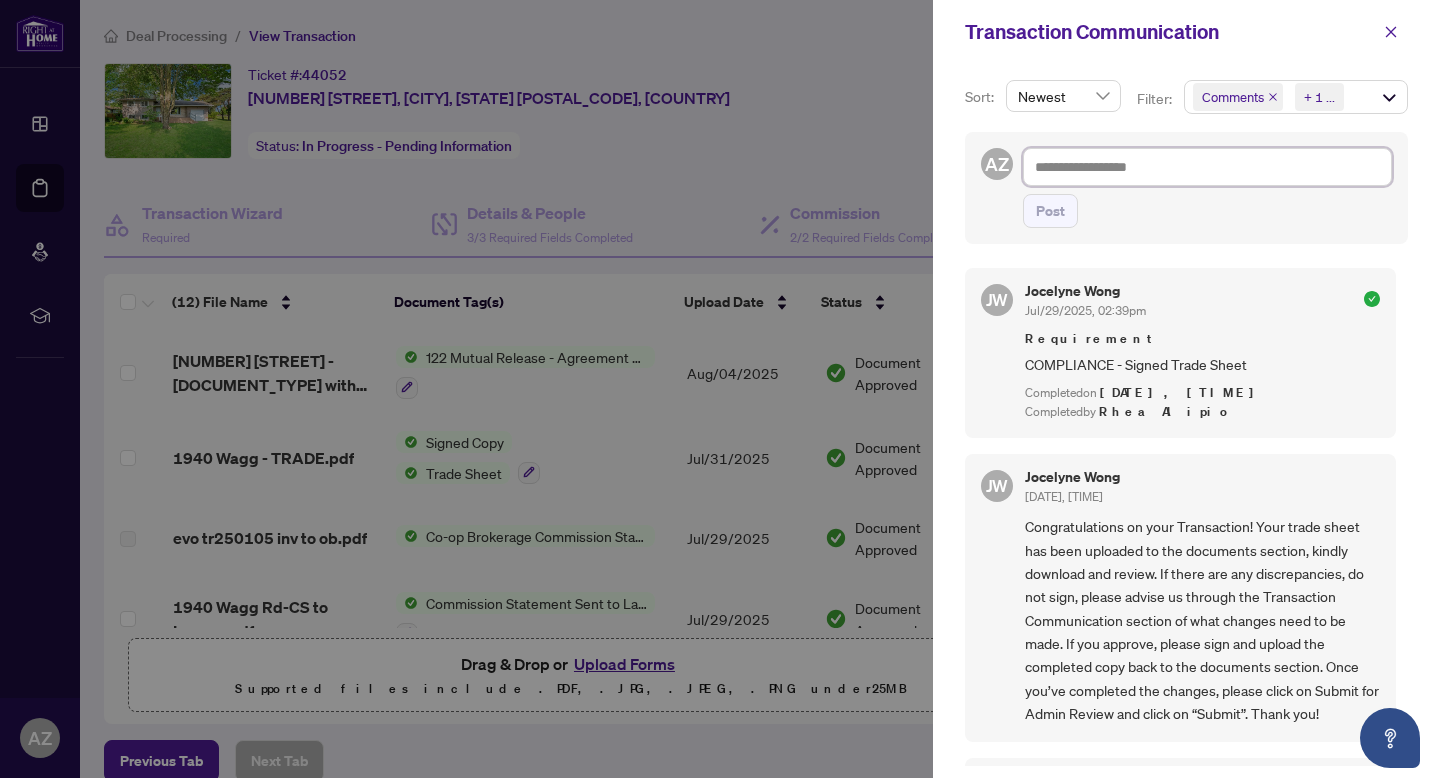 click at bounding box center (1207, 167) 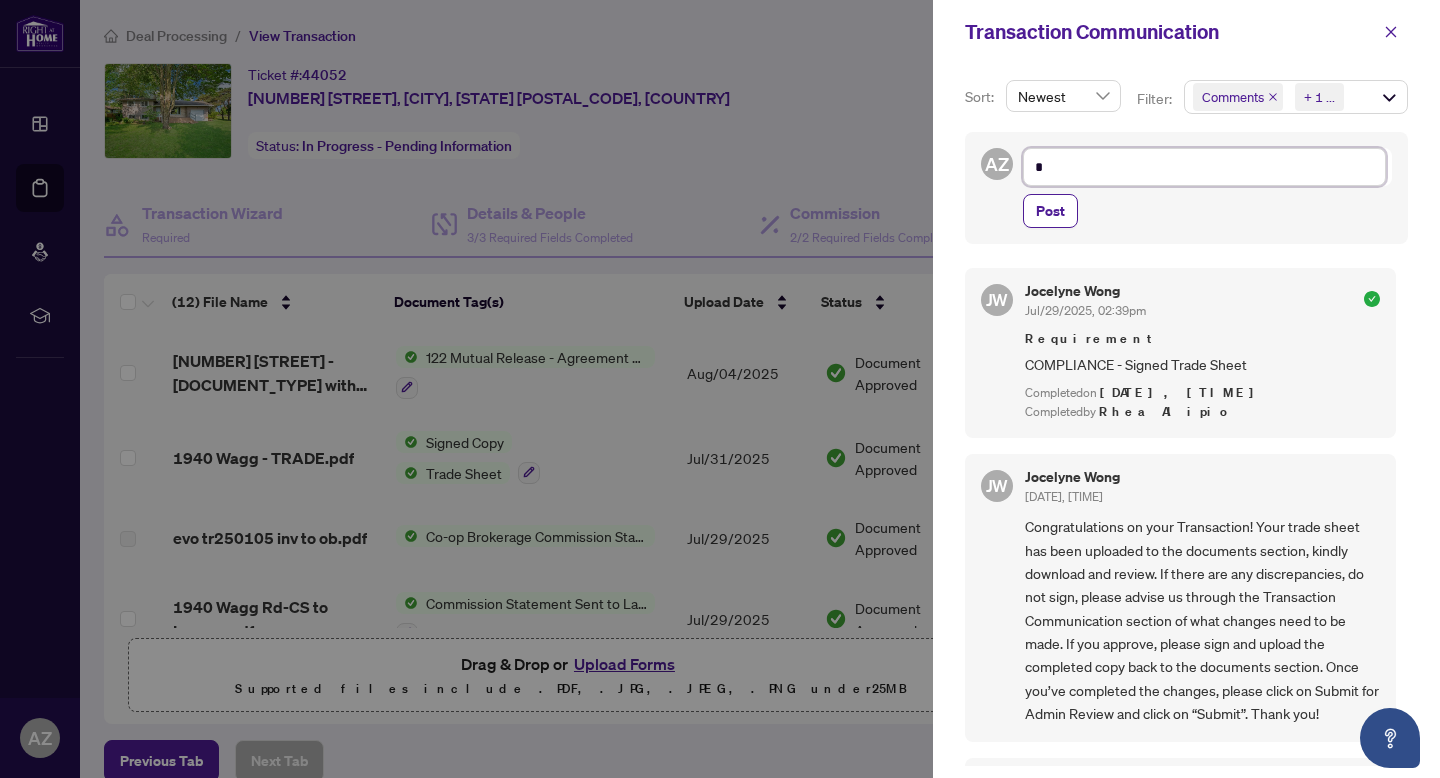 type on "**" 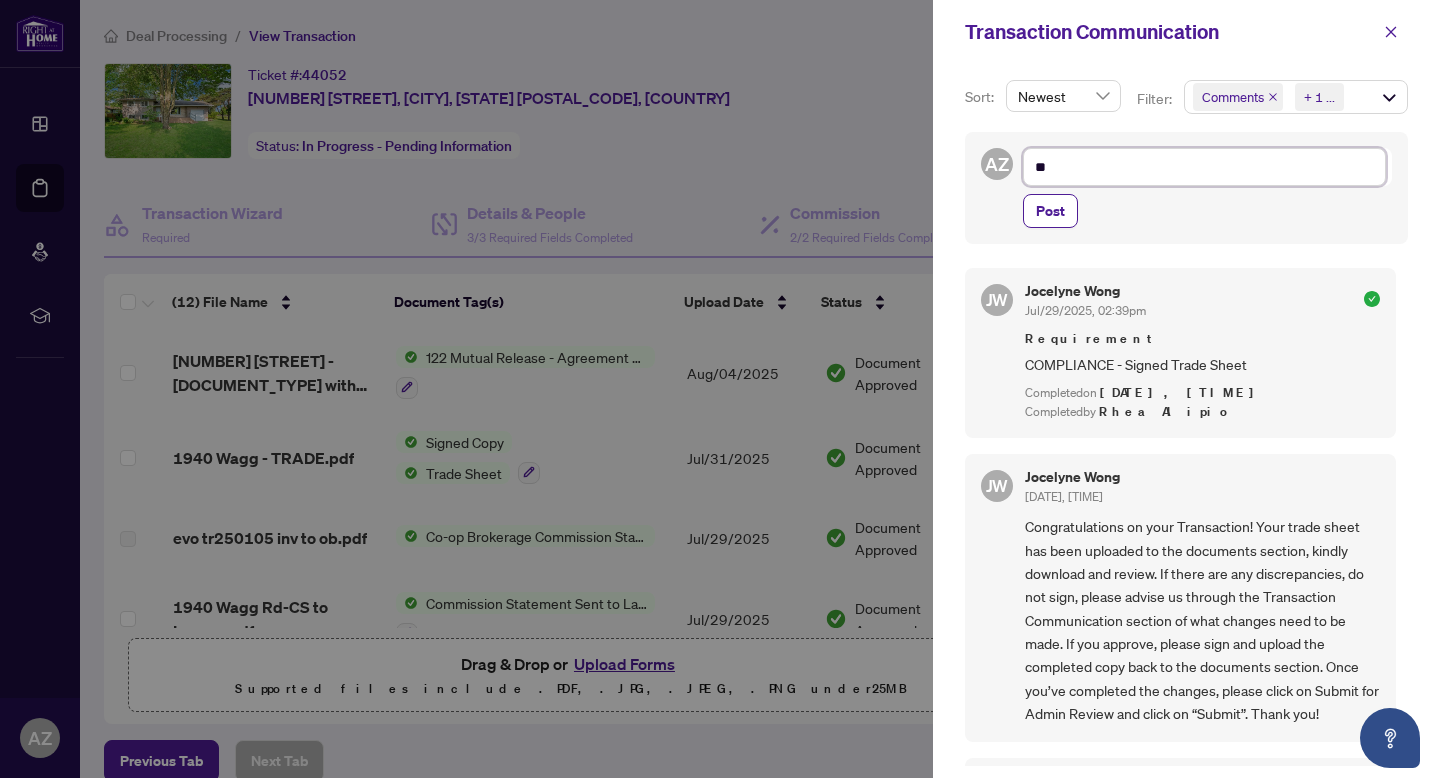 type on "***" 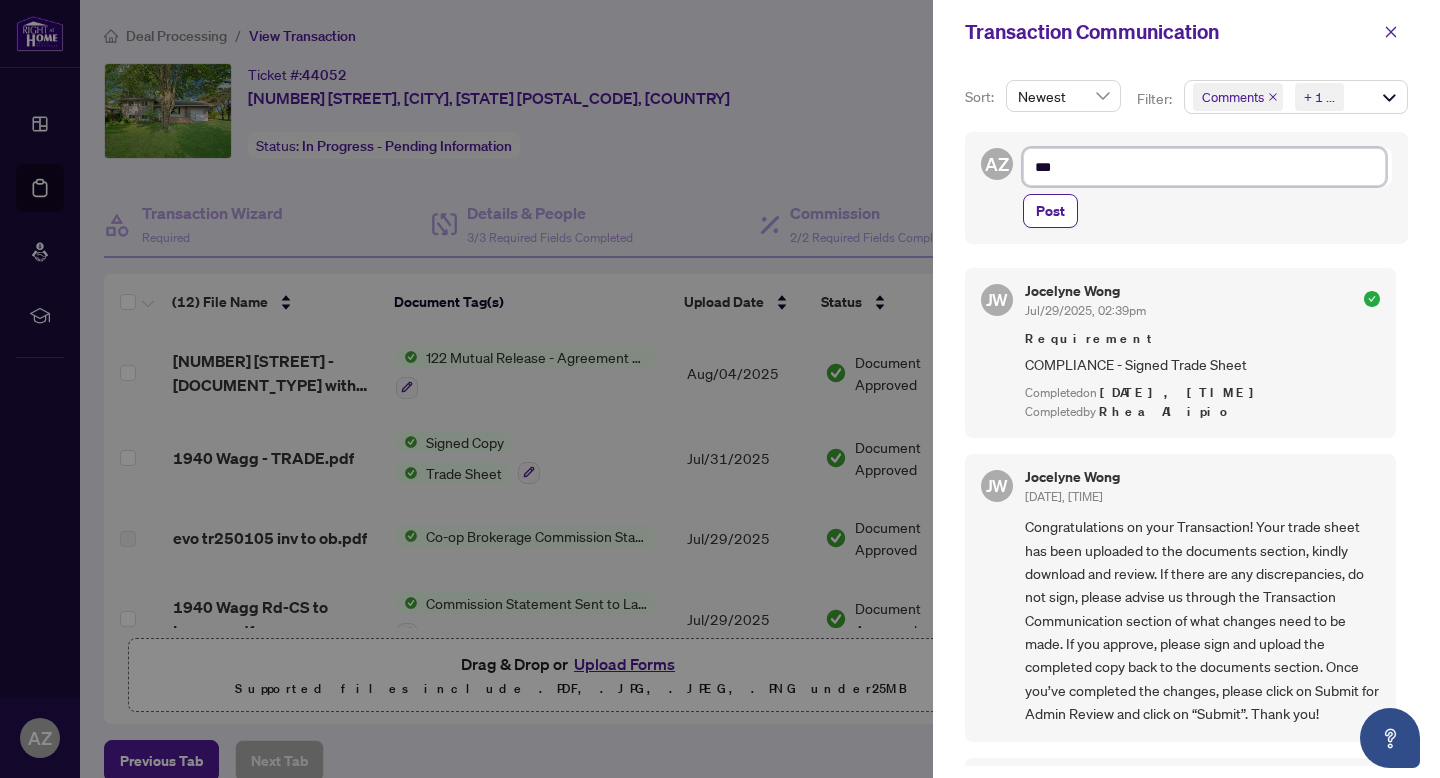 type on "****" 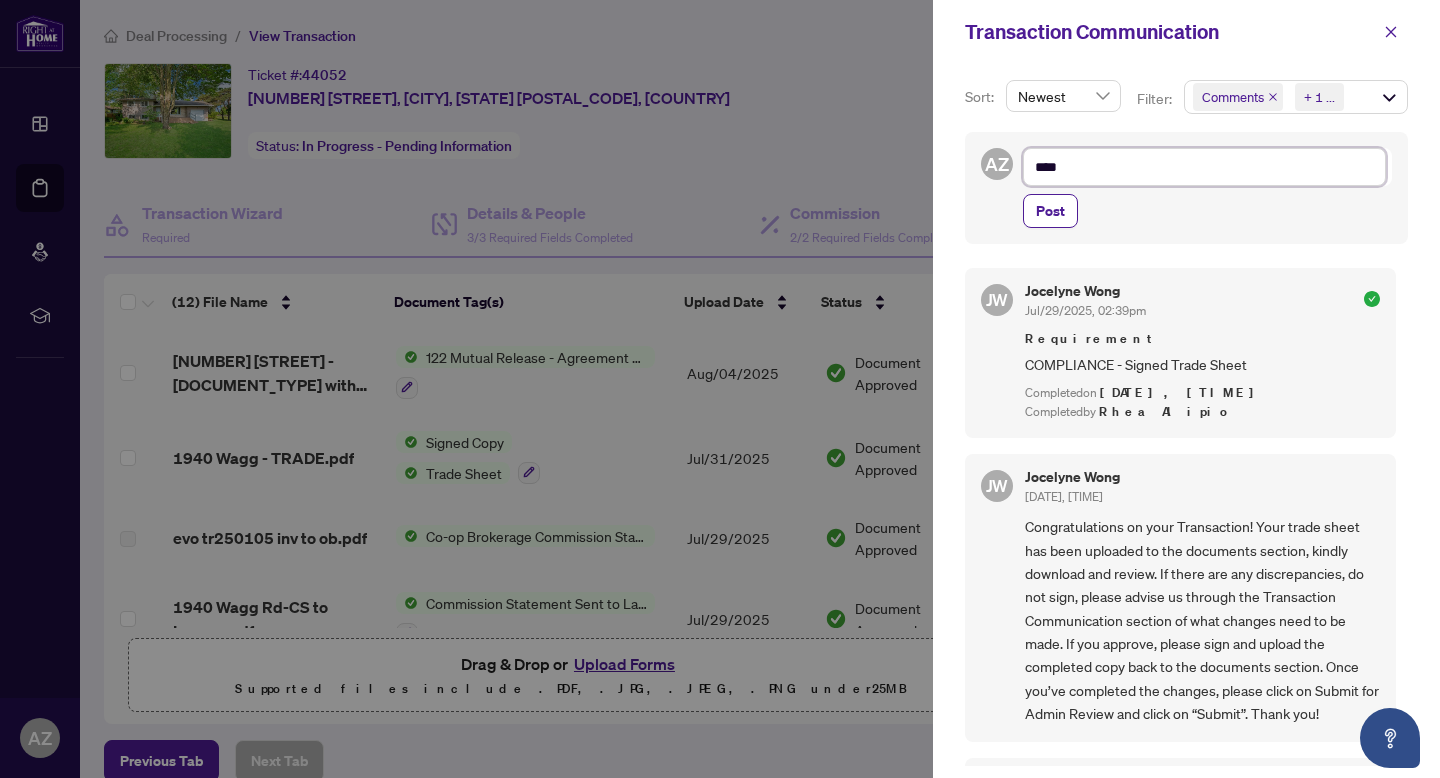 type on "****" 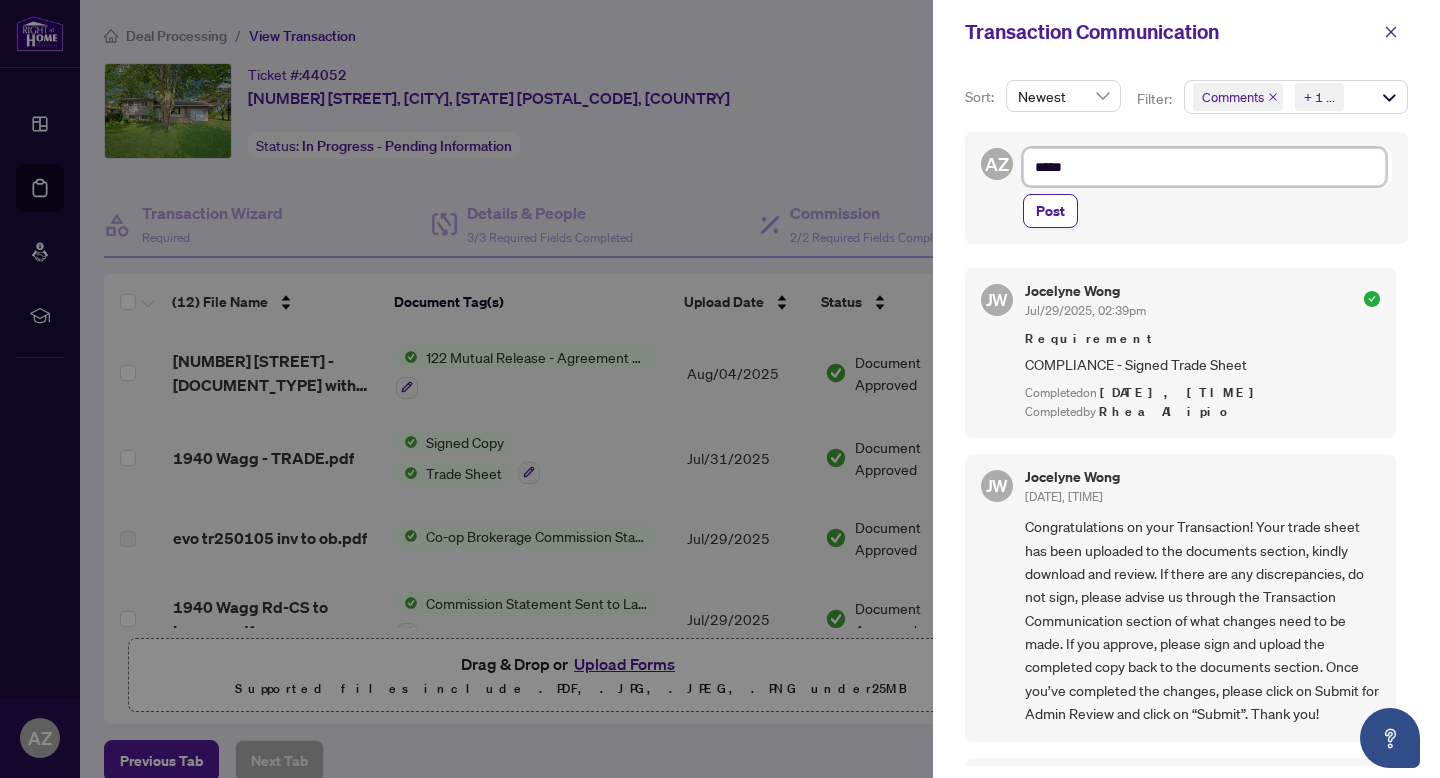 type on "******" 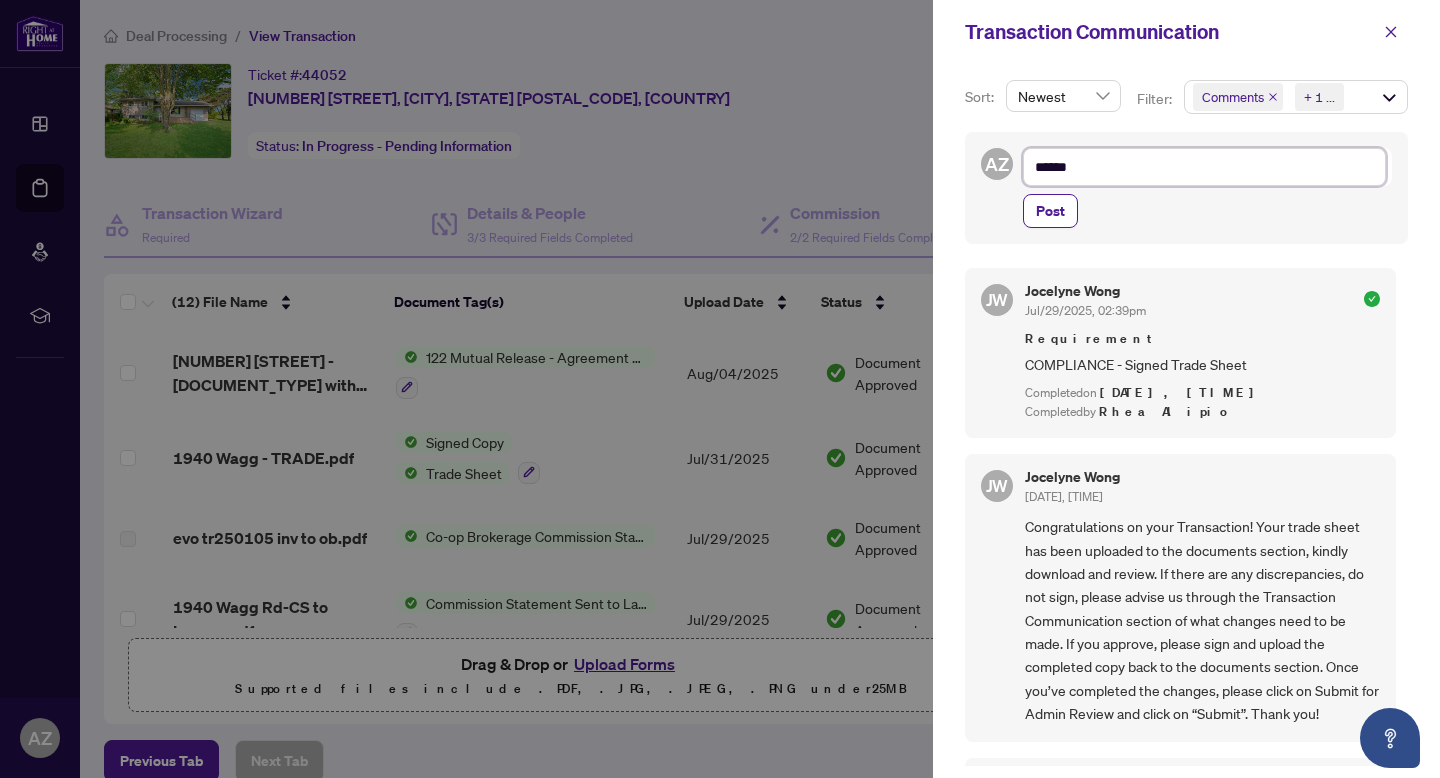 type on "*******" 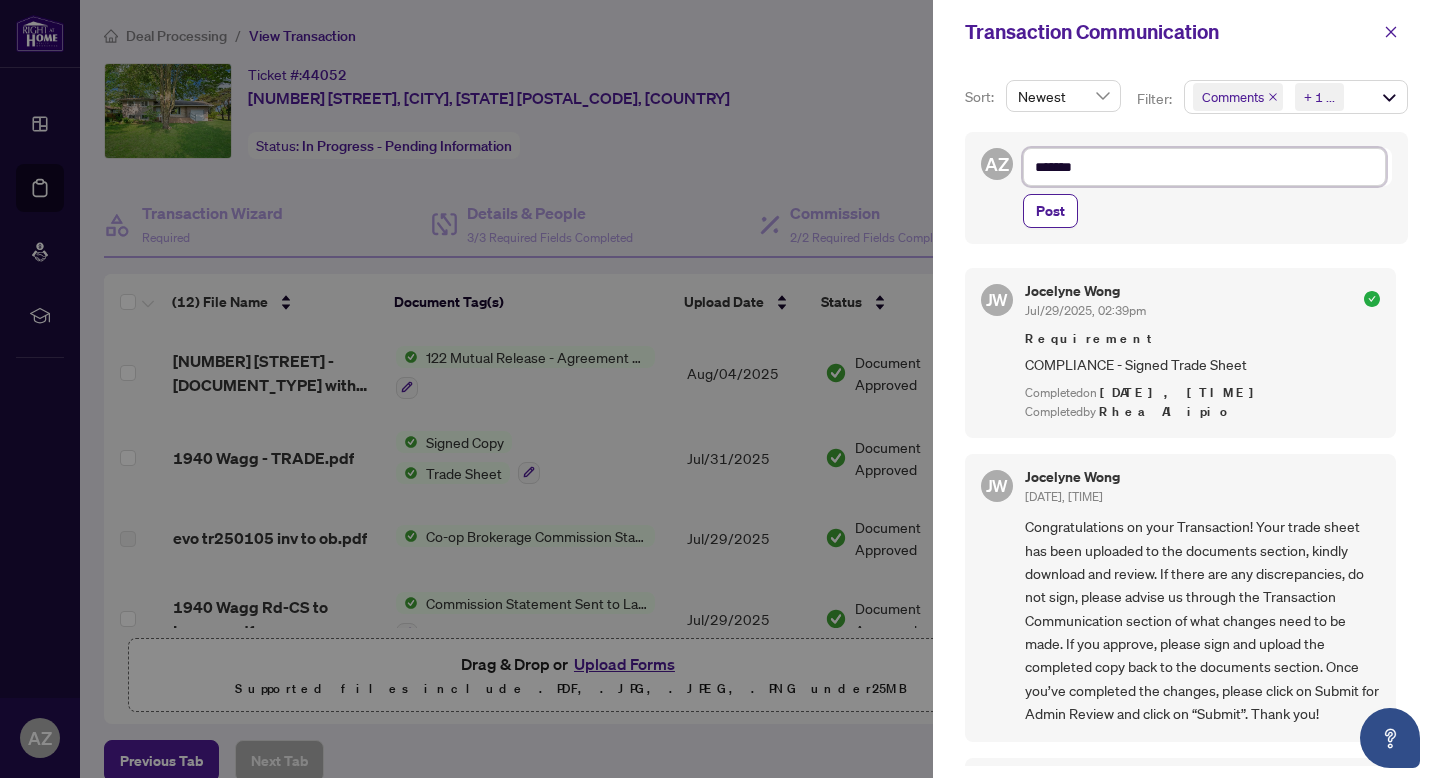 type on "******" 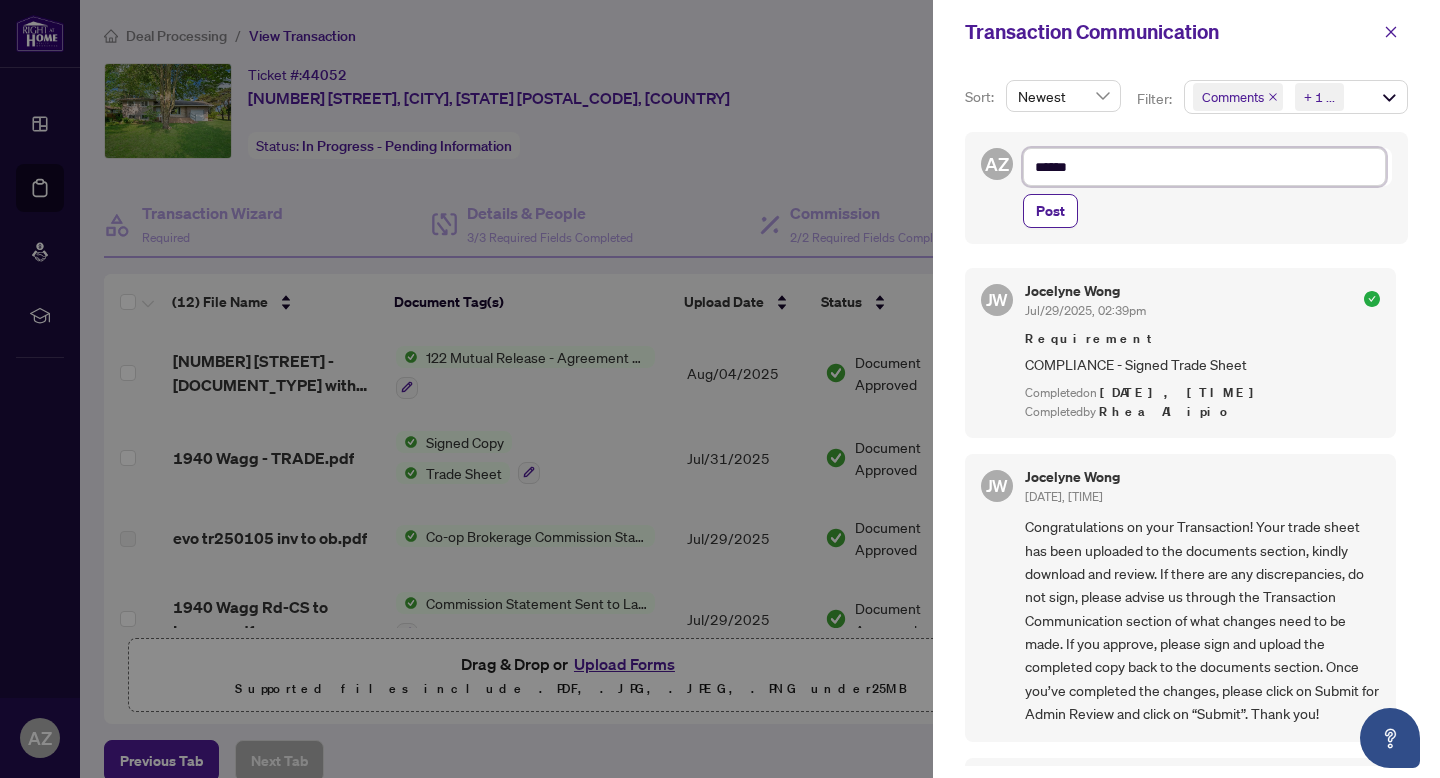 type on "****" 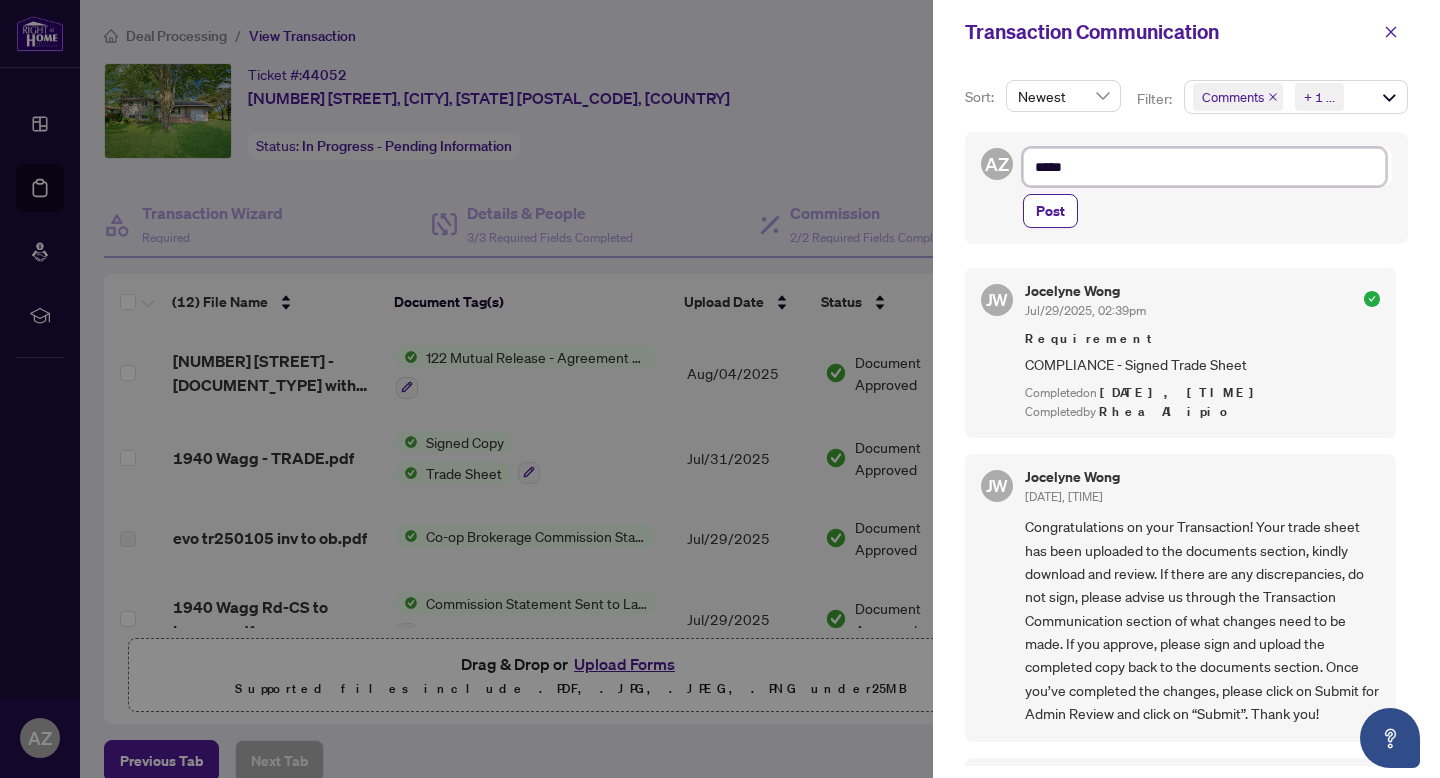 type on "****" 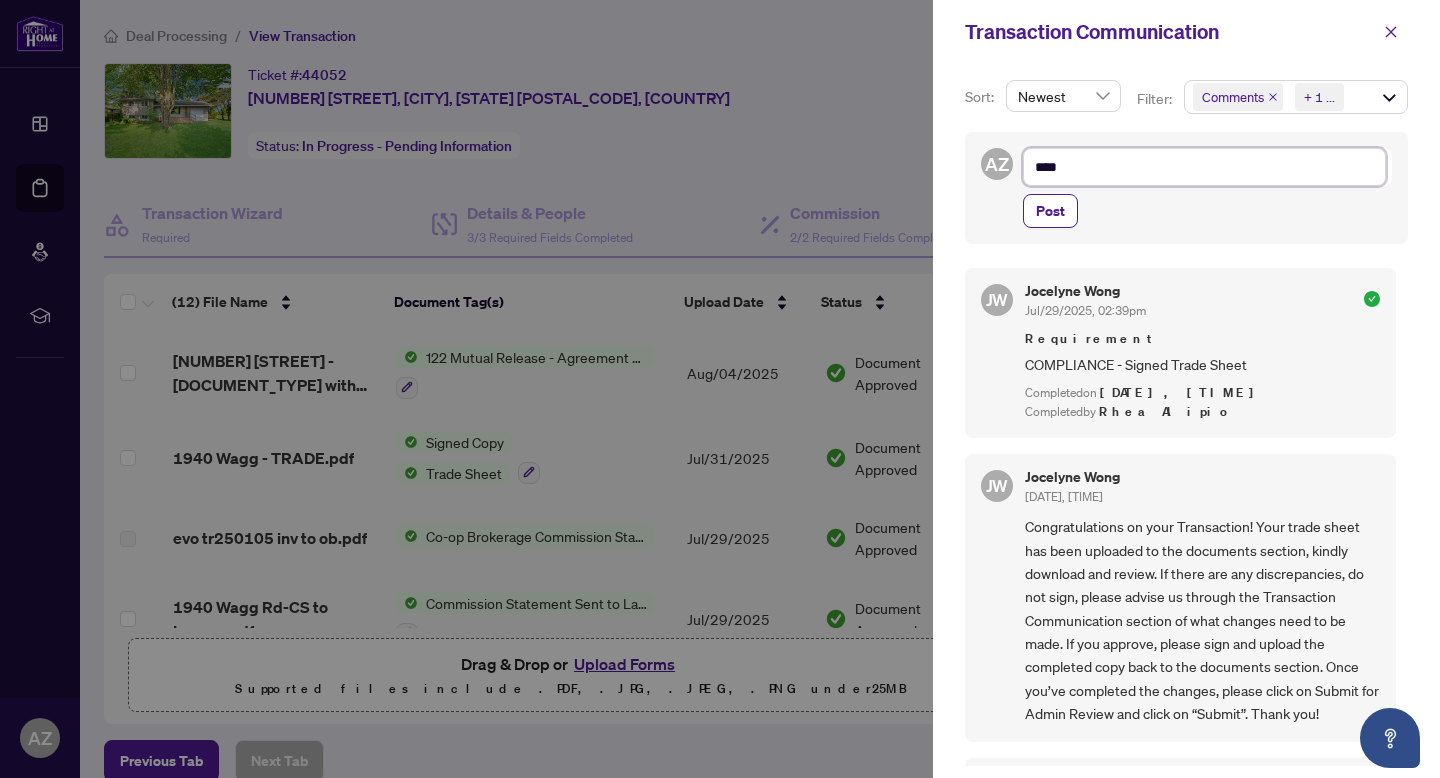 type on "***" 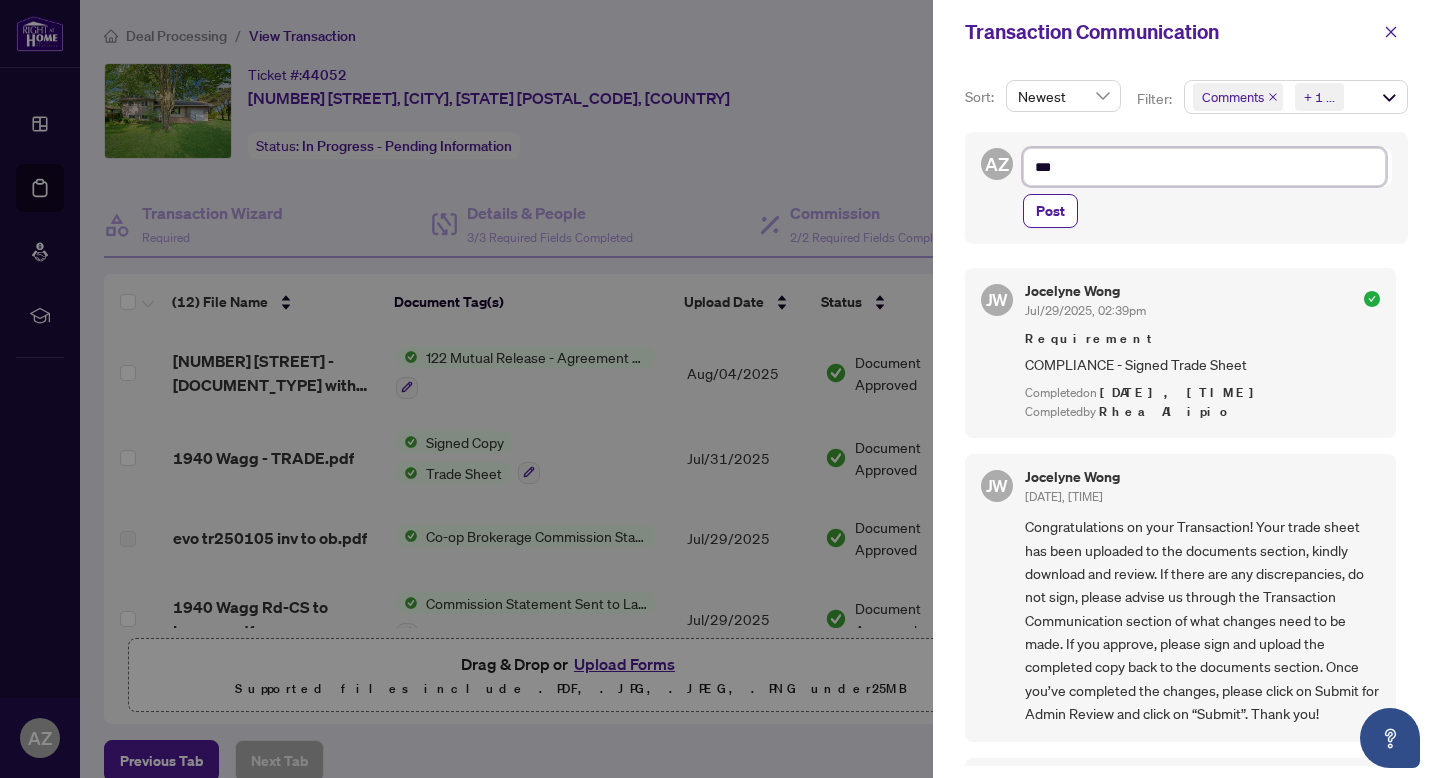 type on "**" 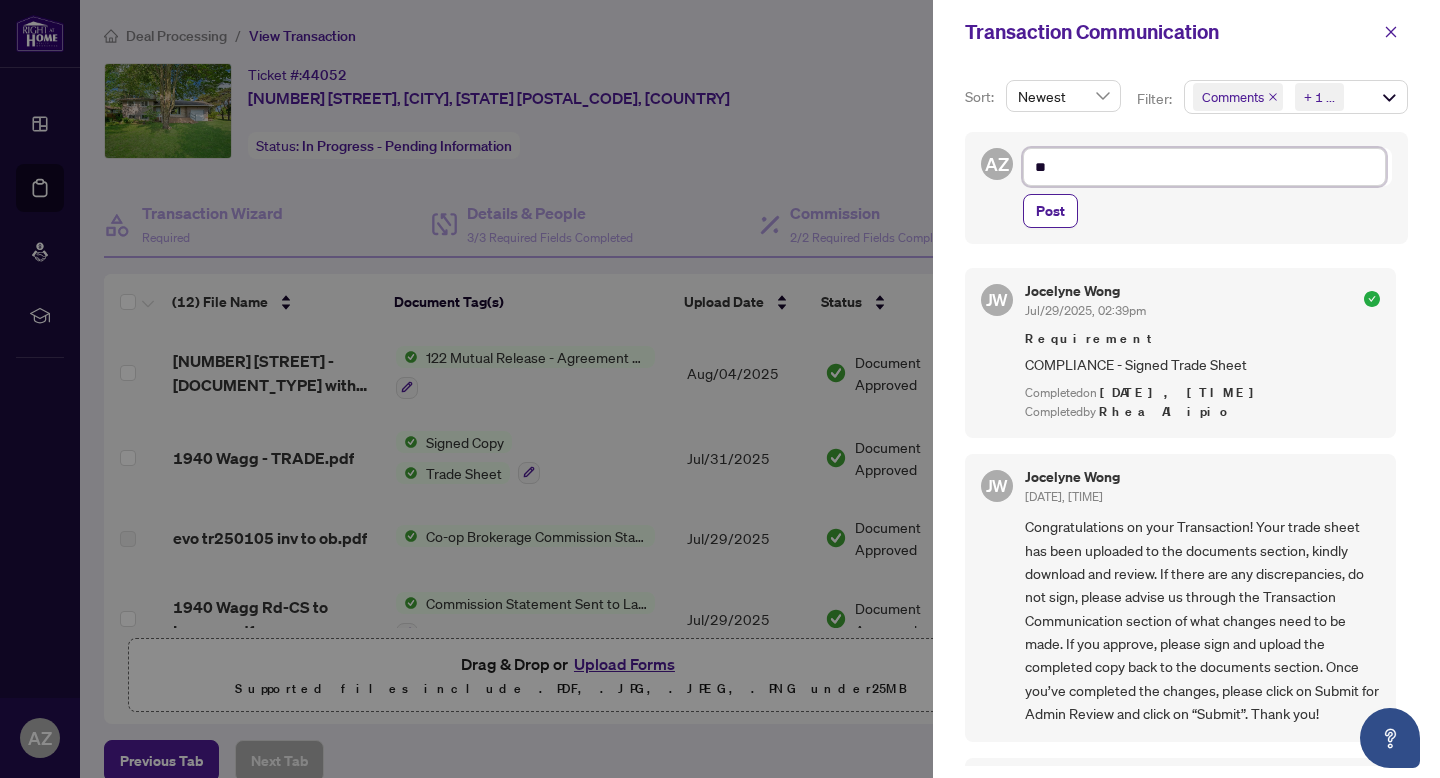type on "***" 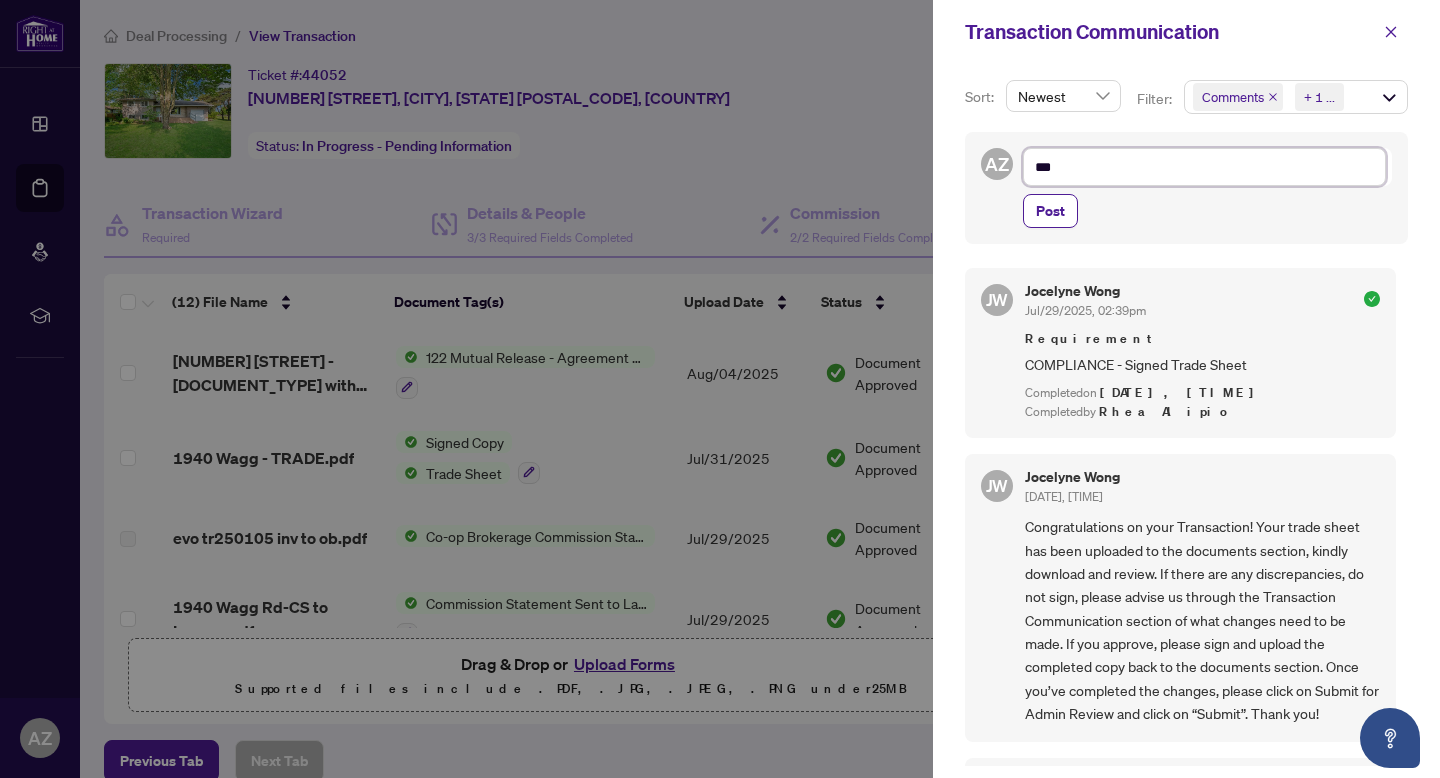type on "****" 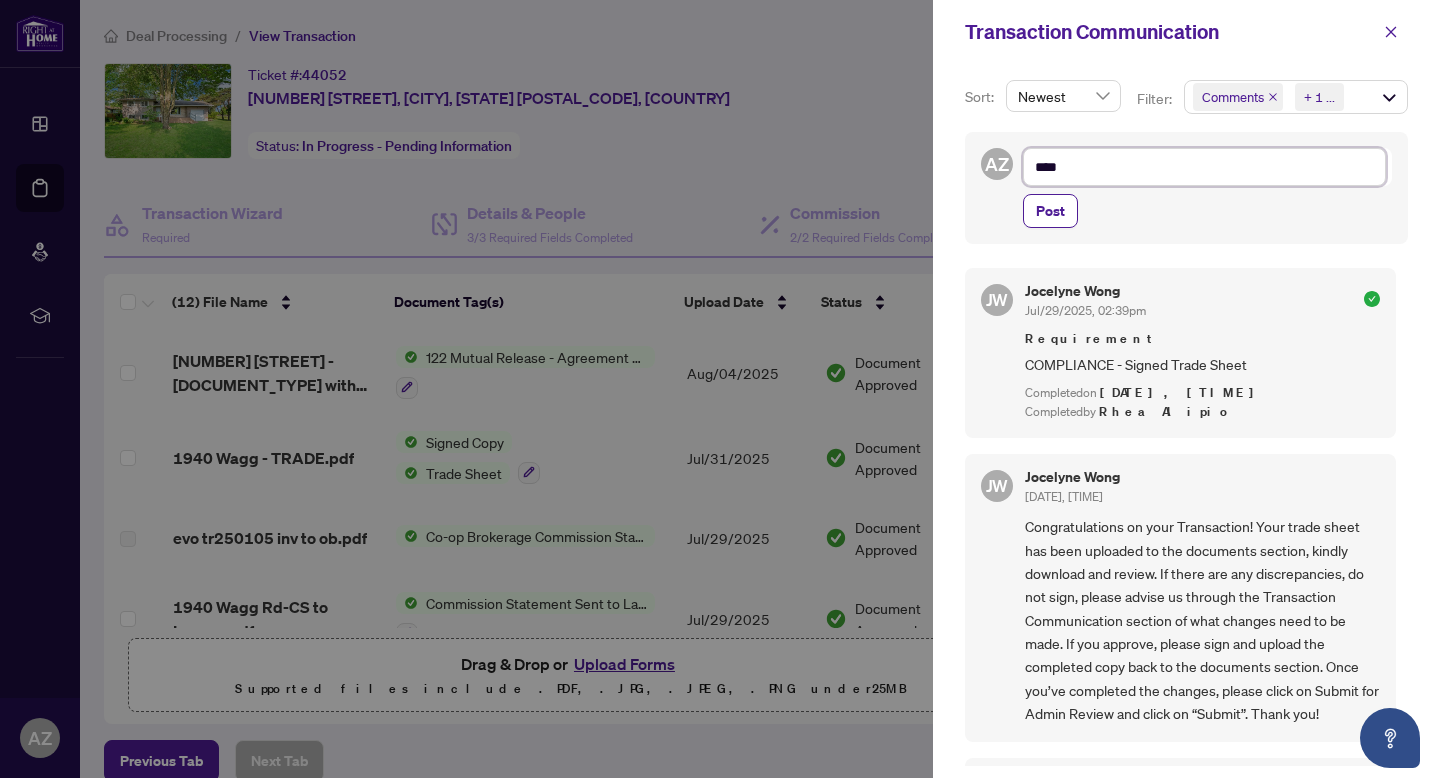 type on "****" 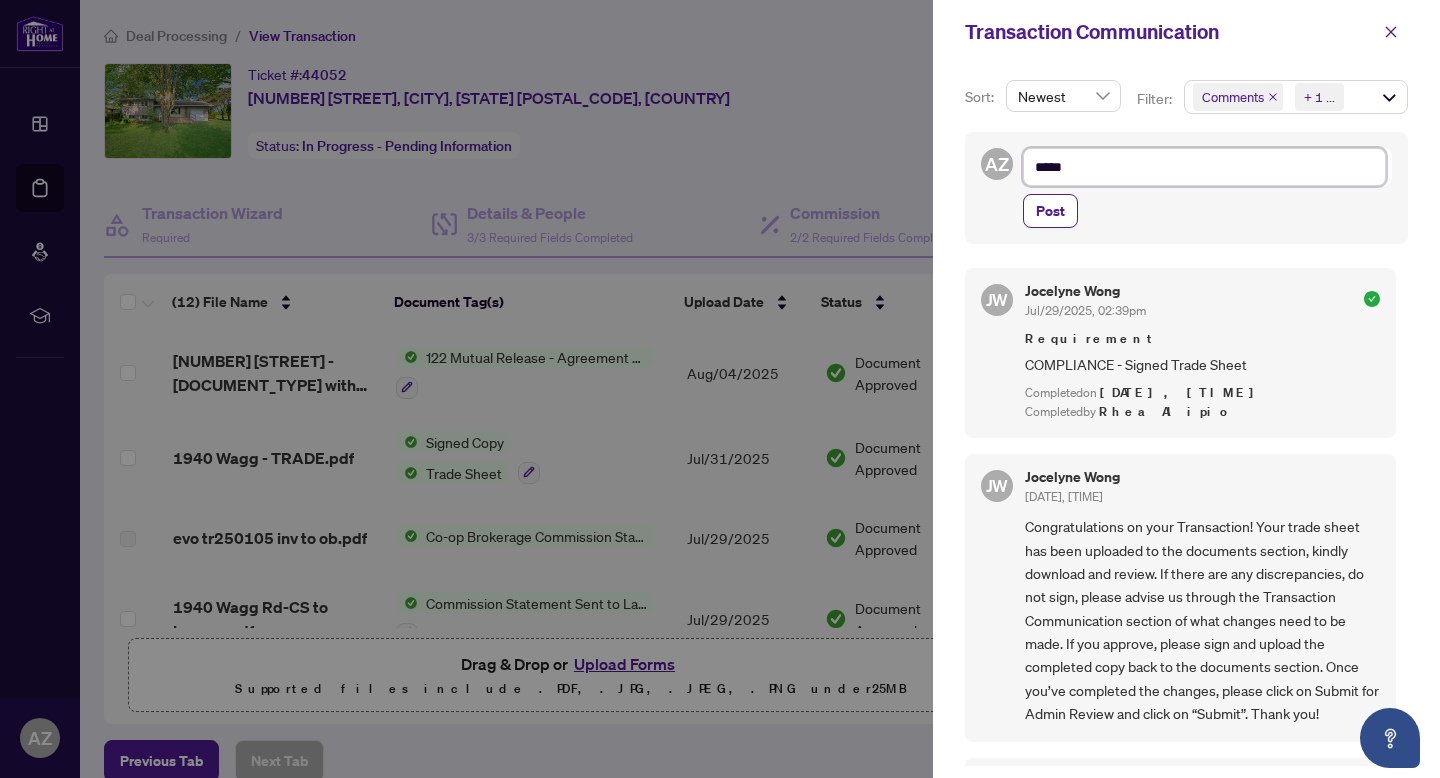 type on "******" 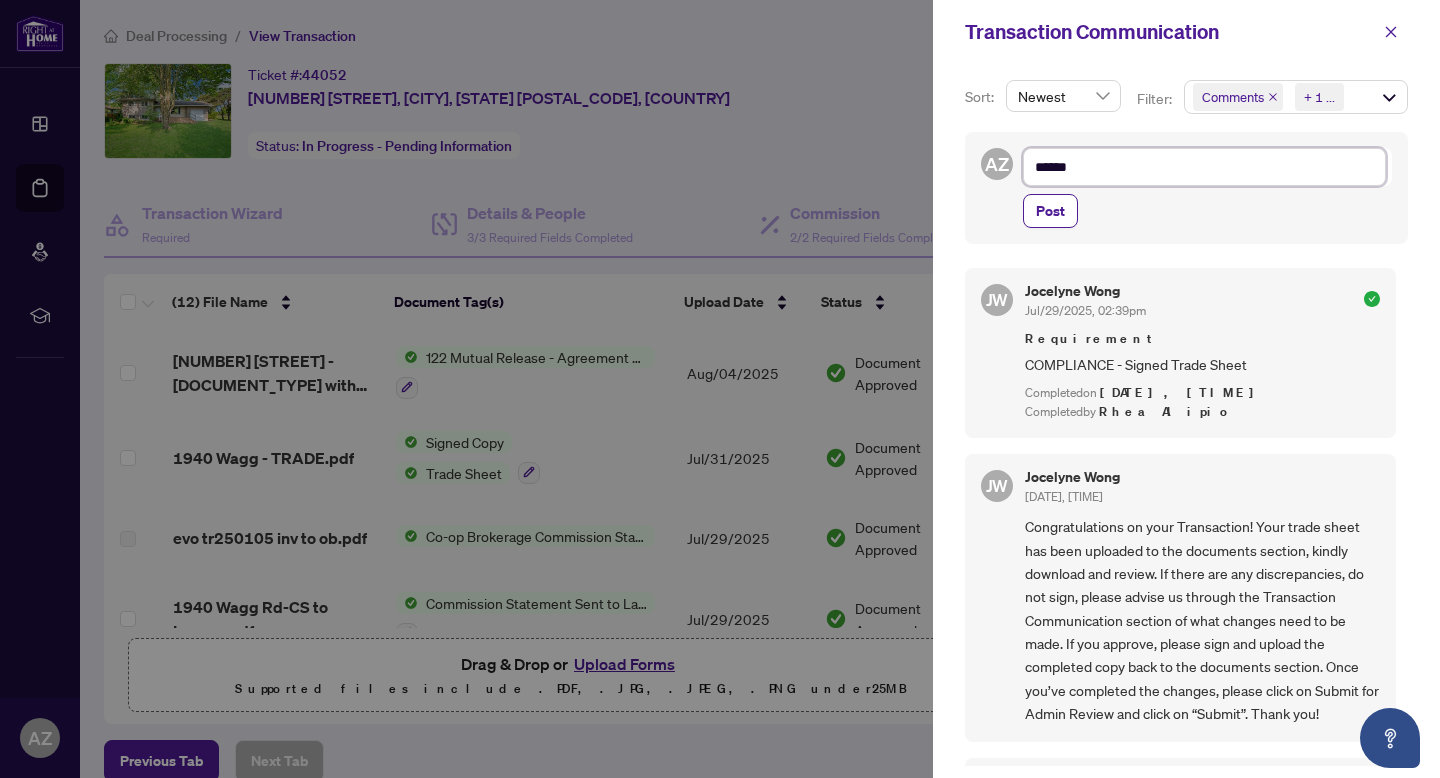 type on "*******" 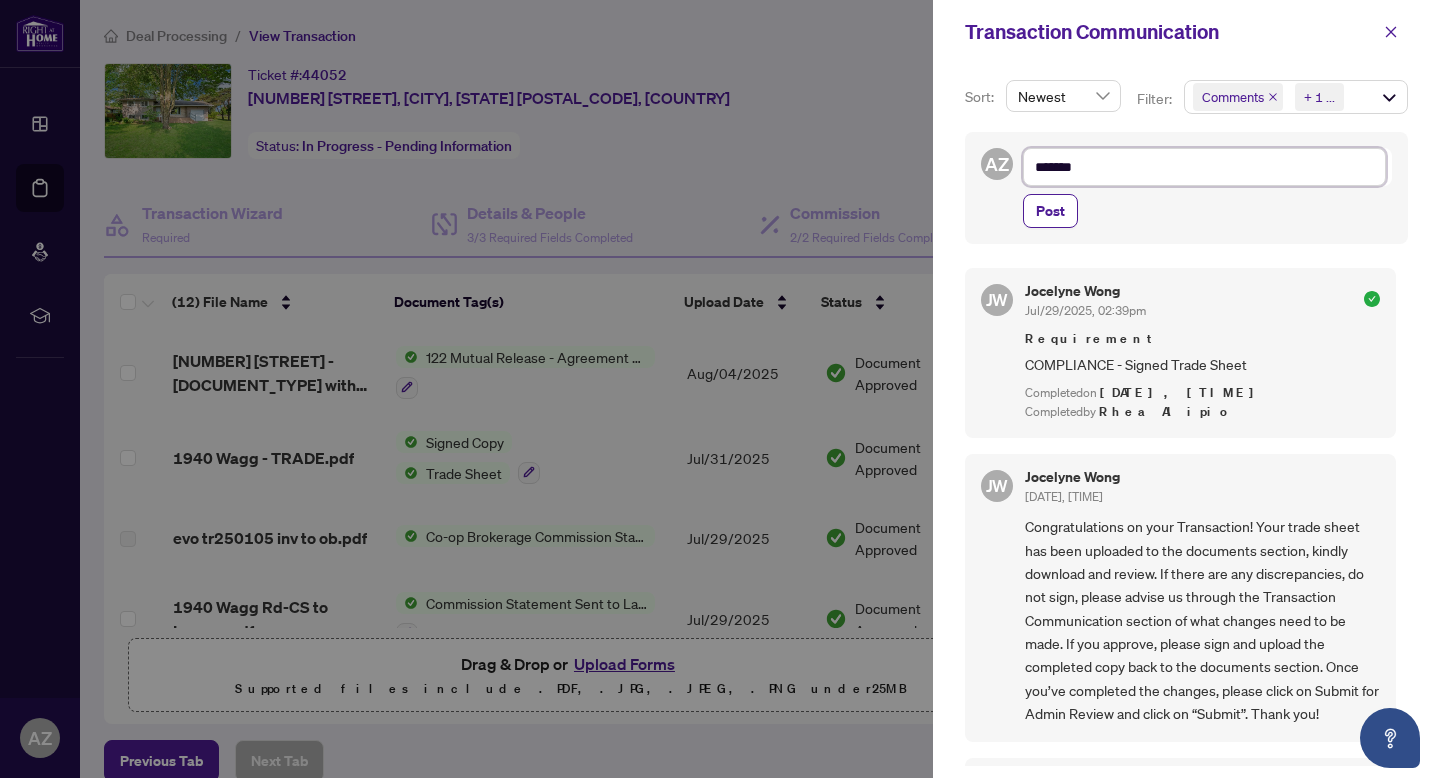 type on "********" 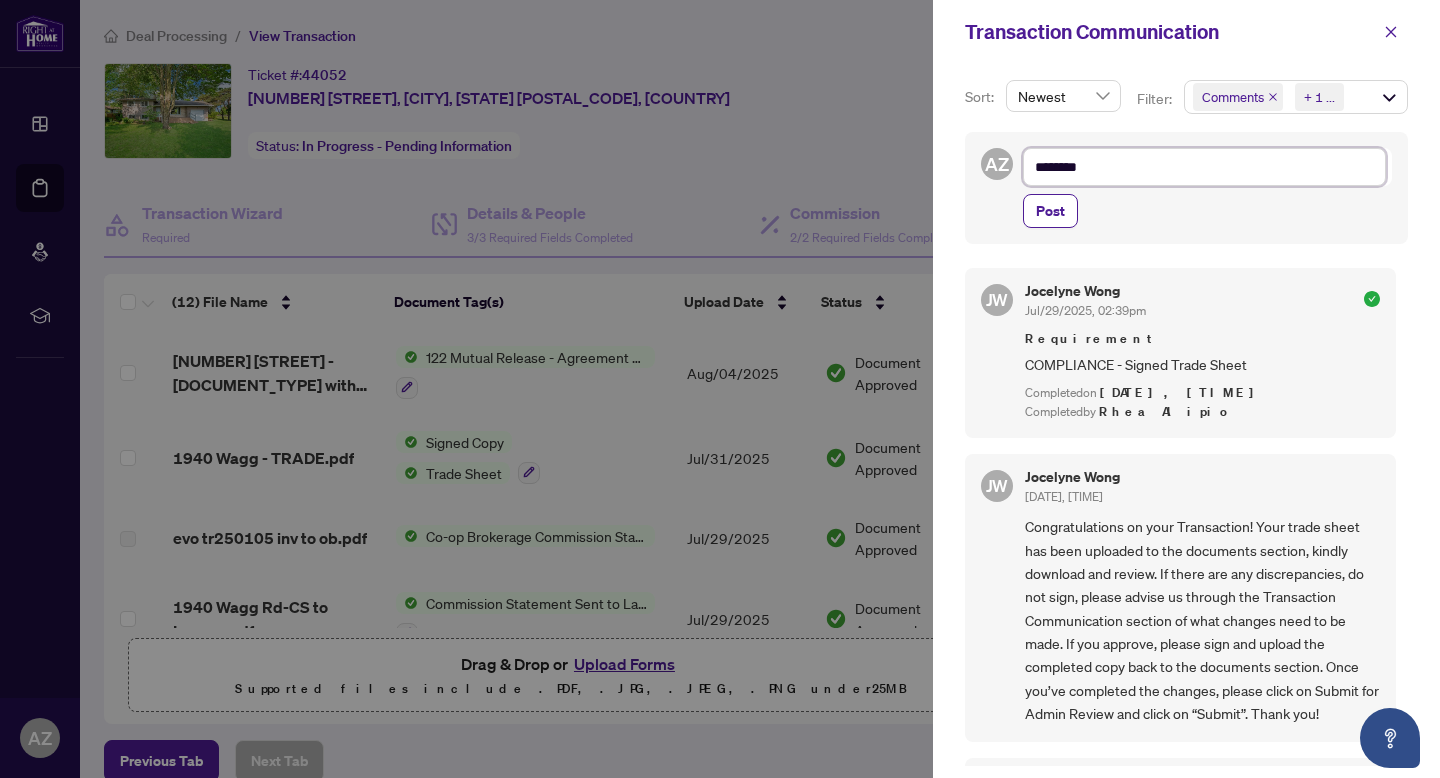 type on "*********" 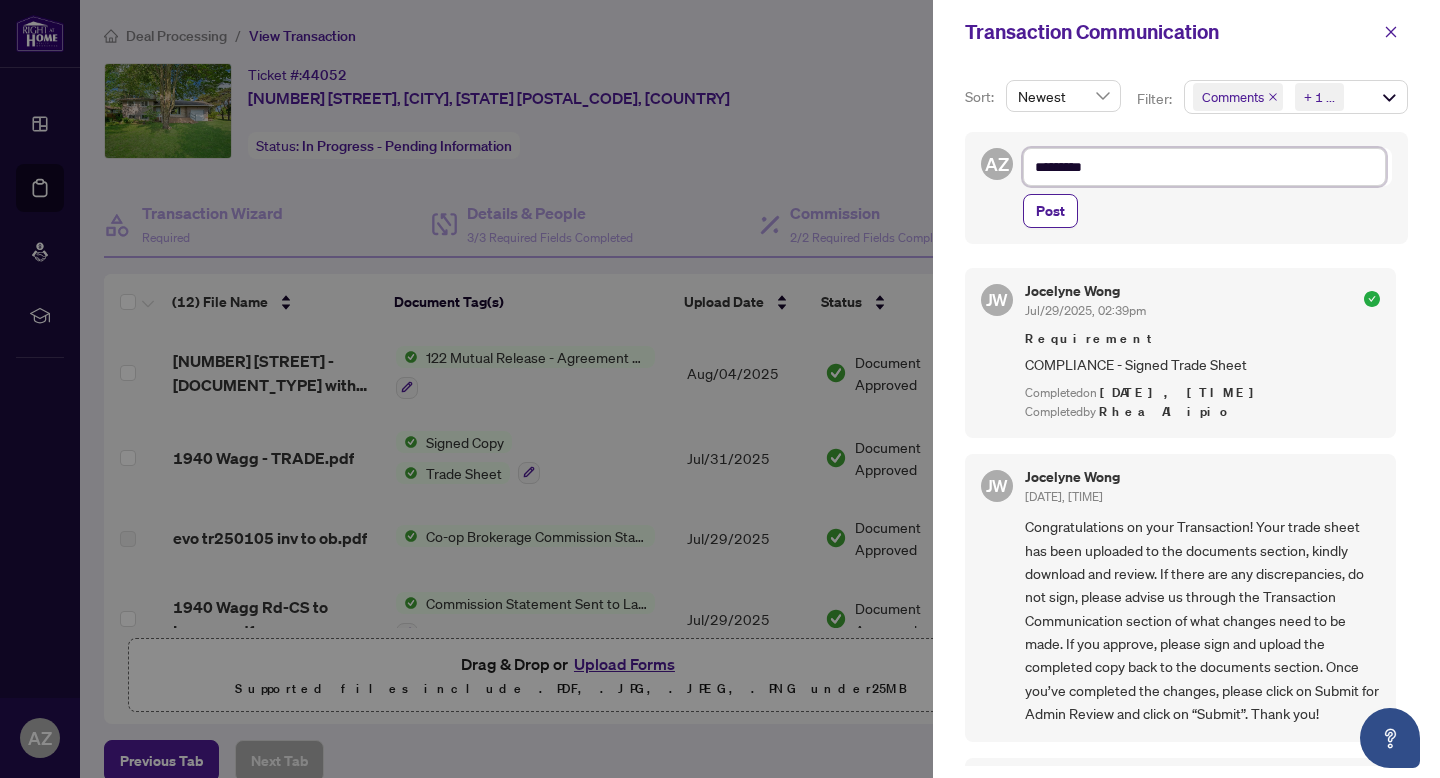 type on "**********" 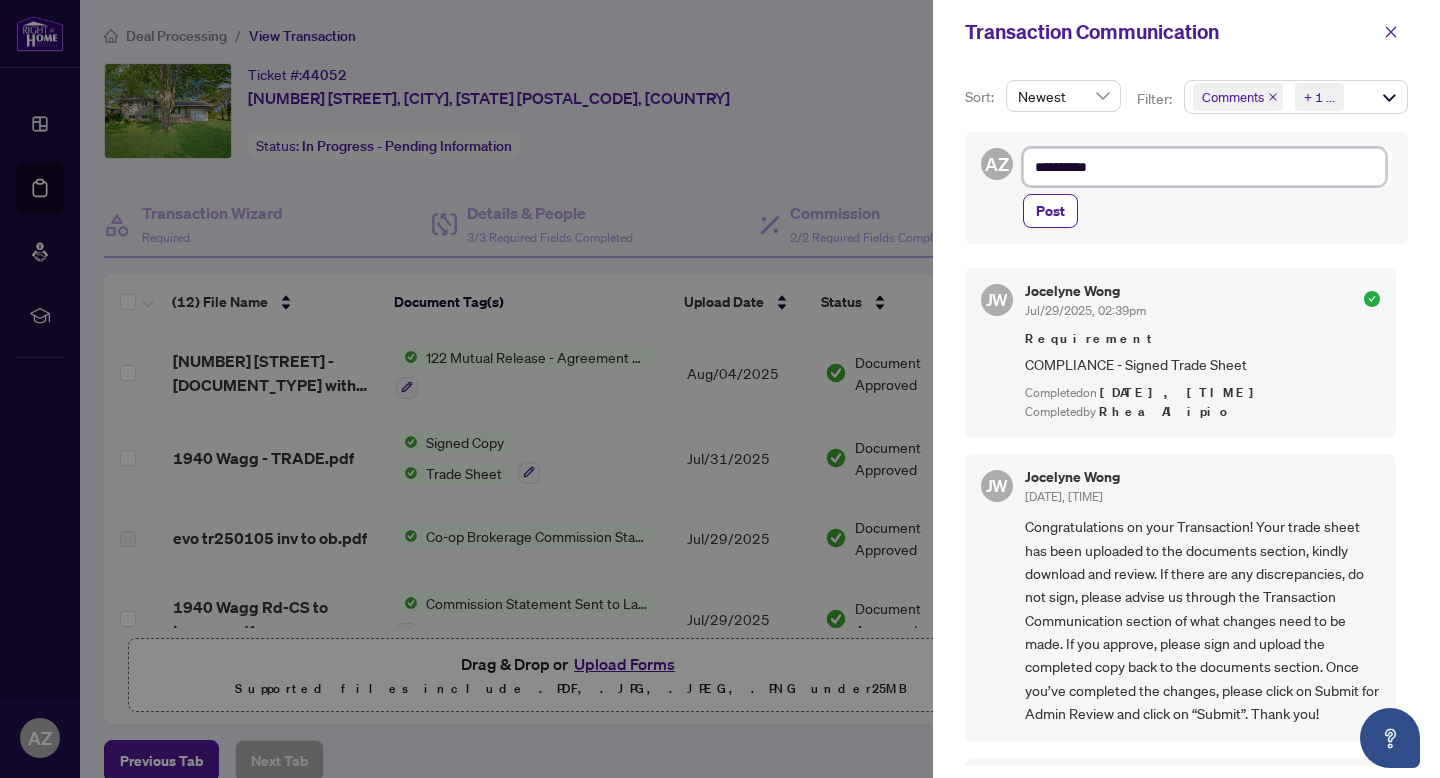 type on "**********" 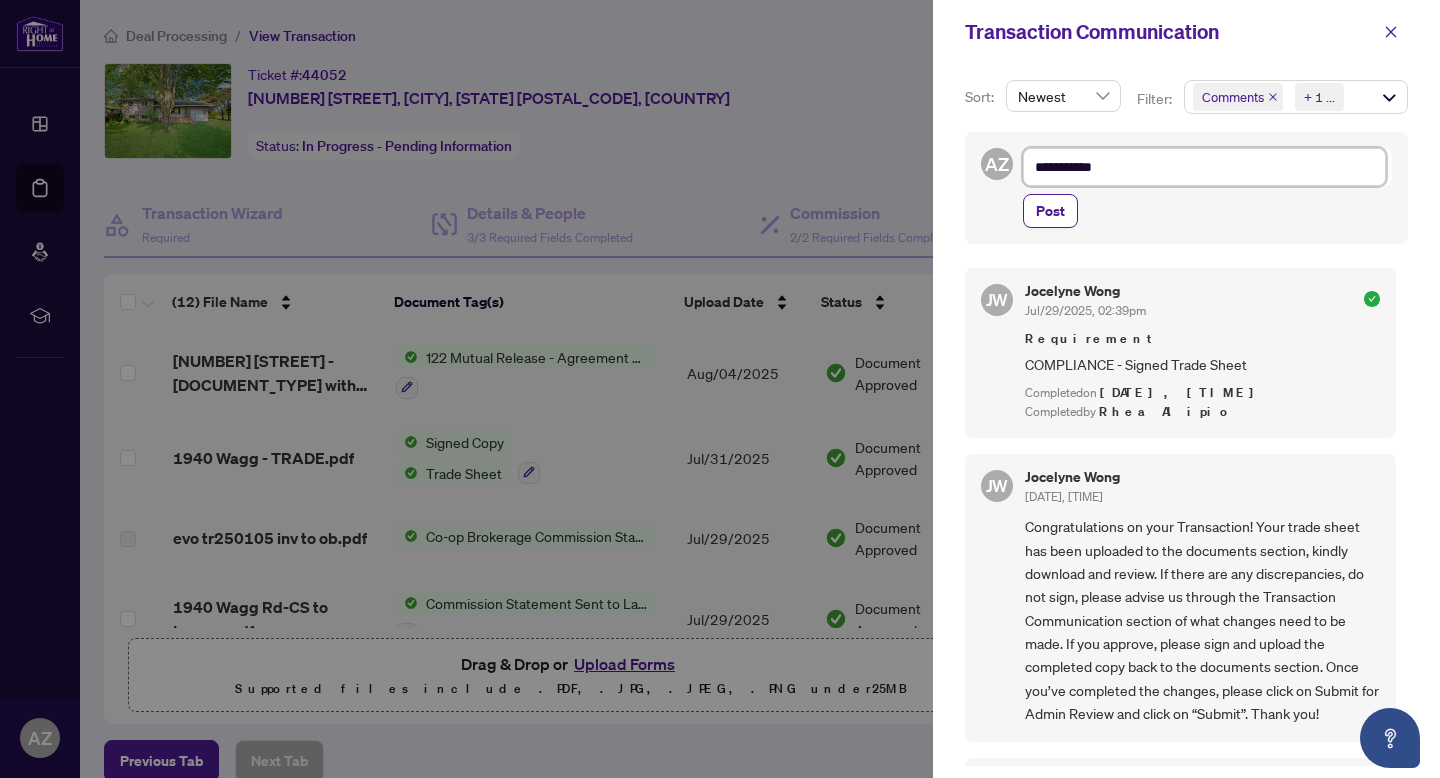 type on "**********" 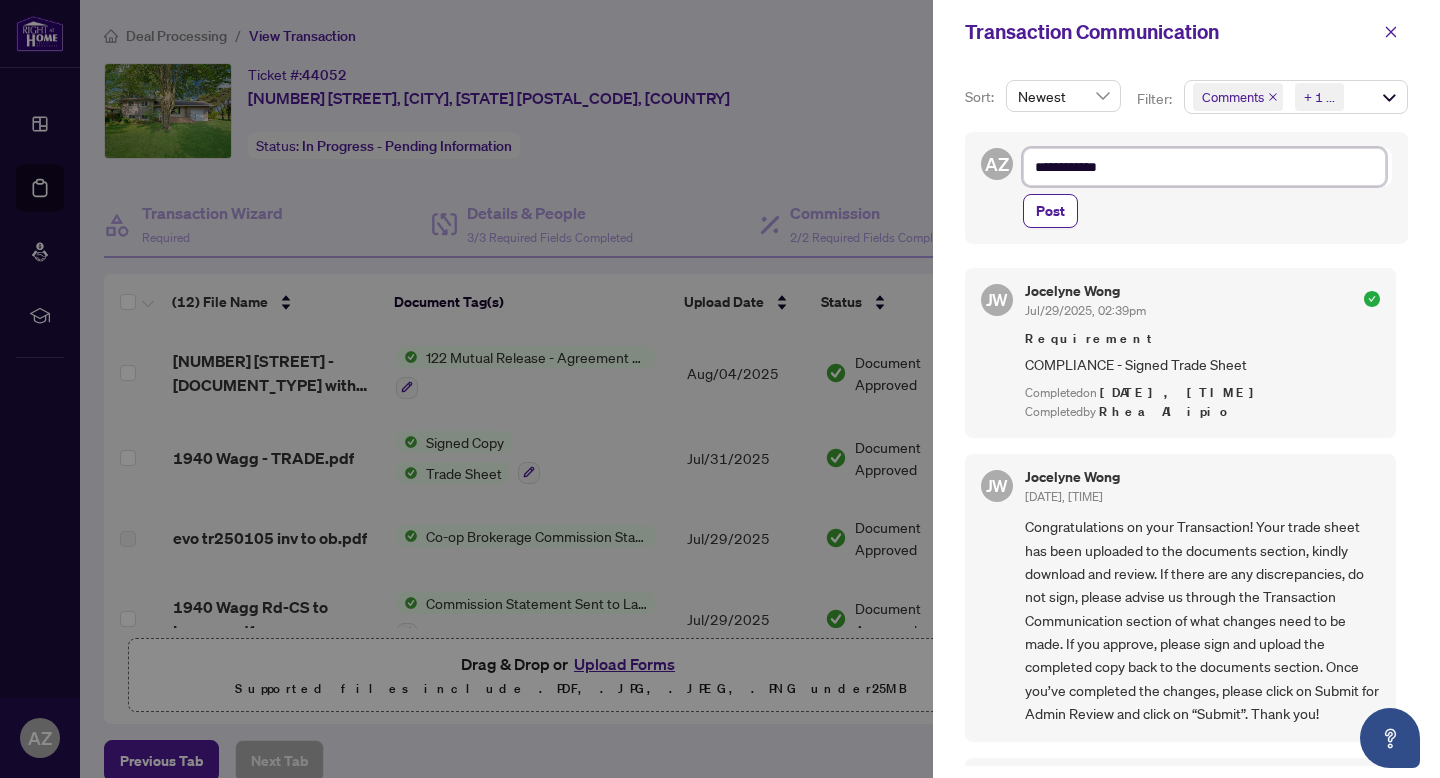 type on "**********" 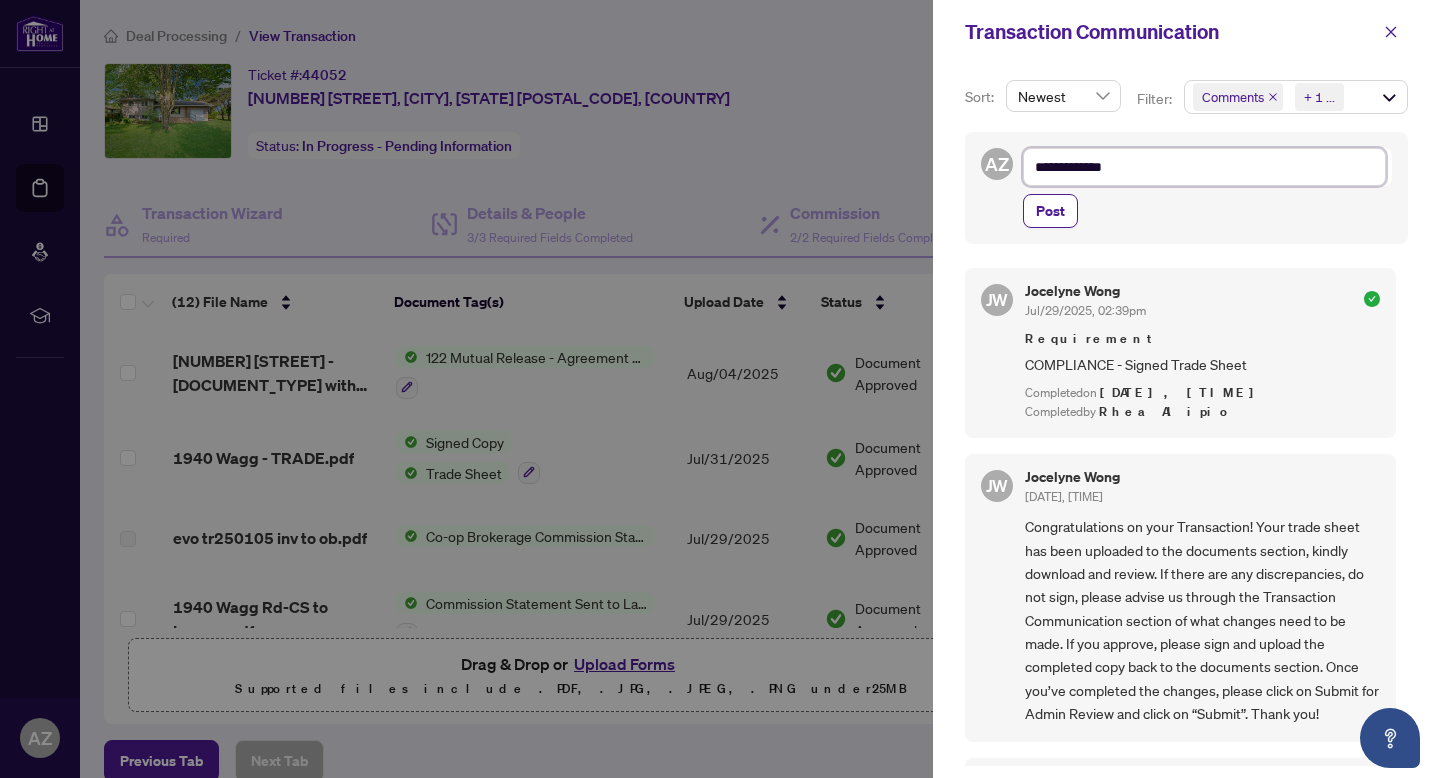 type on "**********" 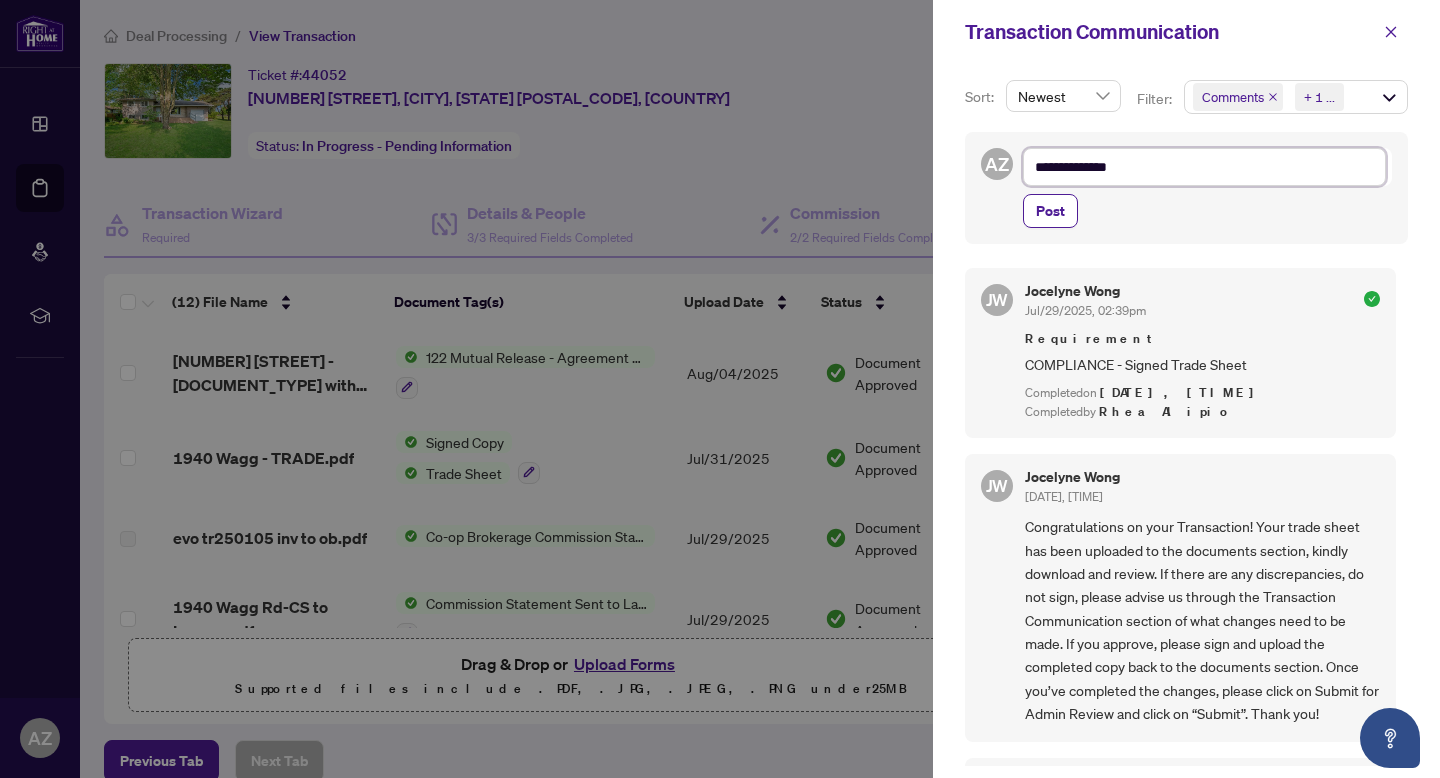 type on "**********" 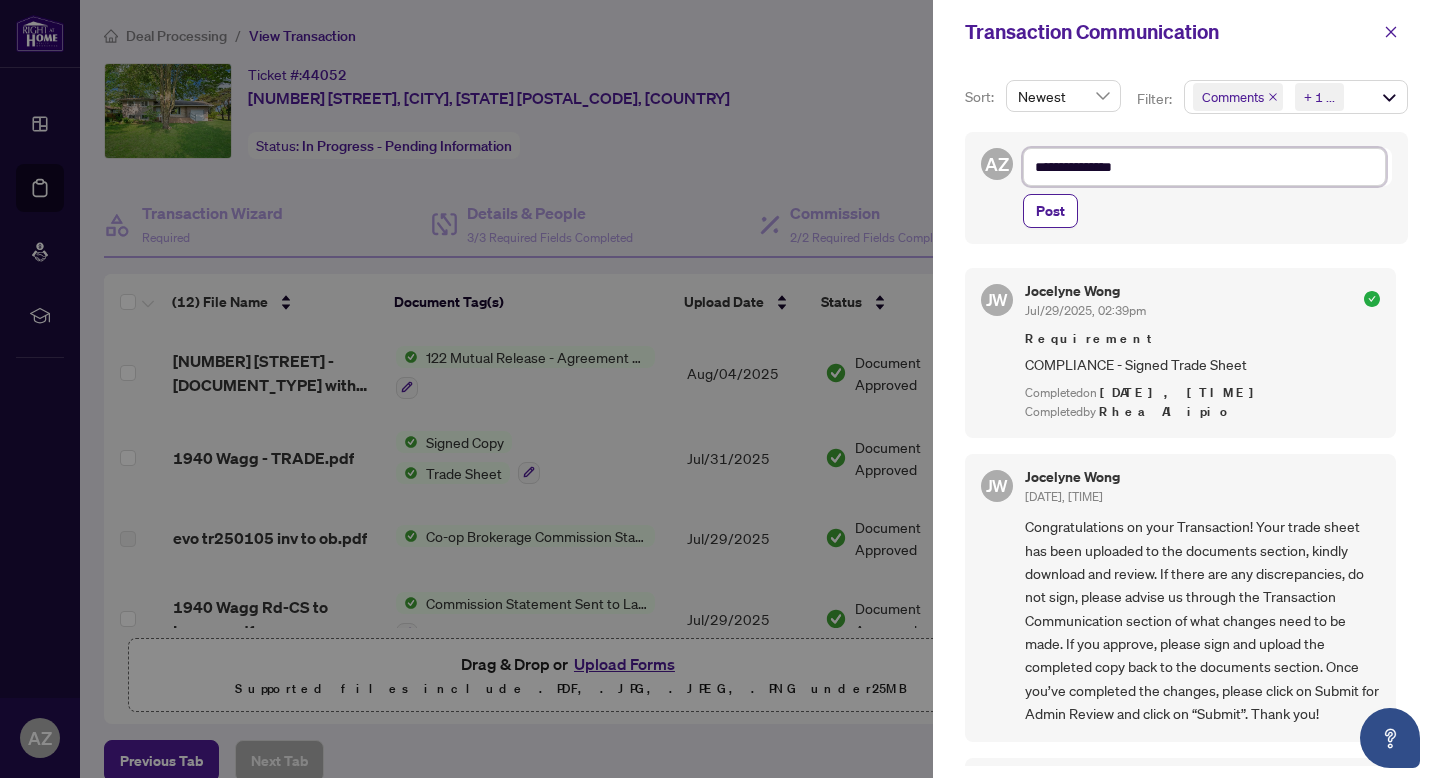 type on "**********" 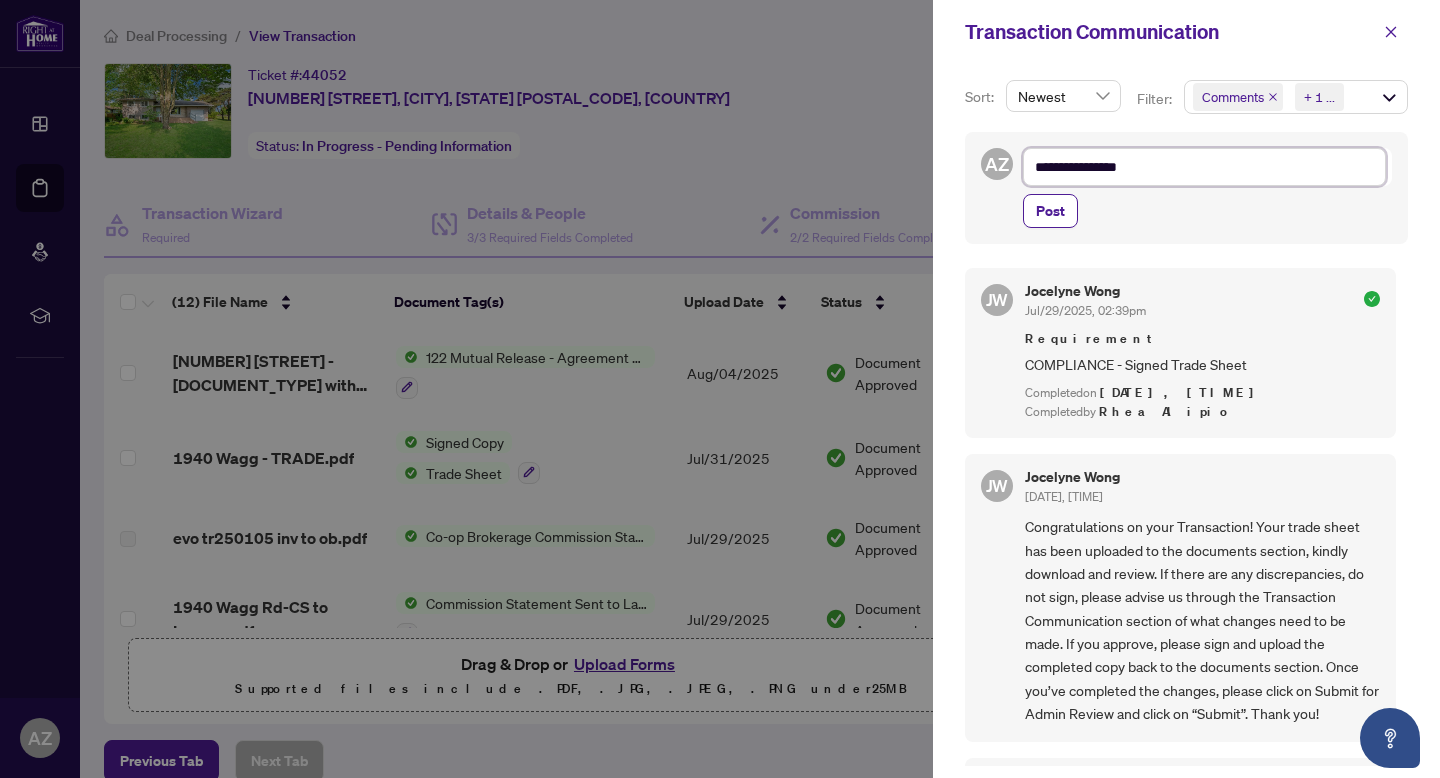 type on "**********" 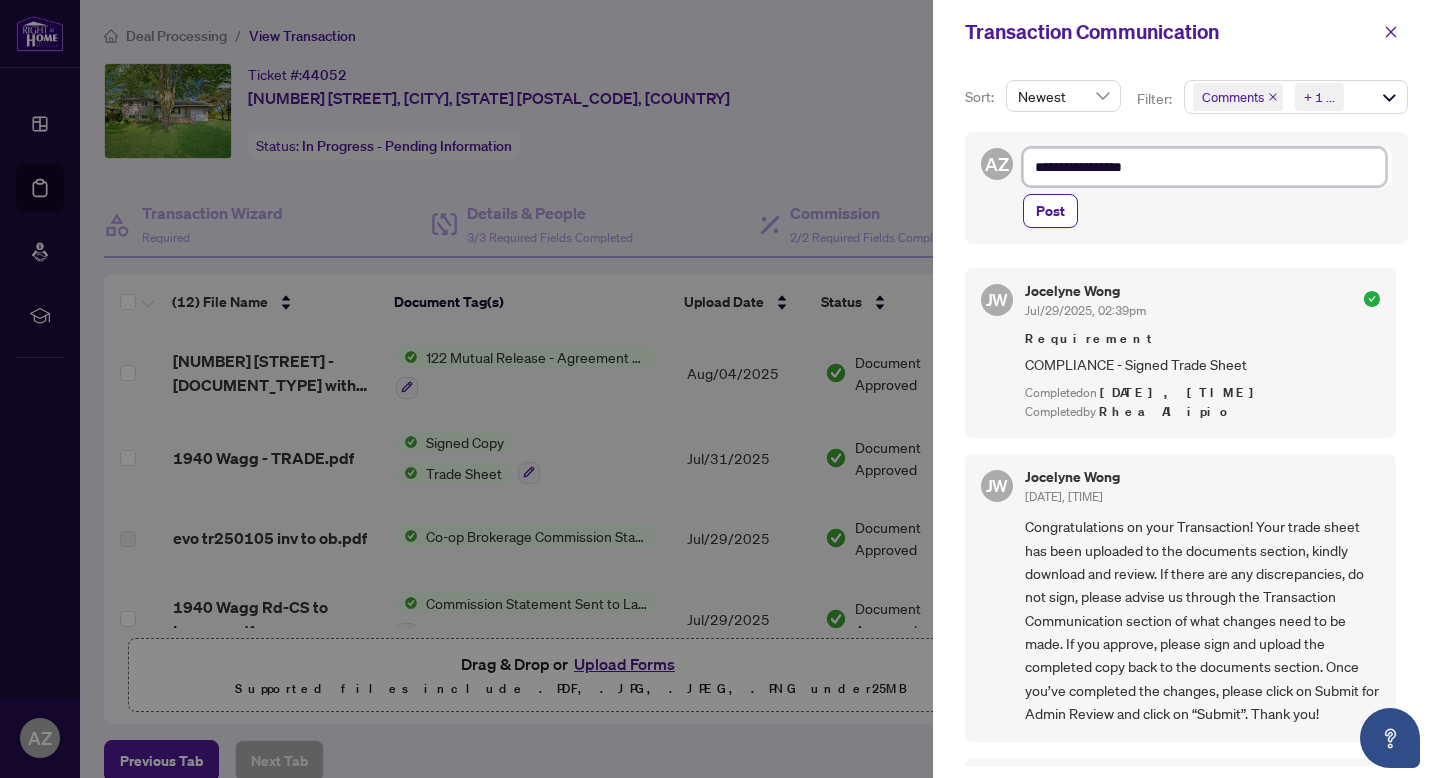 type on "**********" 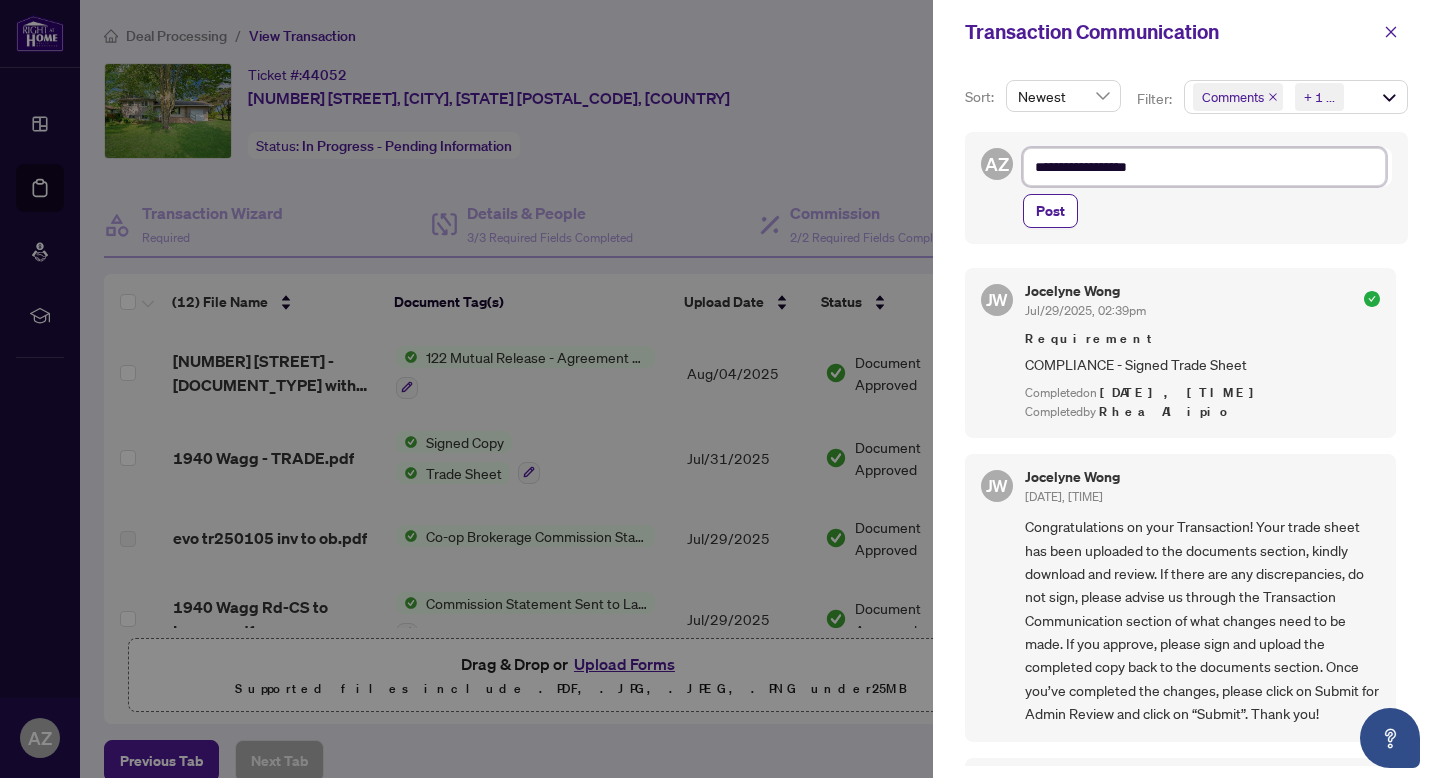 type on "**********" 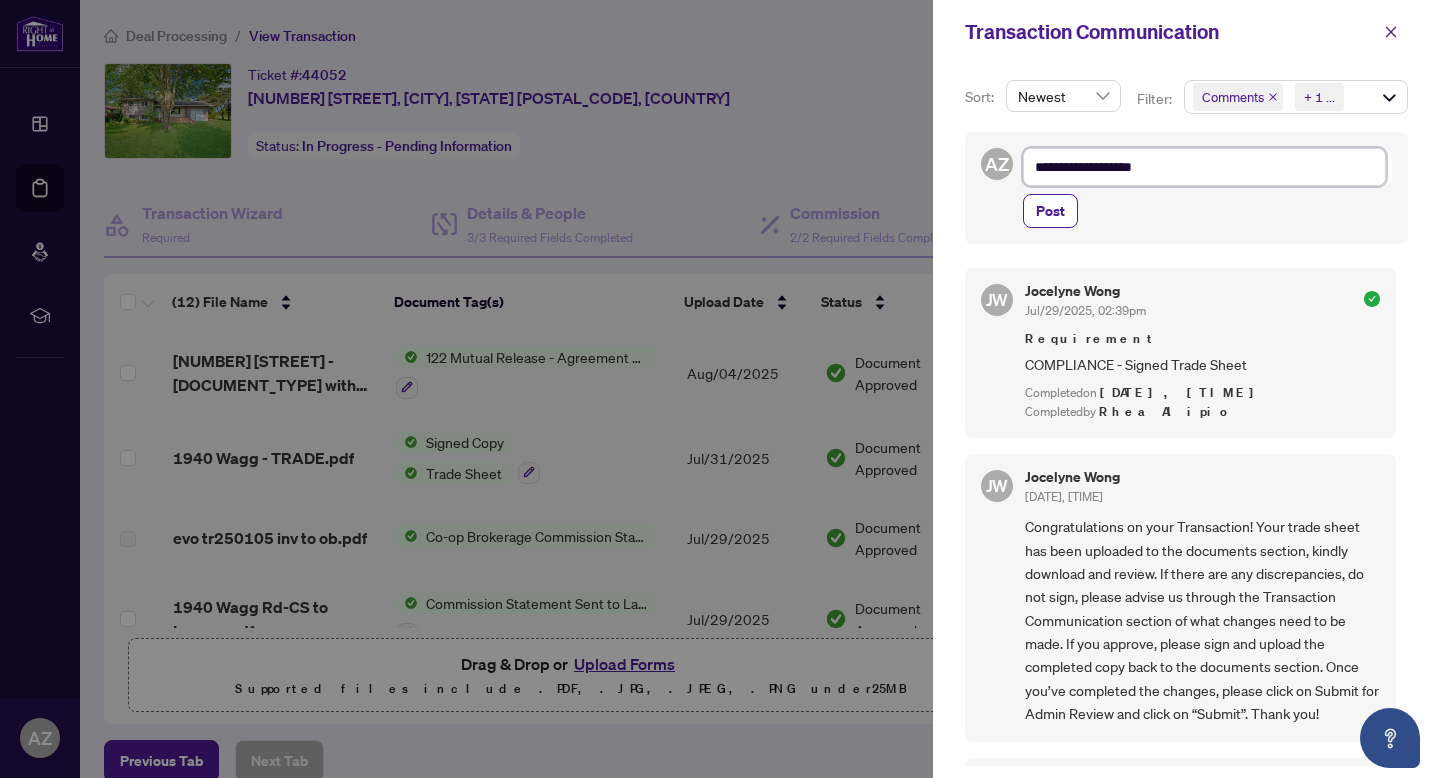 type on "**********" 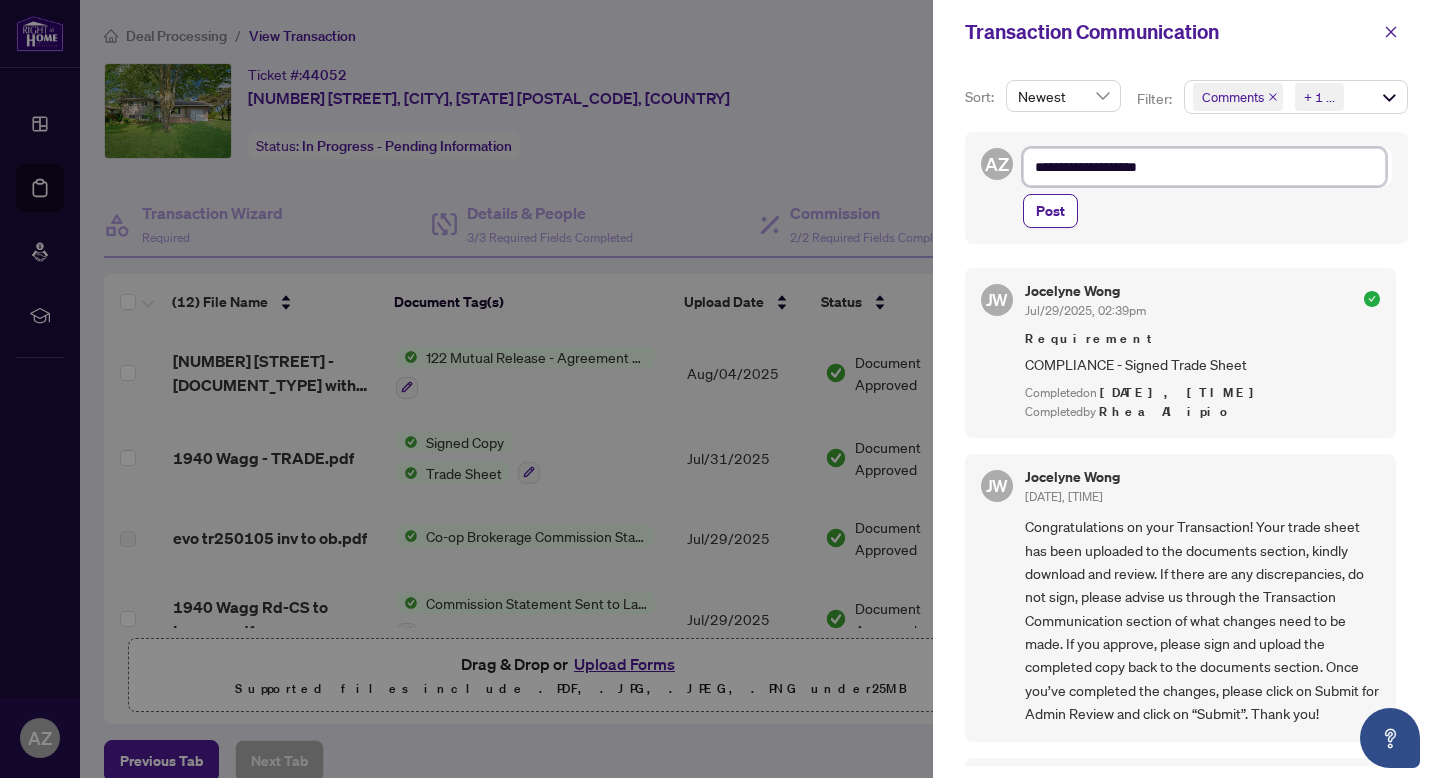 type on "**********" 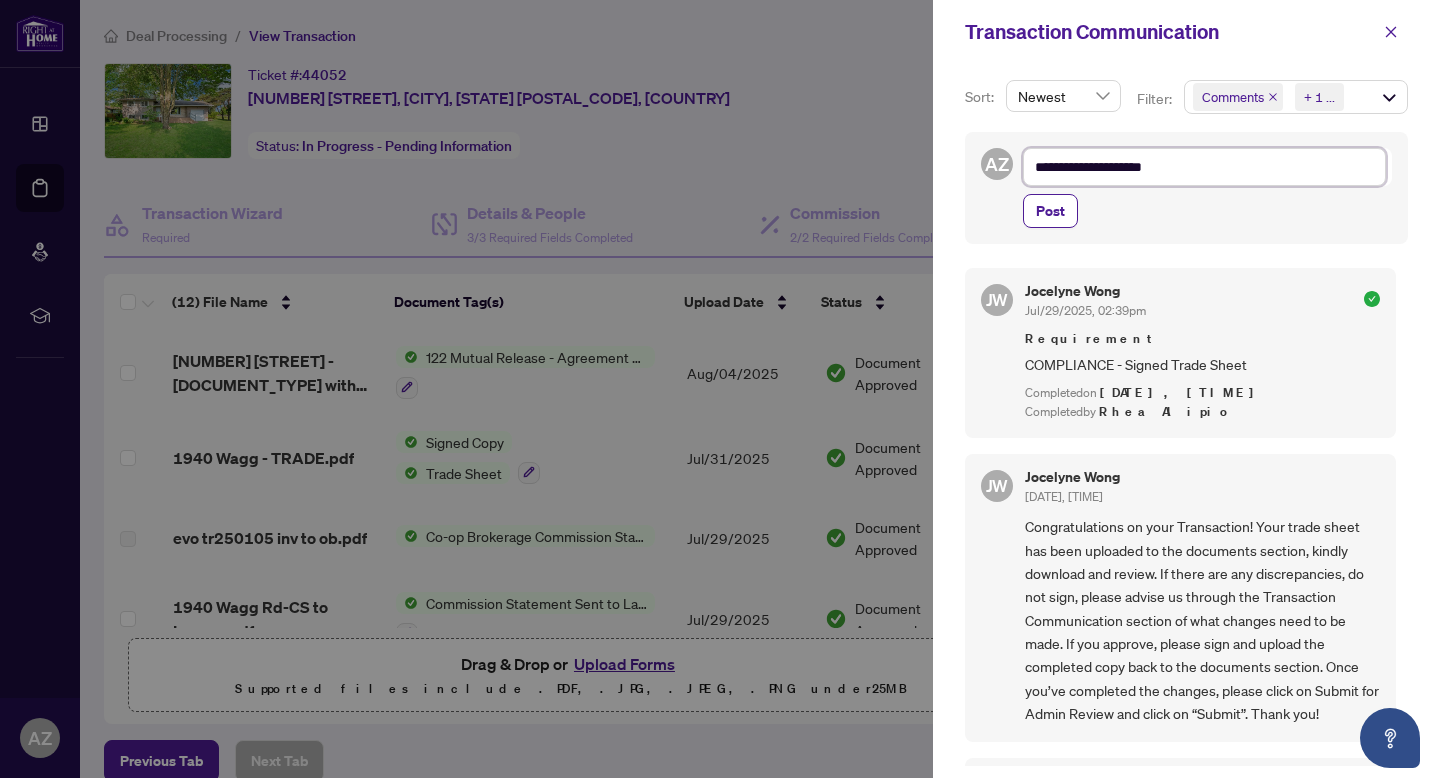 type on "**********" 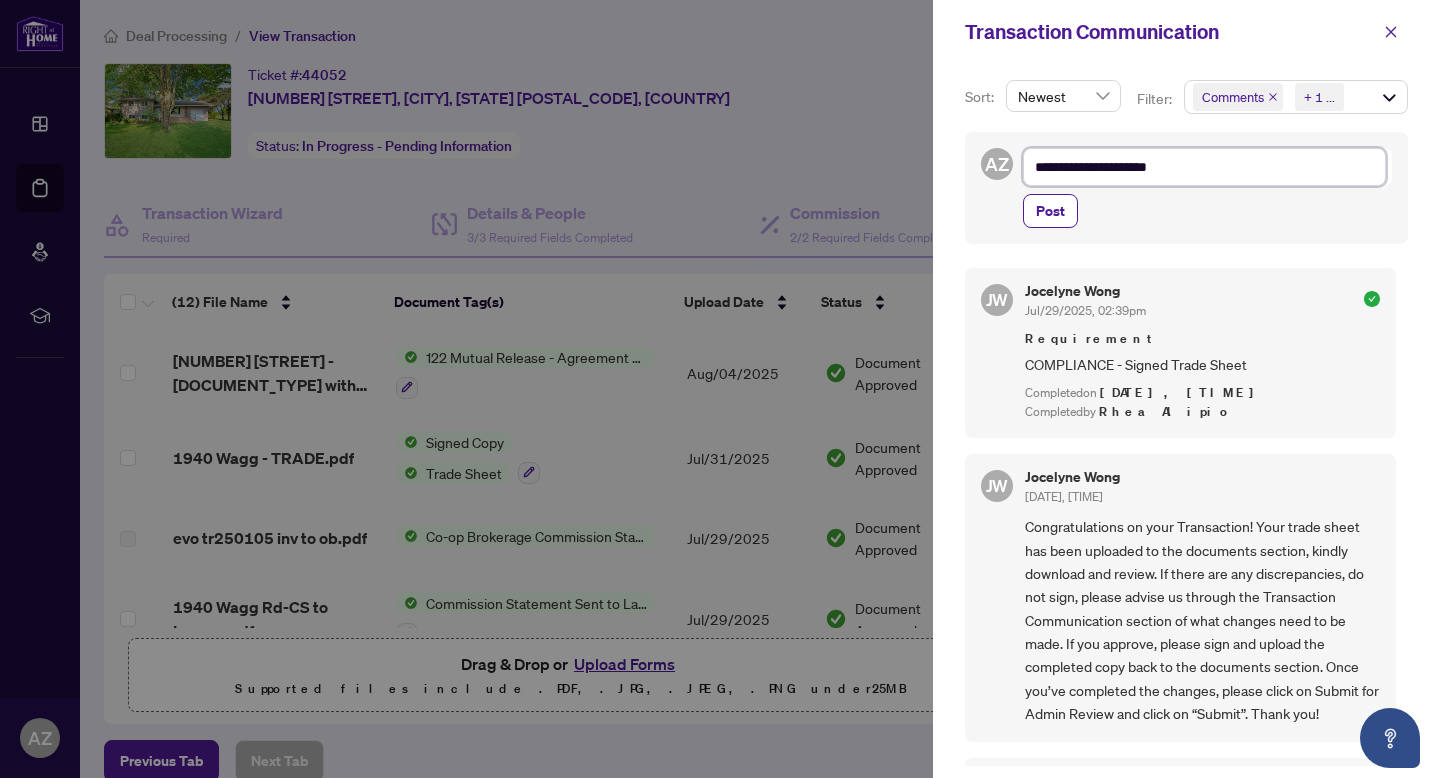 type on "**********" 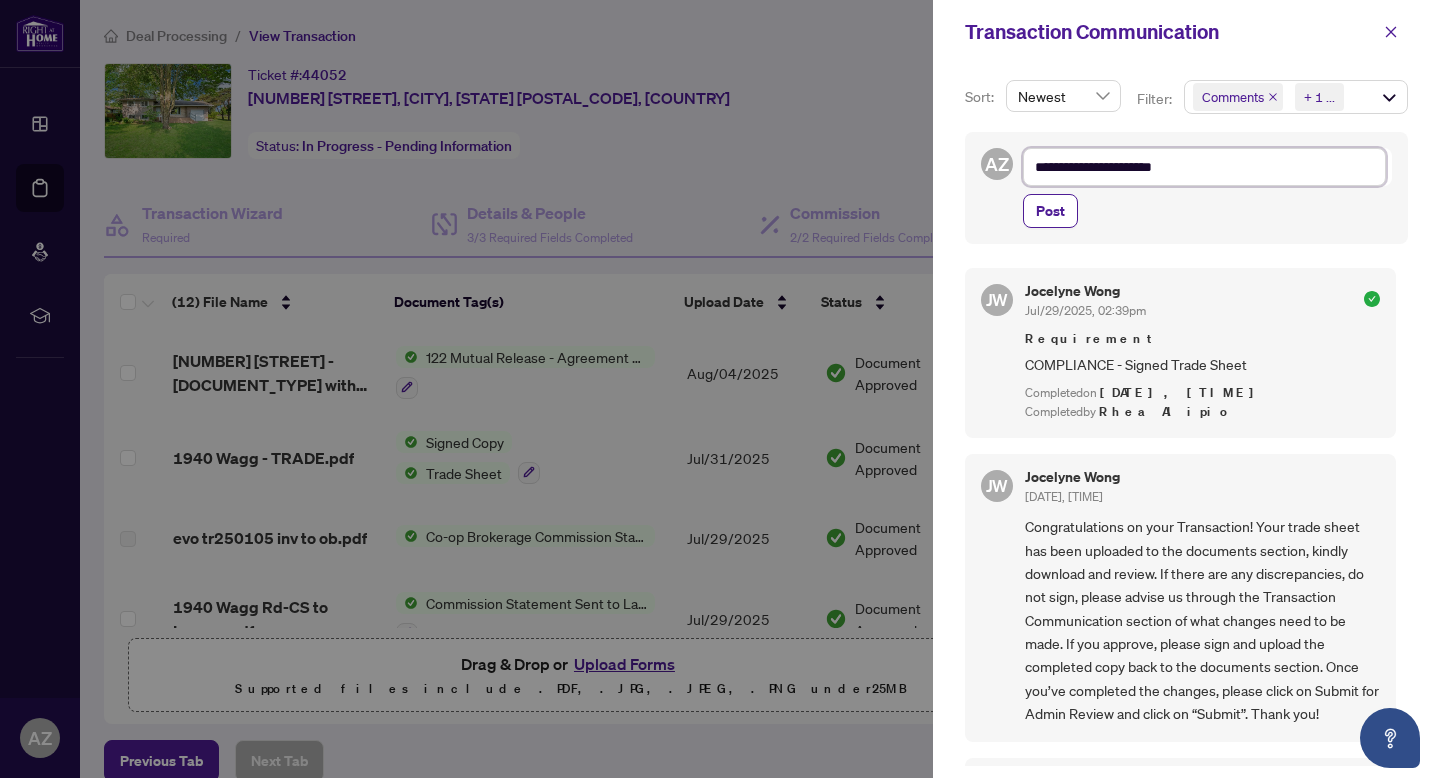 type on "**********" 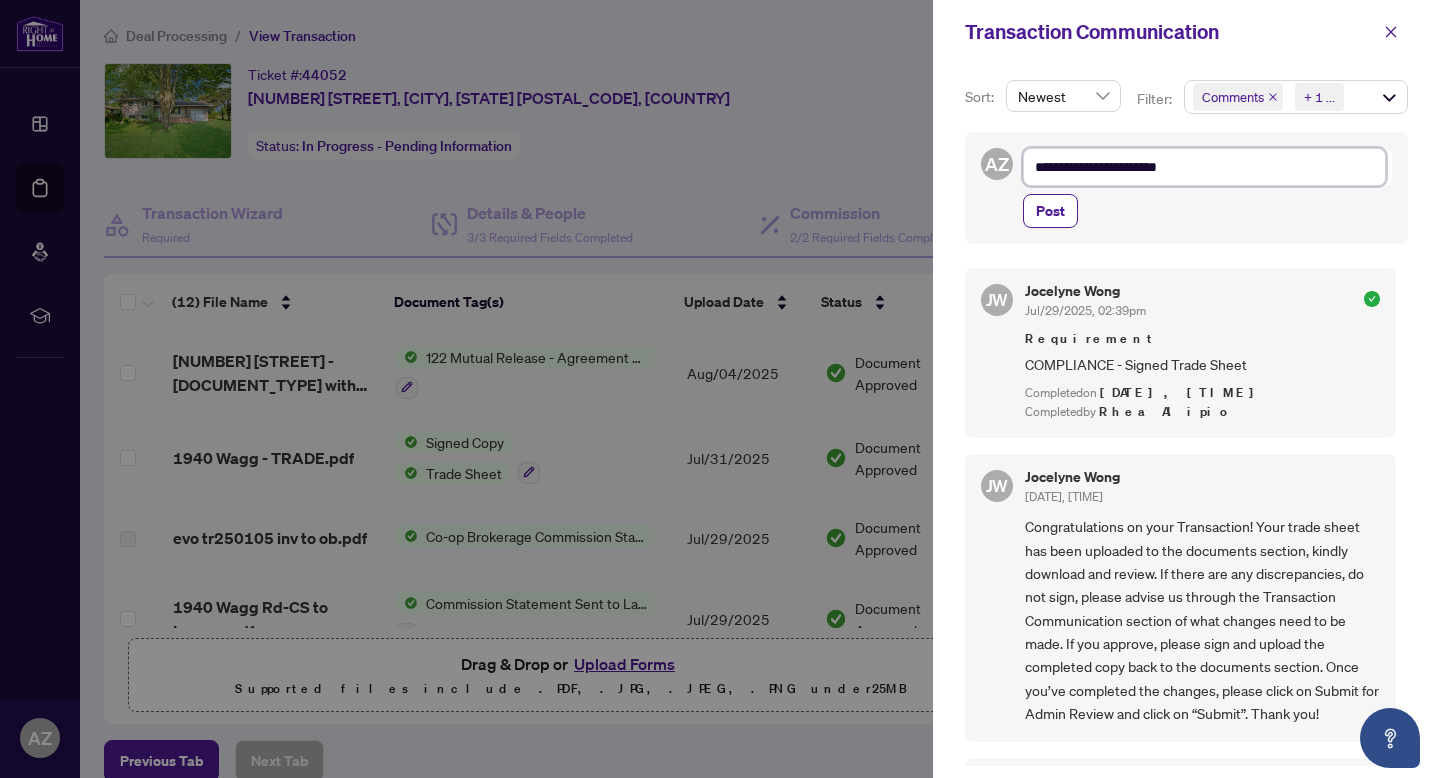 type on "**********" 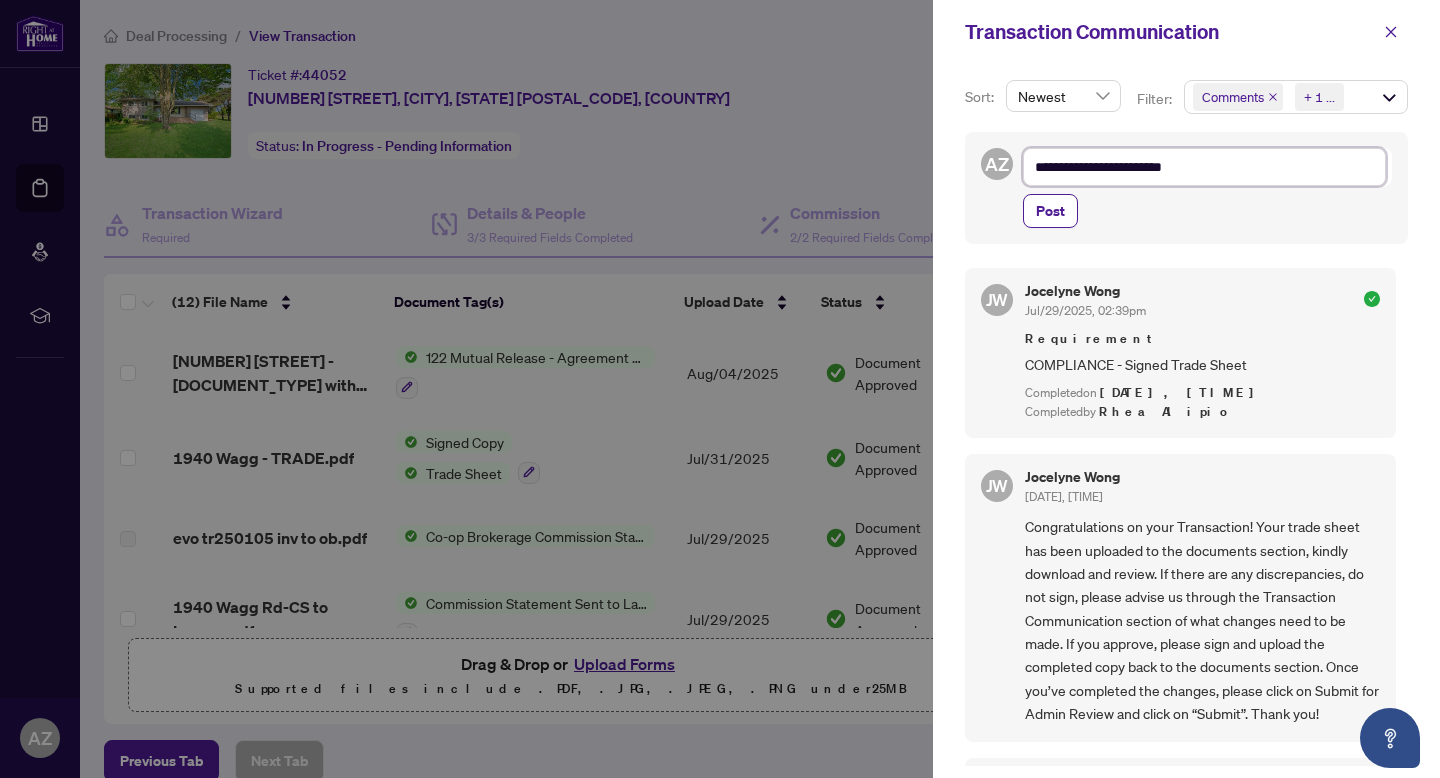type on "**********" 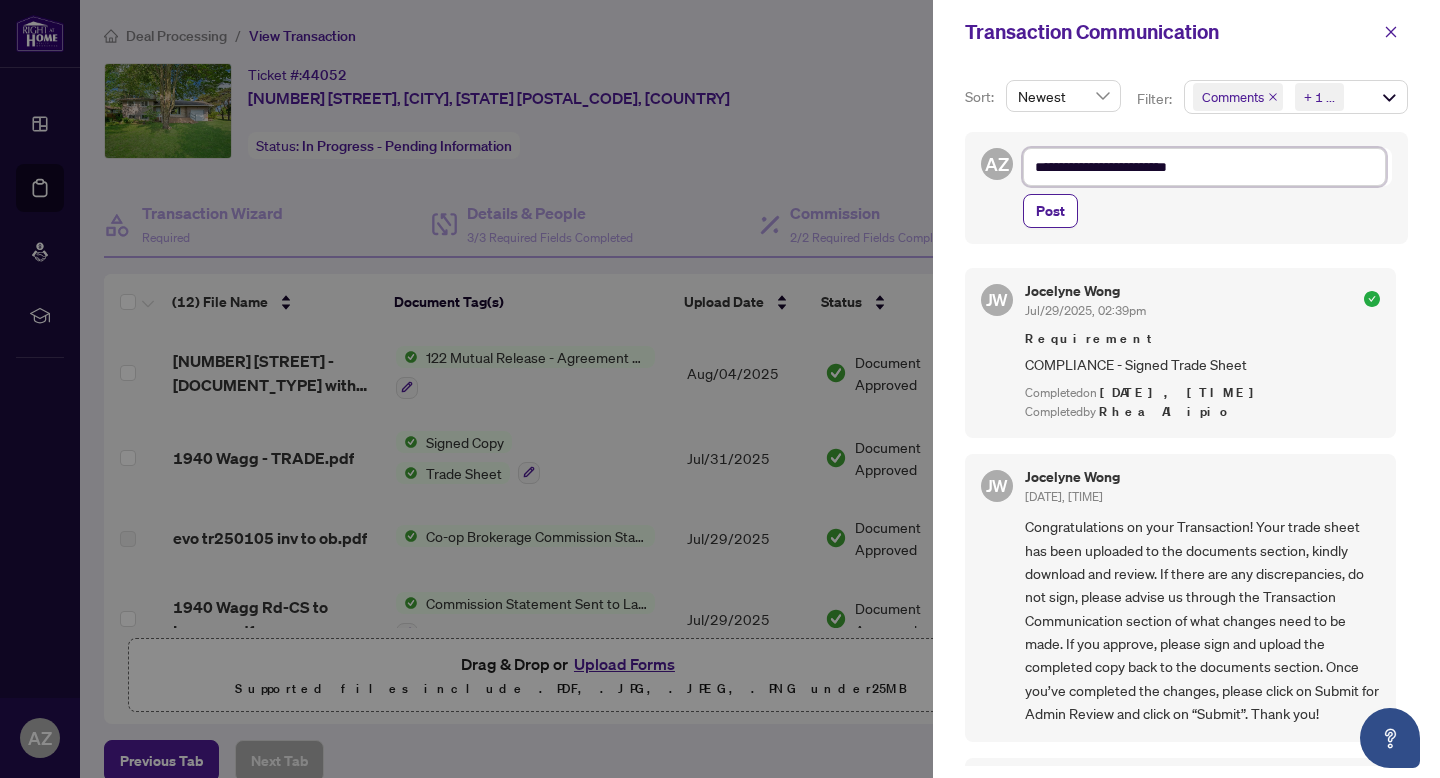 type on "**********" 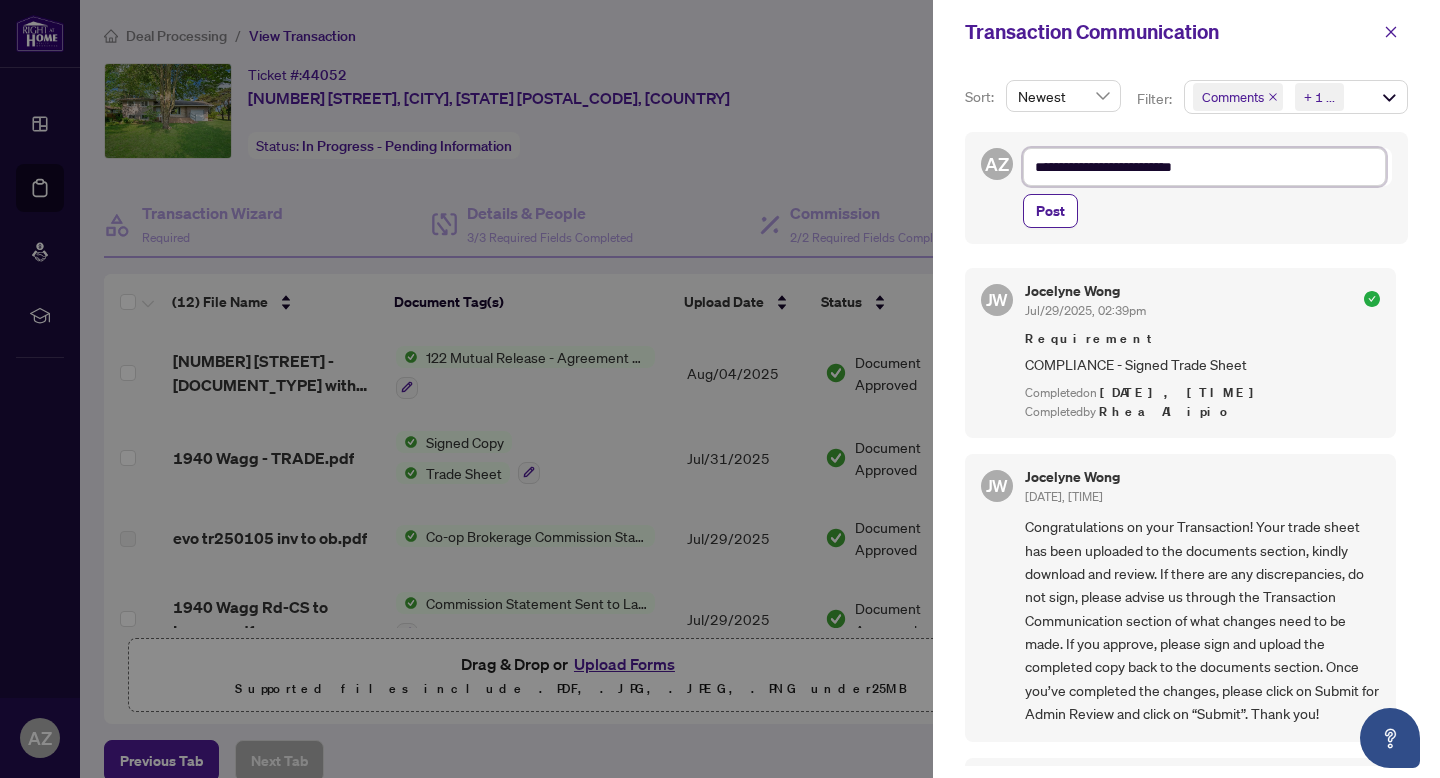 type on "**********" 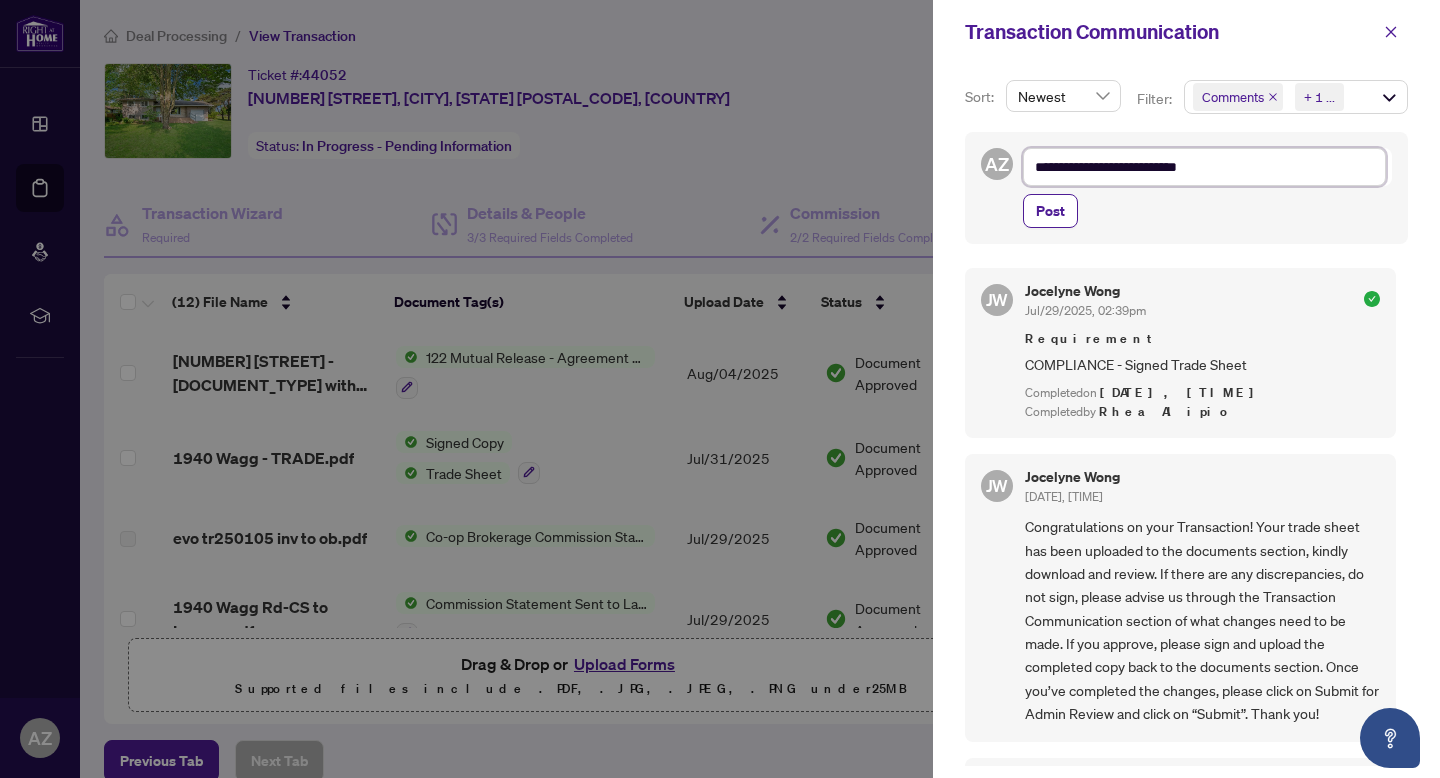 type on "**********" 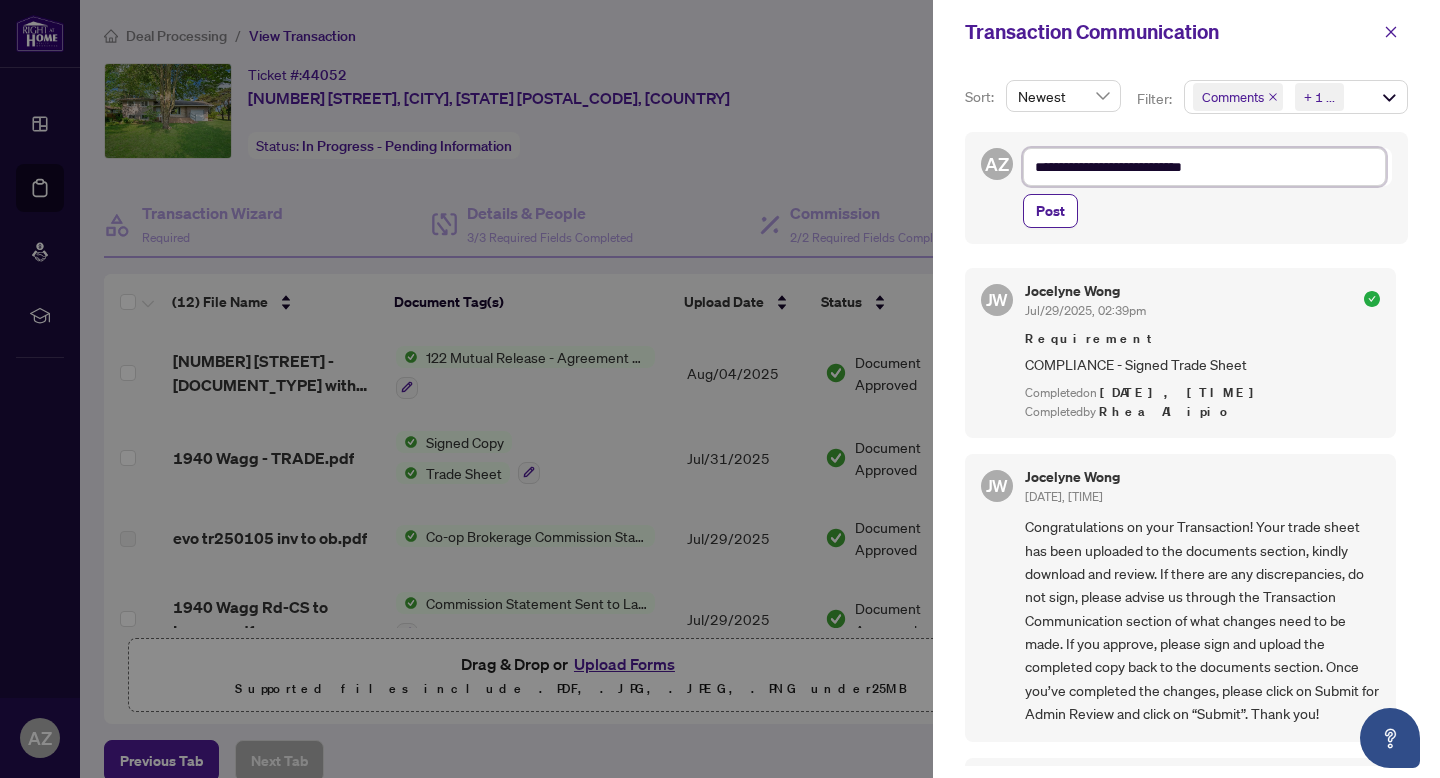 type on "**********" 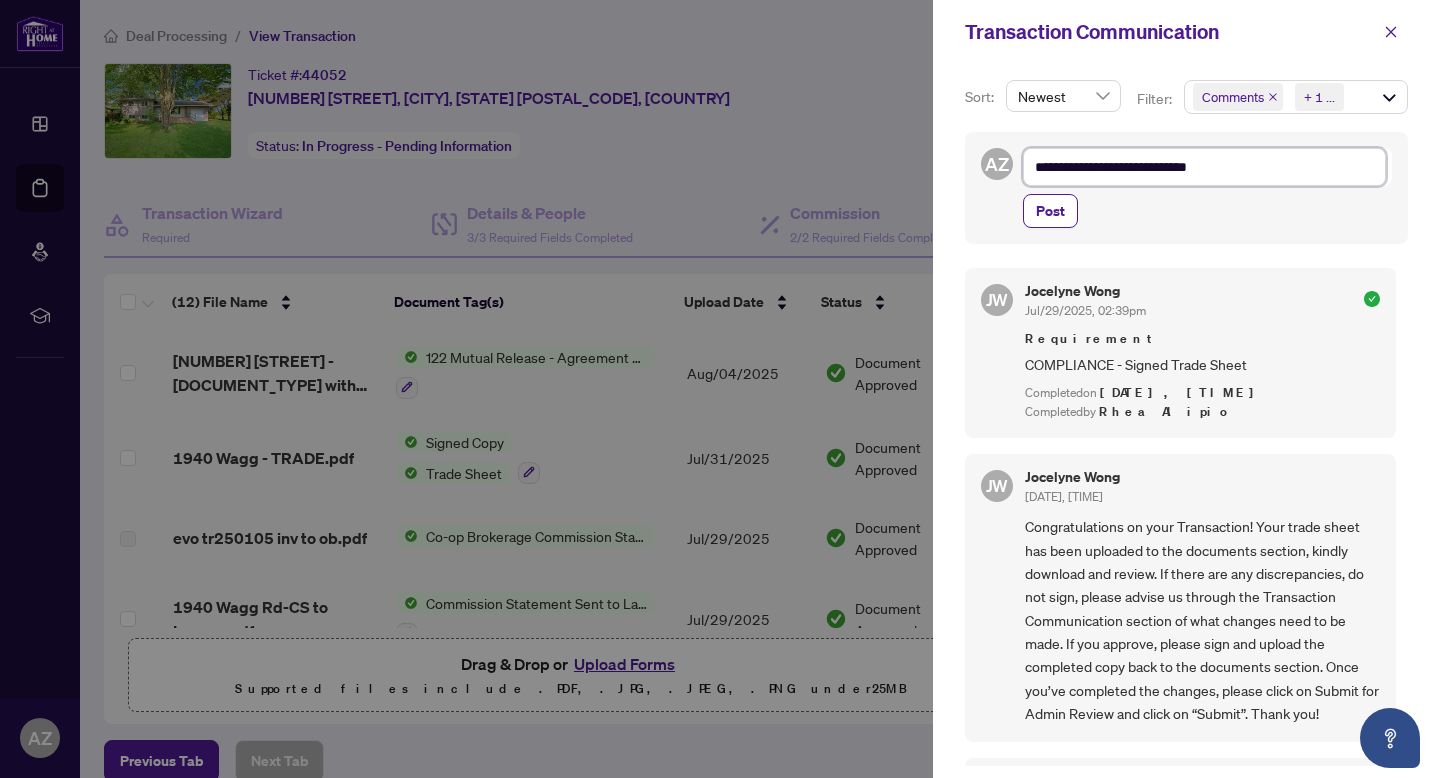 type on "**********" 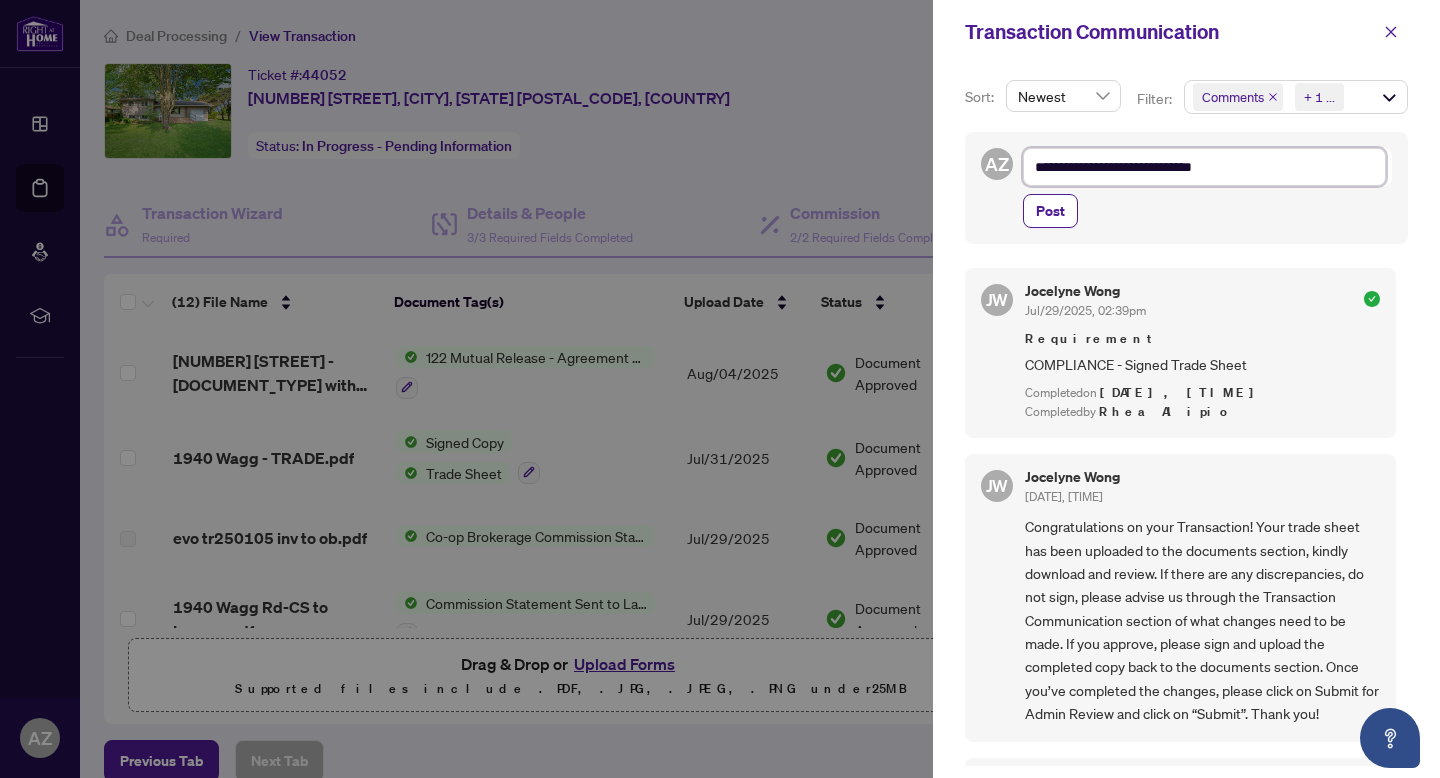 type on "**********" 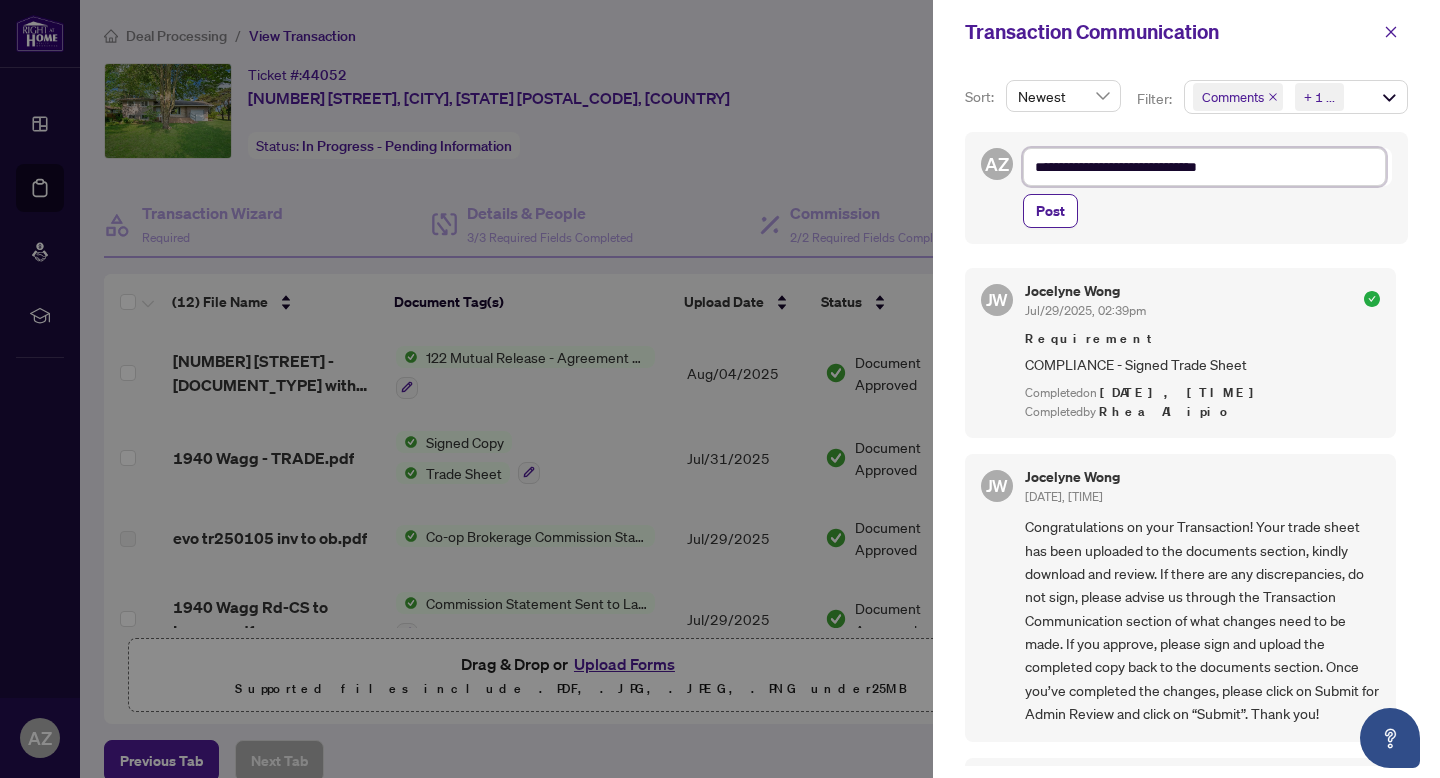 type on "**********" 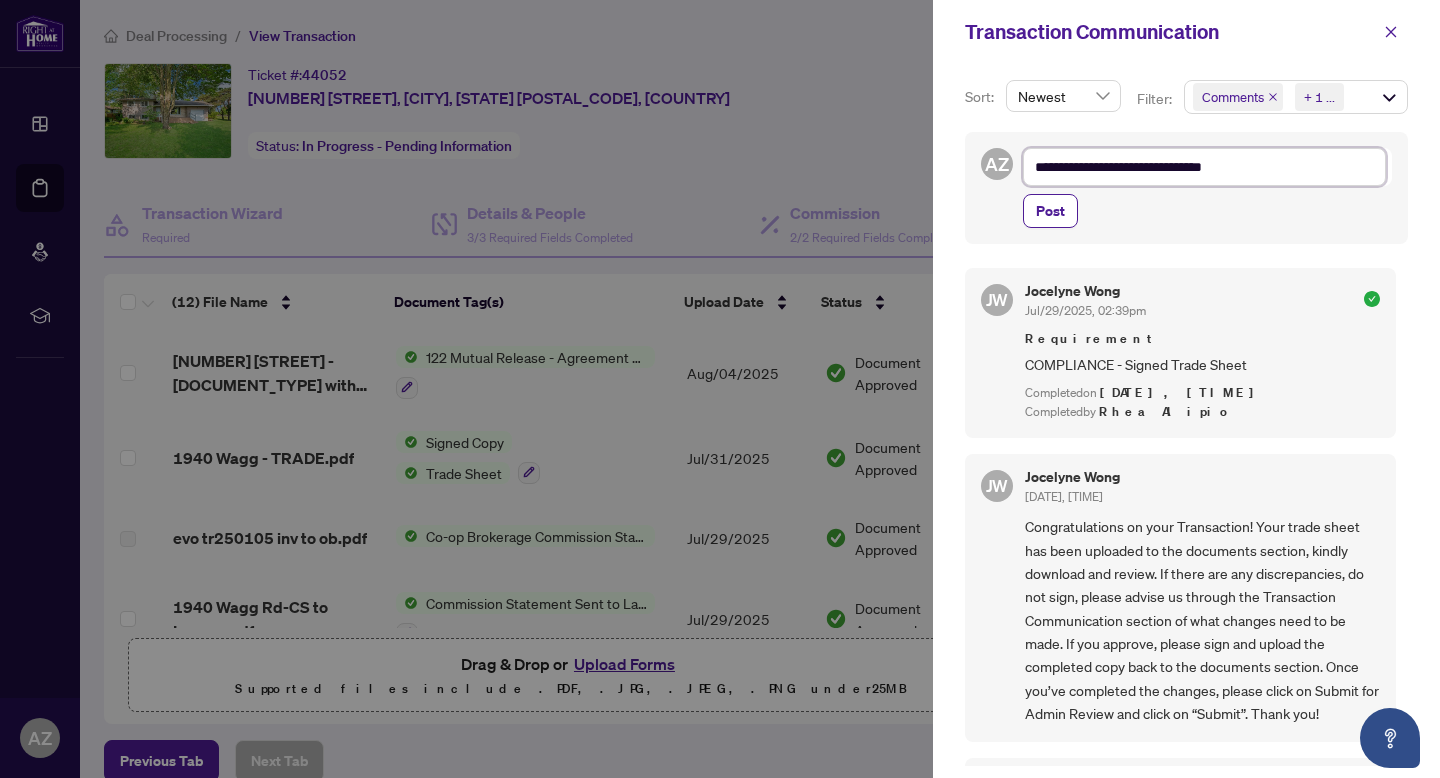 type on "**********" 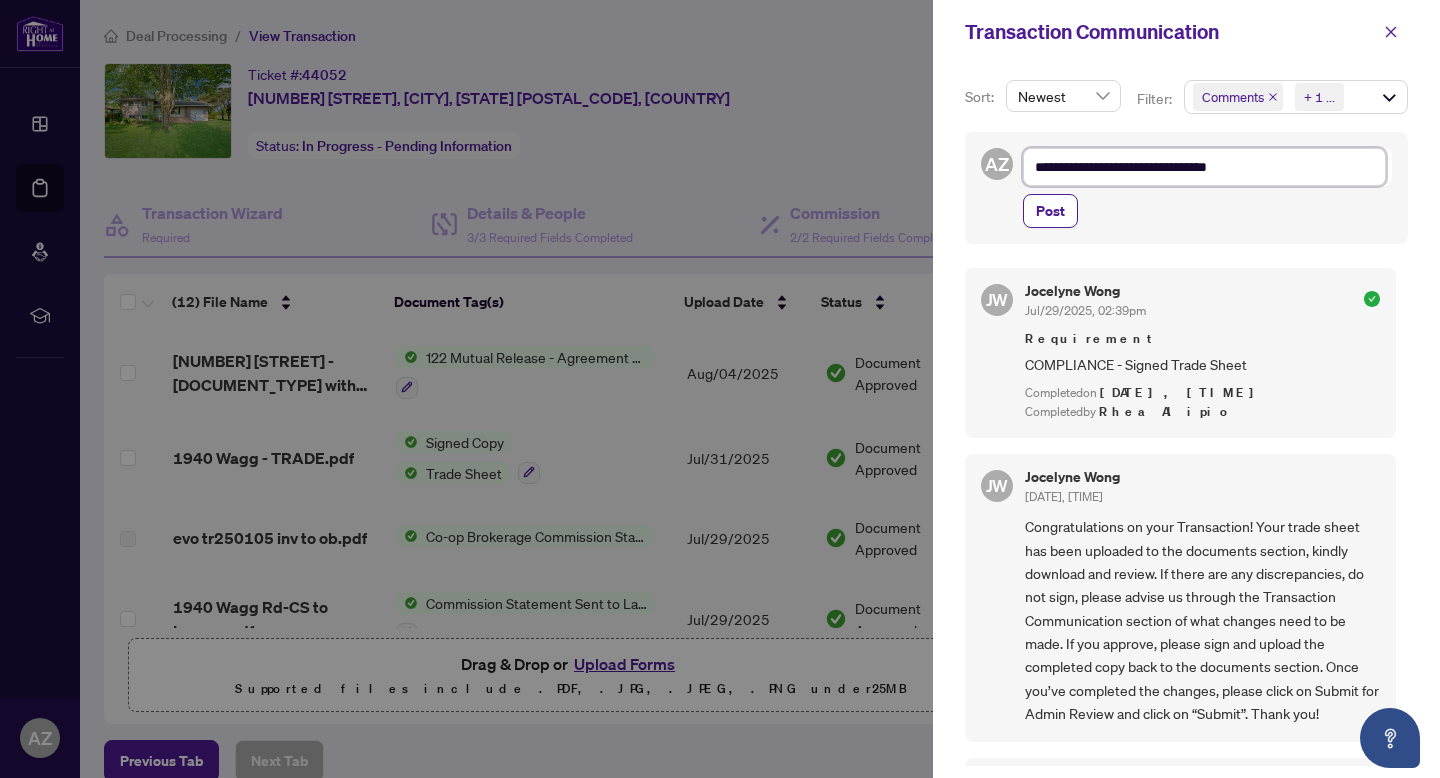 type on "**********" 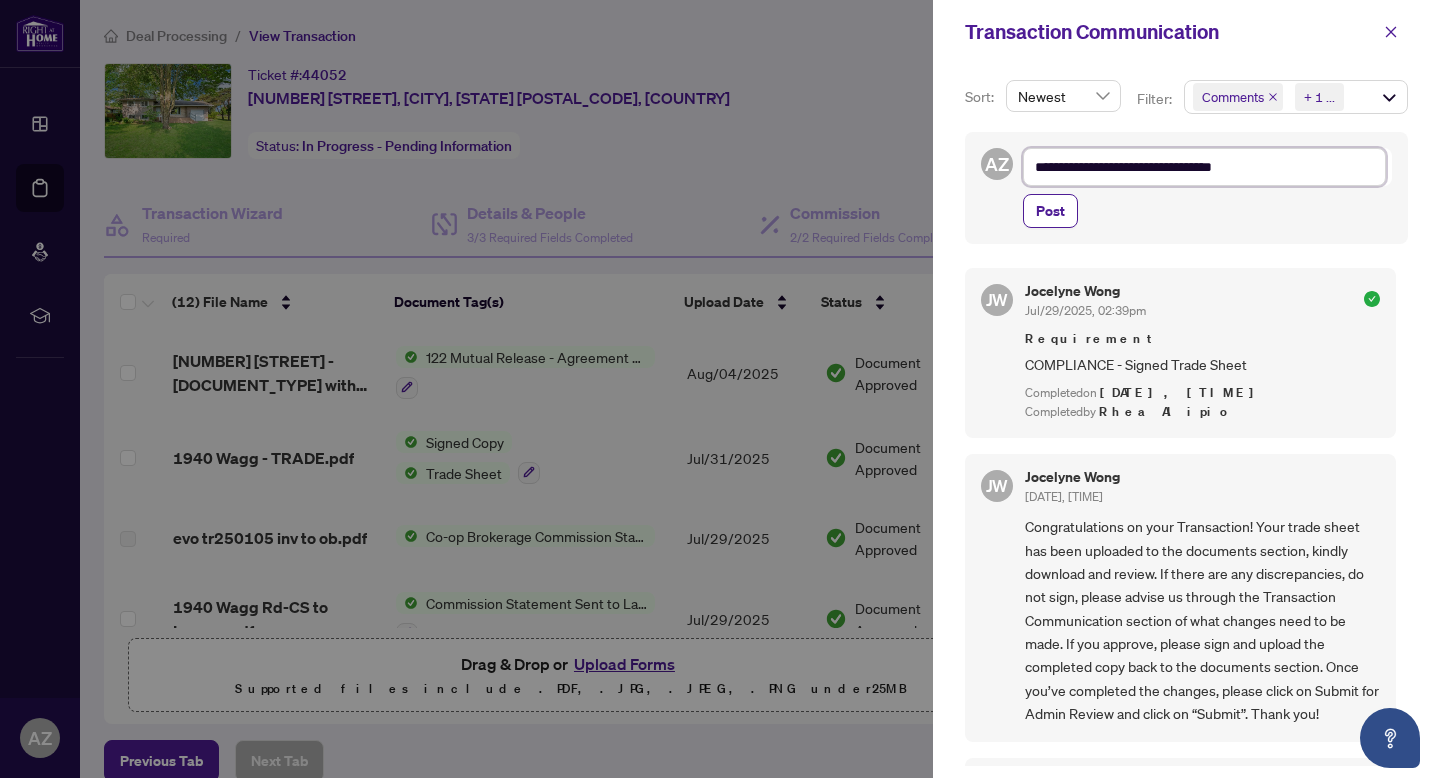 type on "**********" 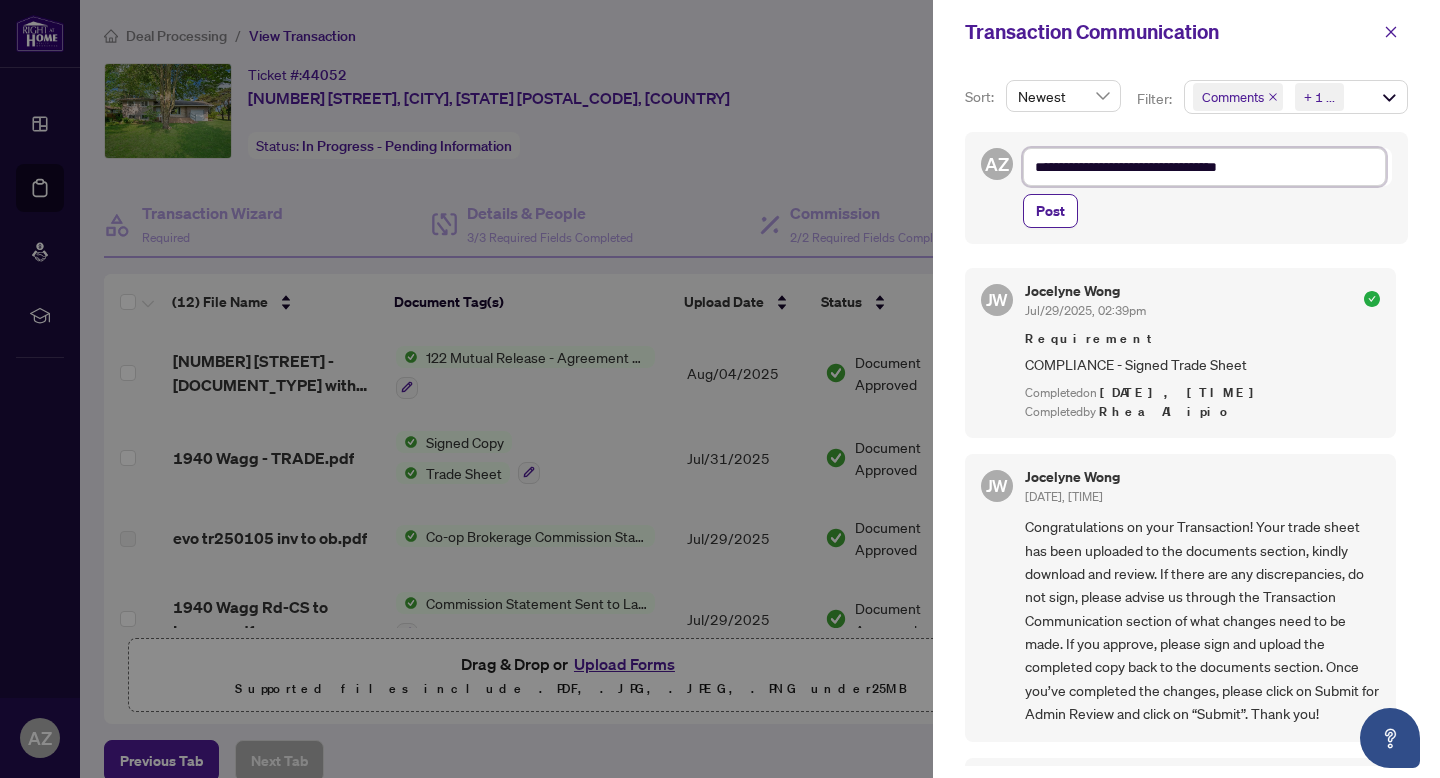 type on "**********" 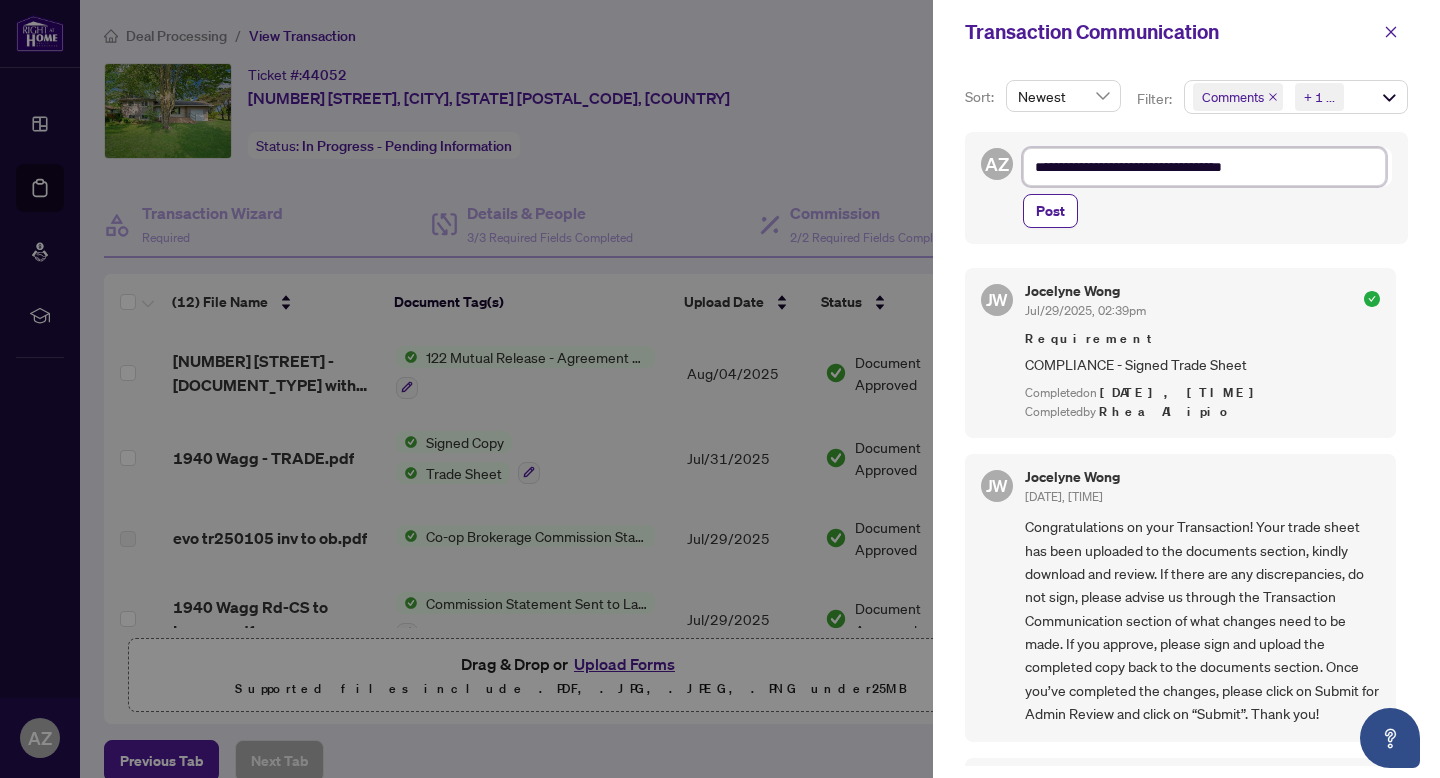 type on "**********" 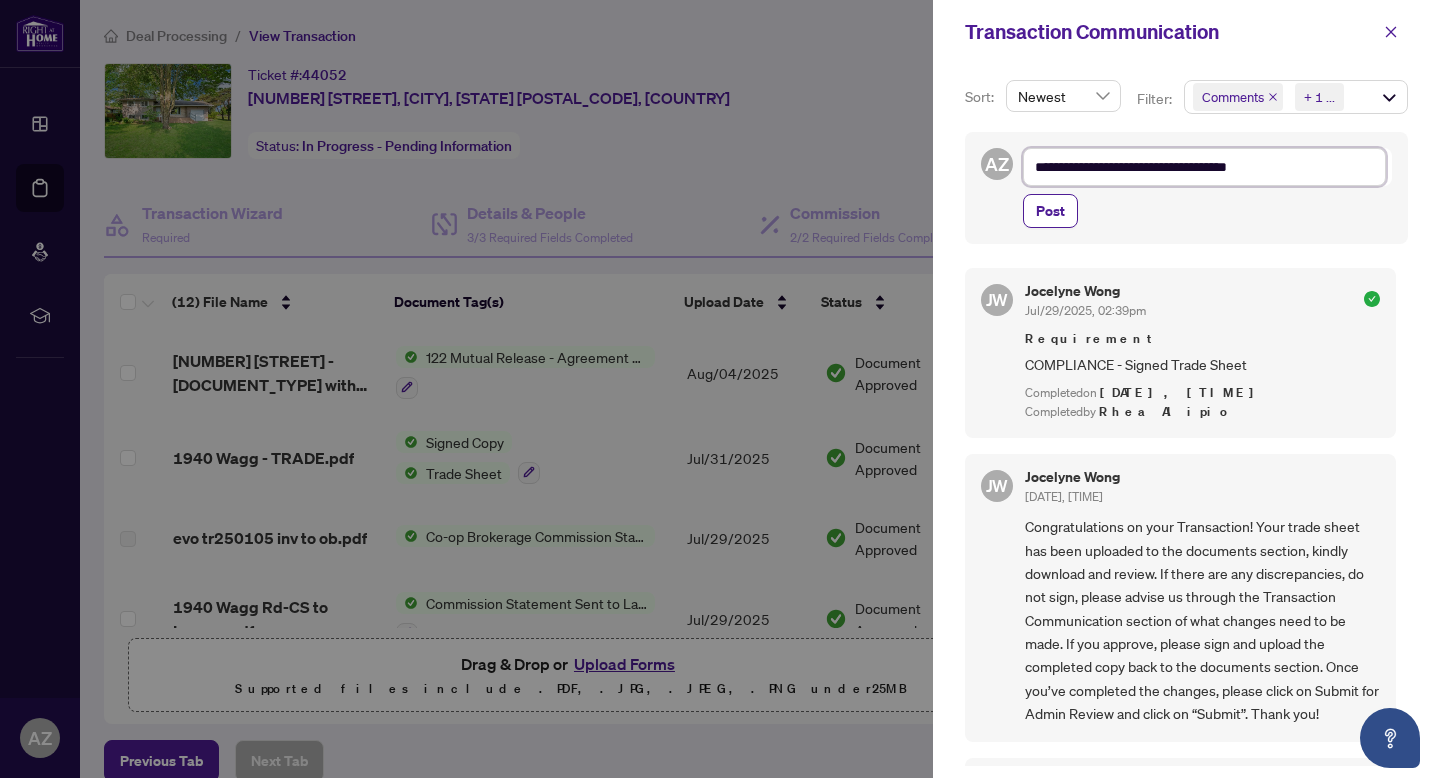 type on "**********" 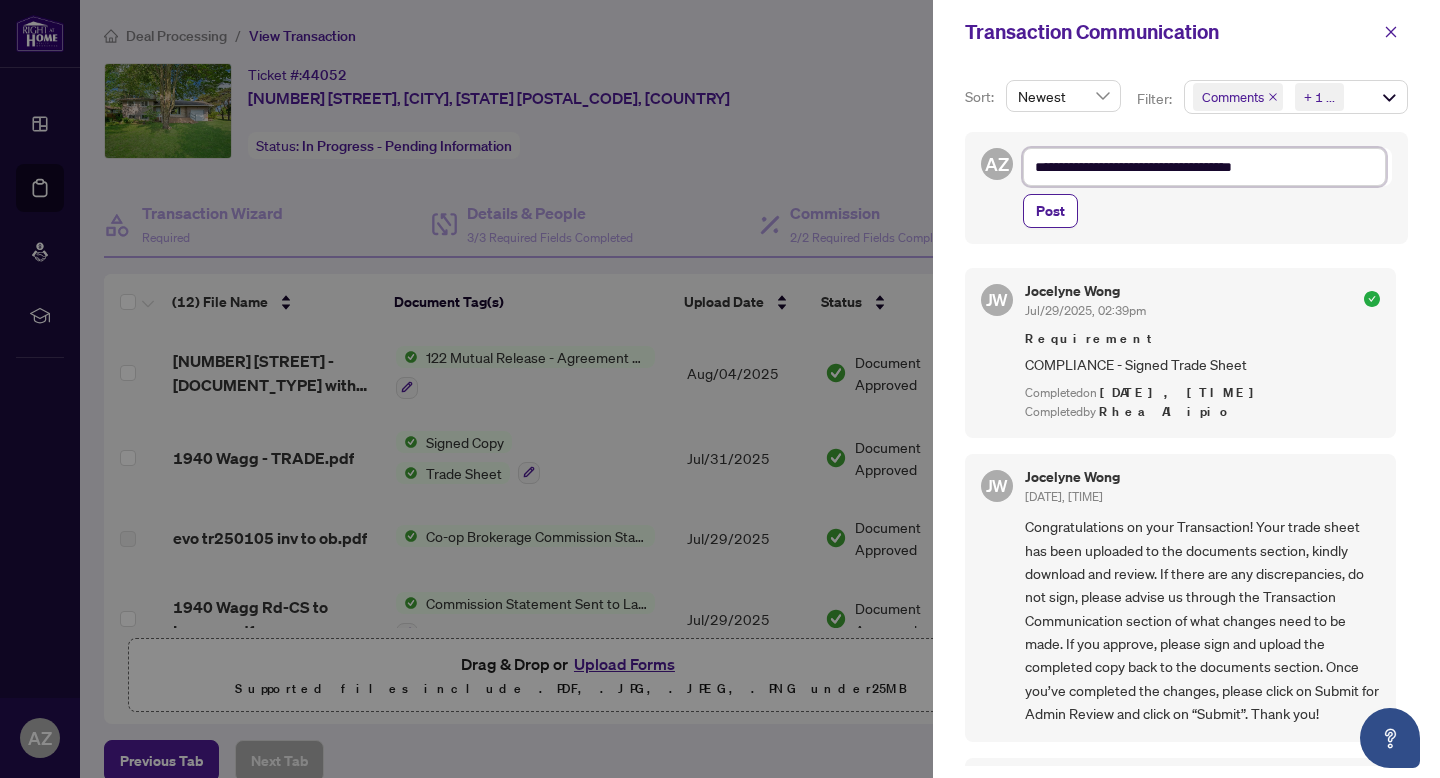 type on "**********" 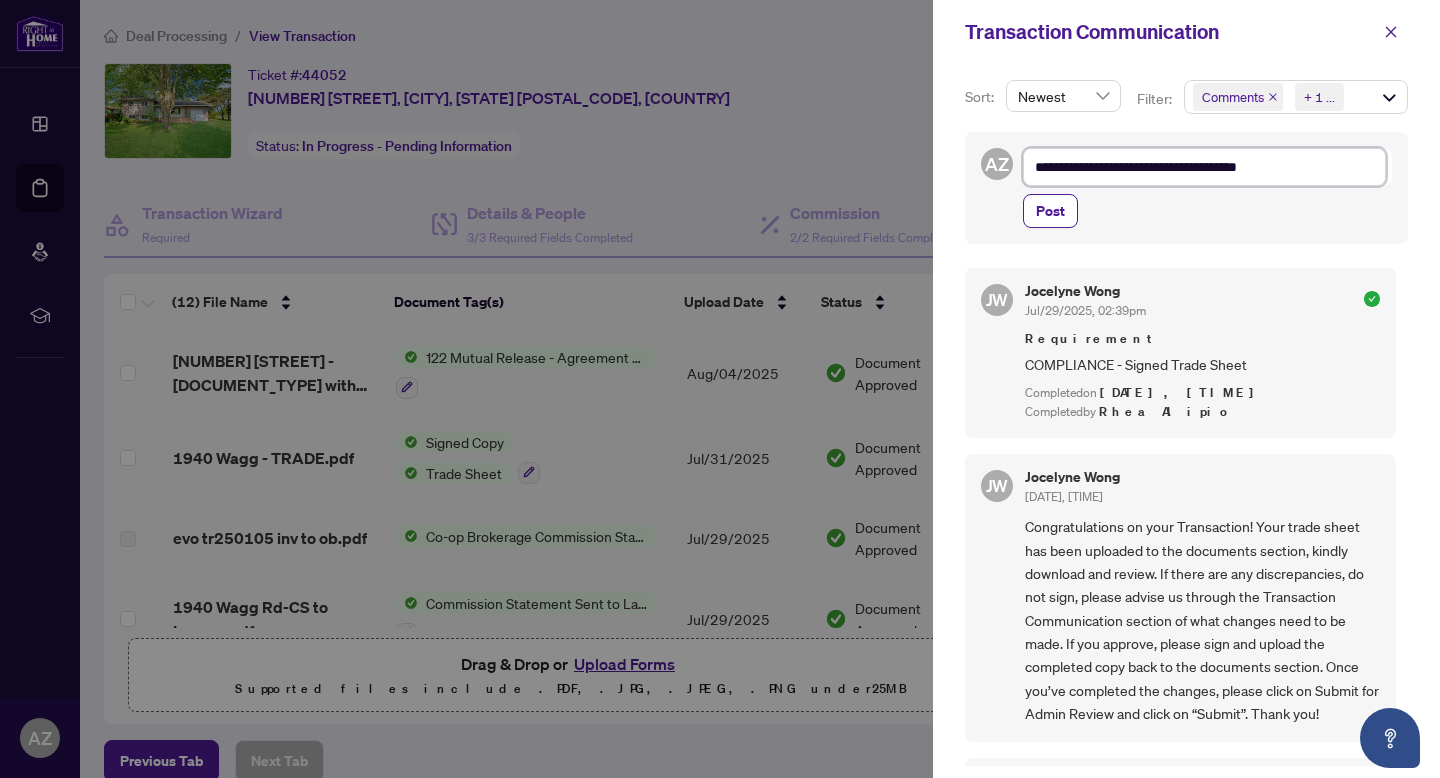 type on "**********" 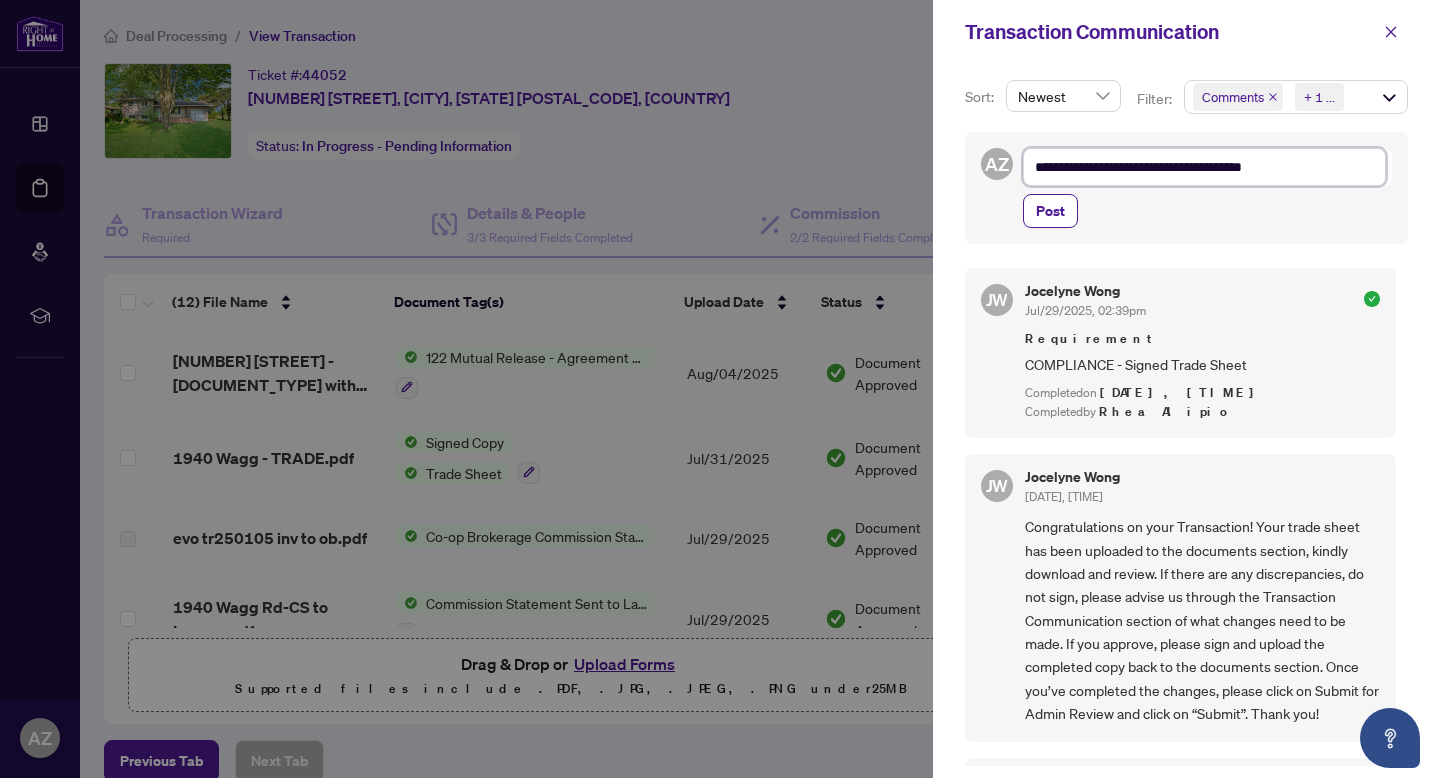 type on "**********" 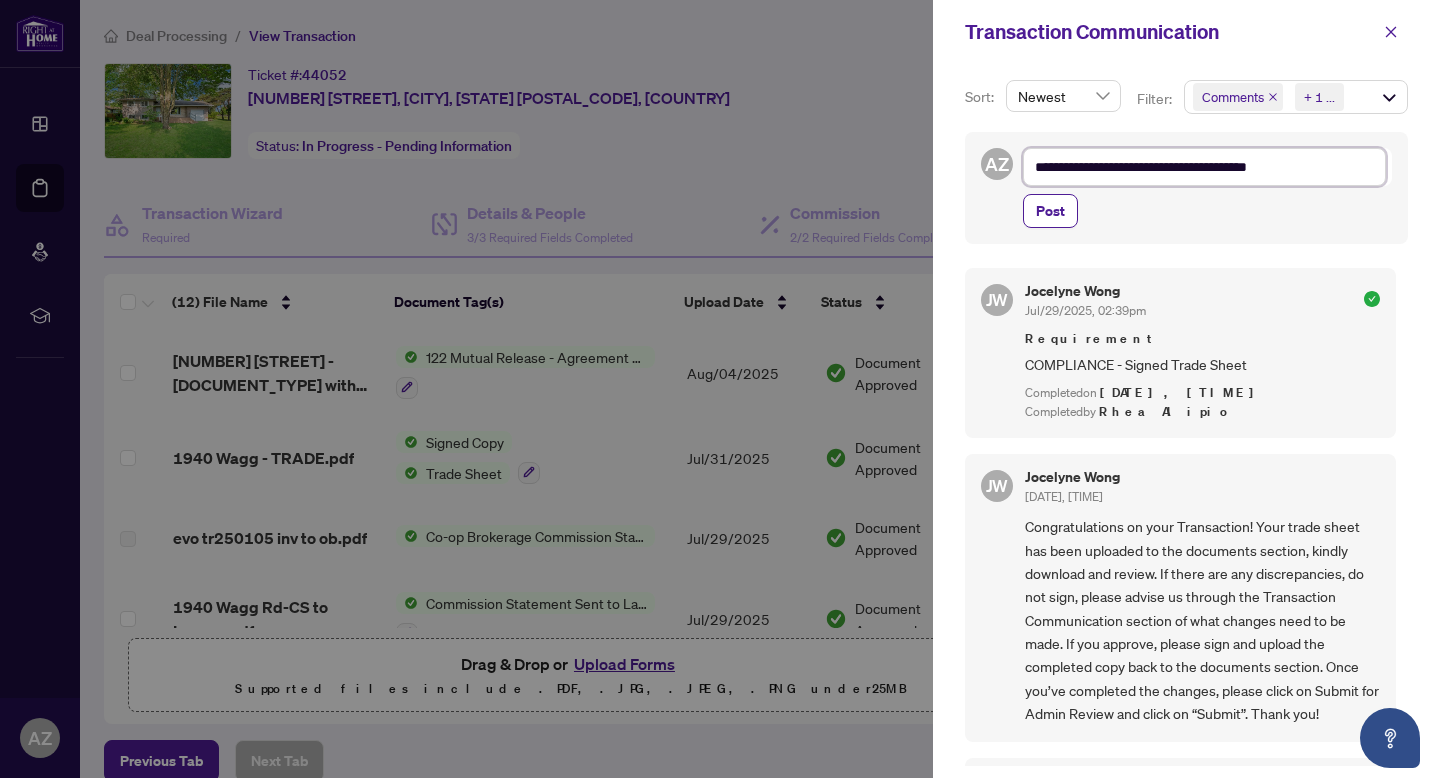 type on "**********" 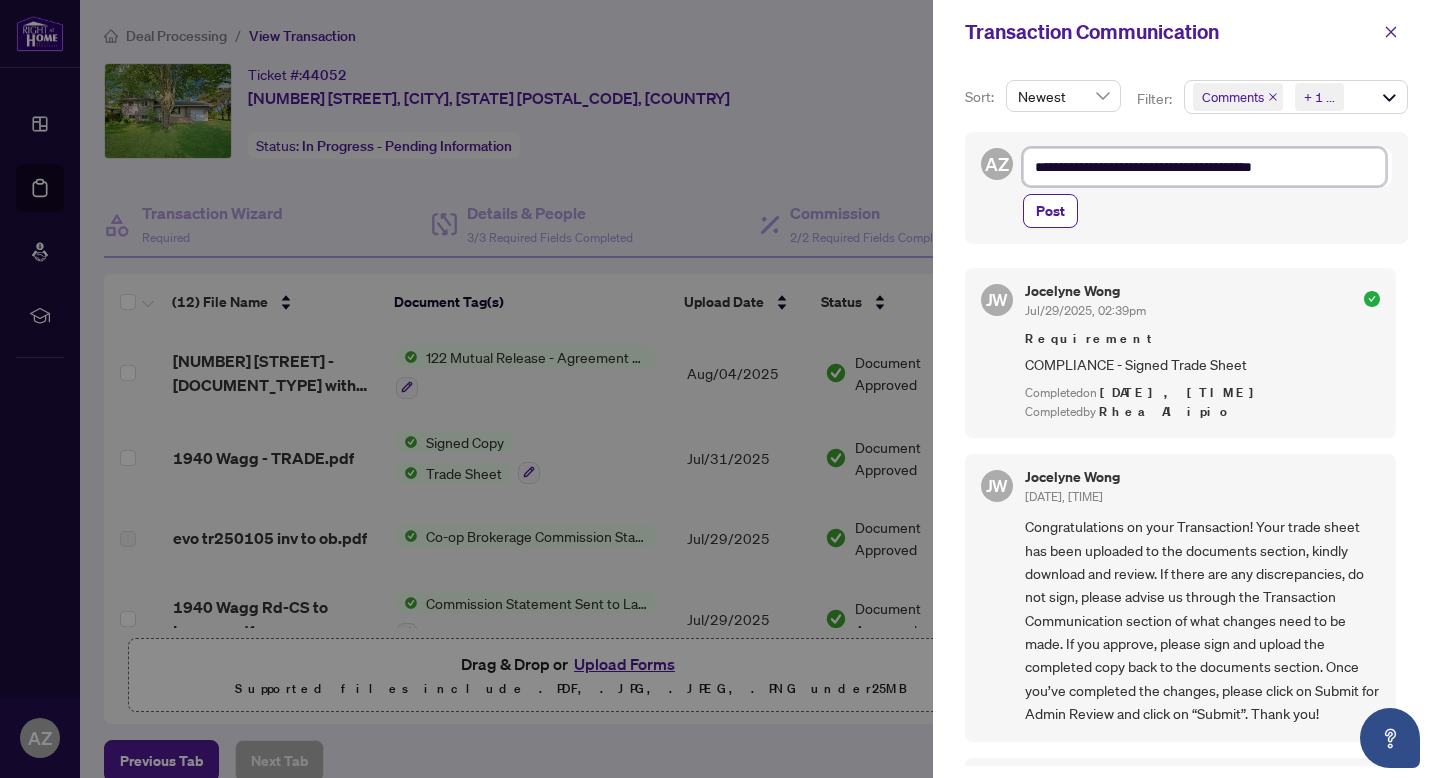 type on "**********" 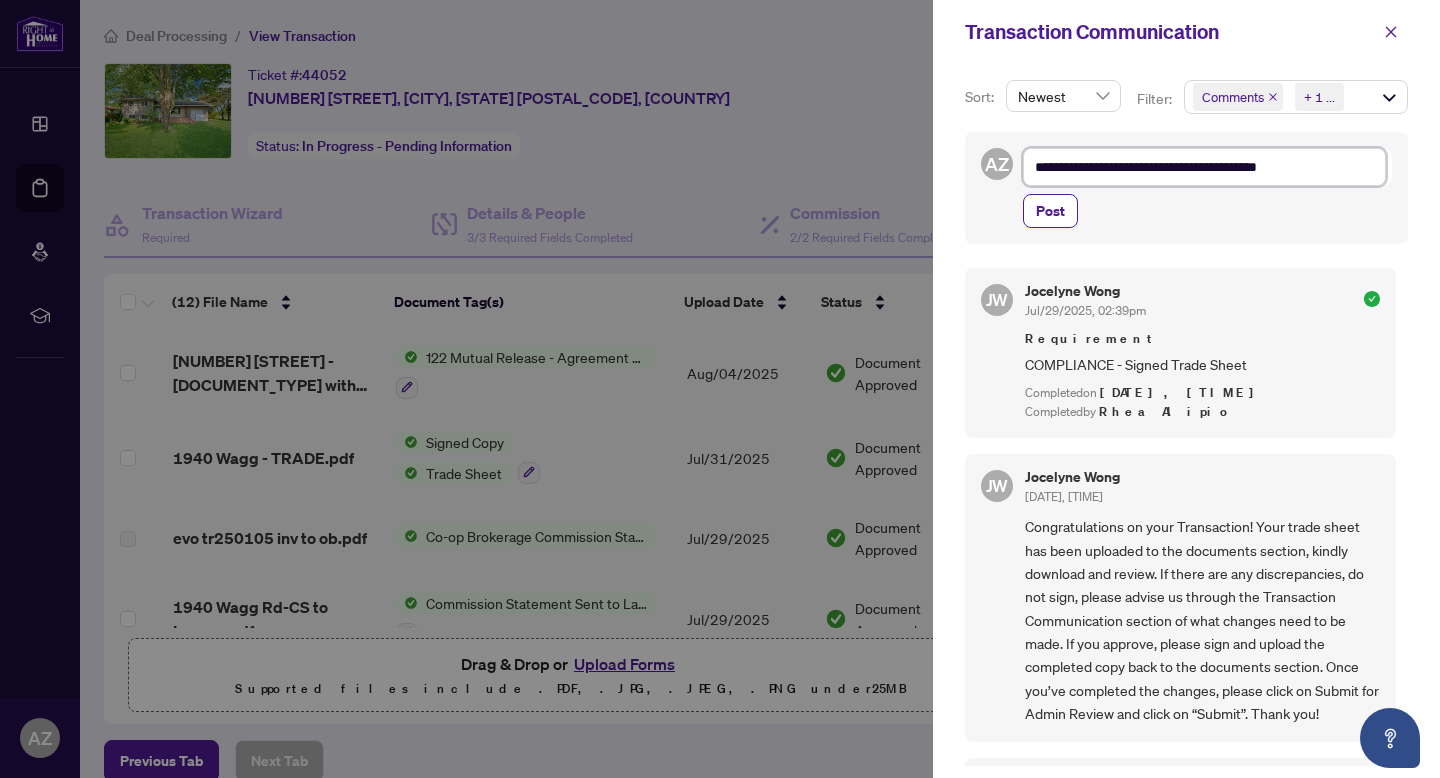 type on "**********" 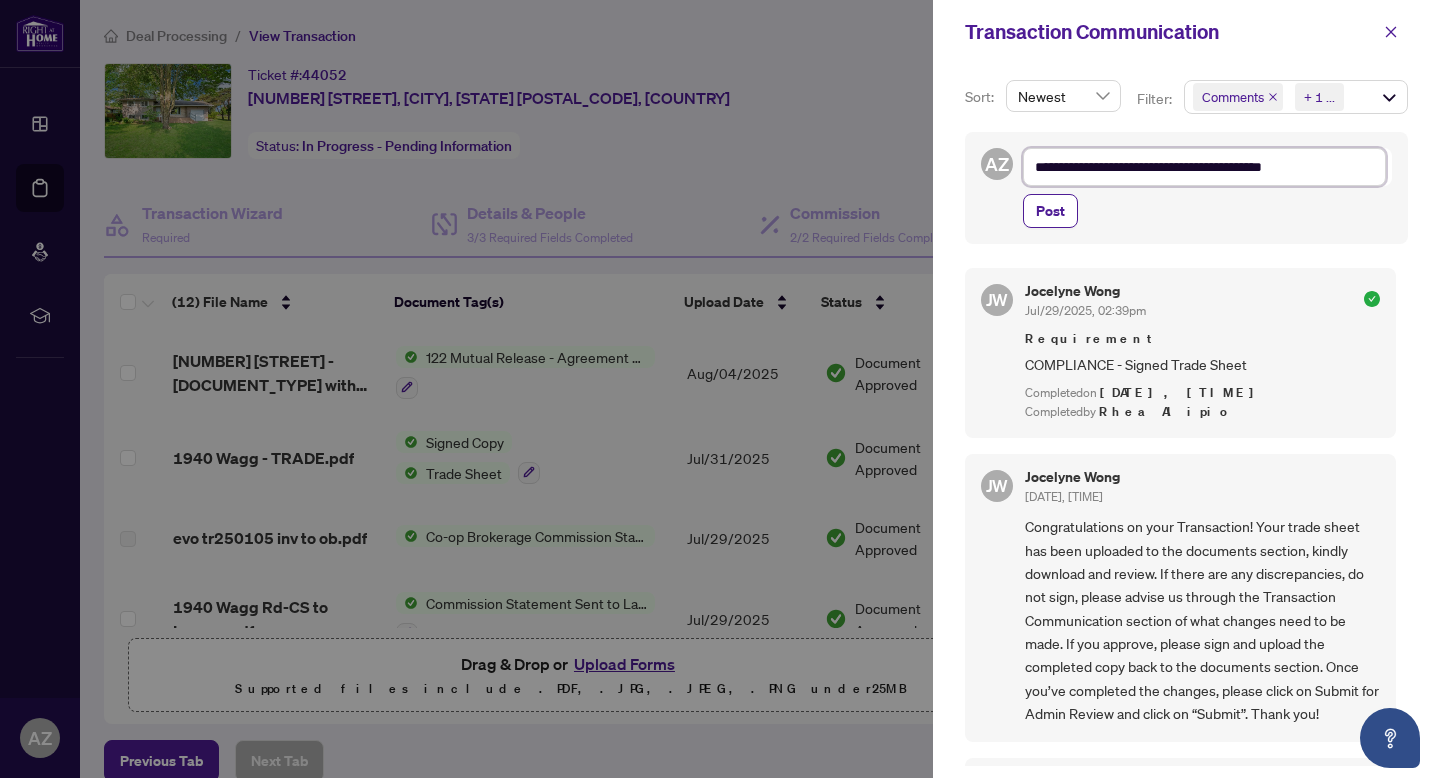 type on "**********" 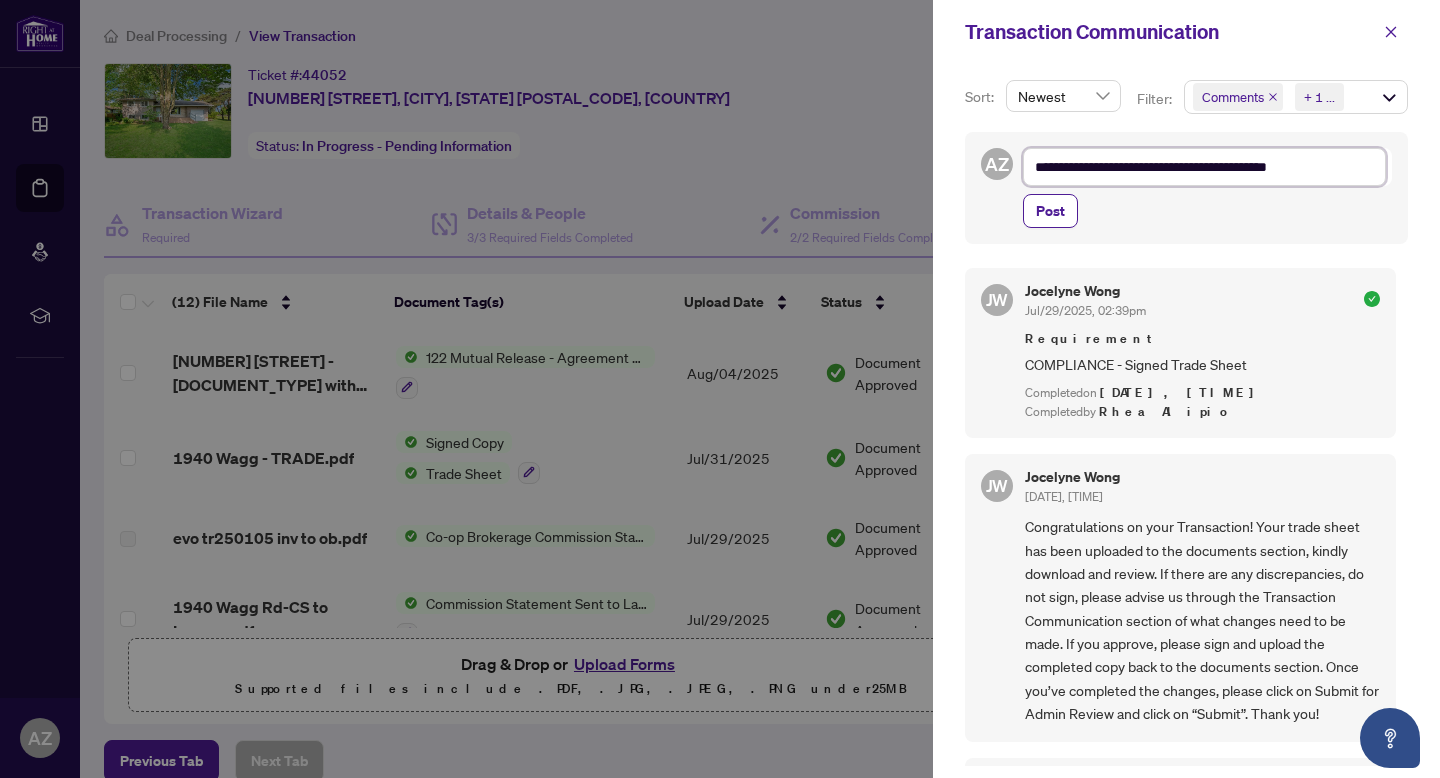 type on "**********" 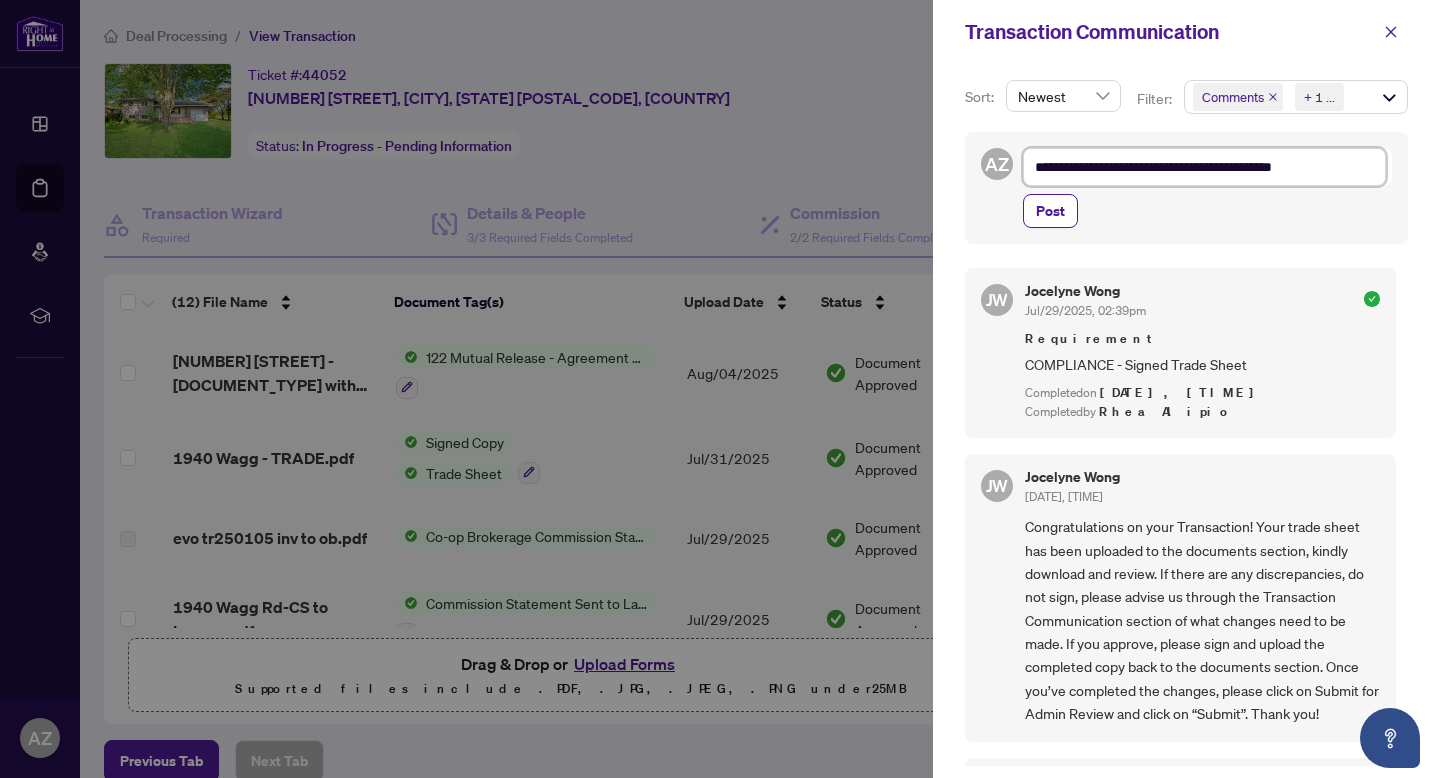 type on "**********" 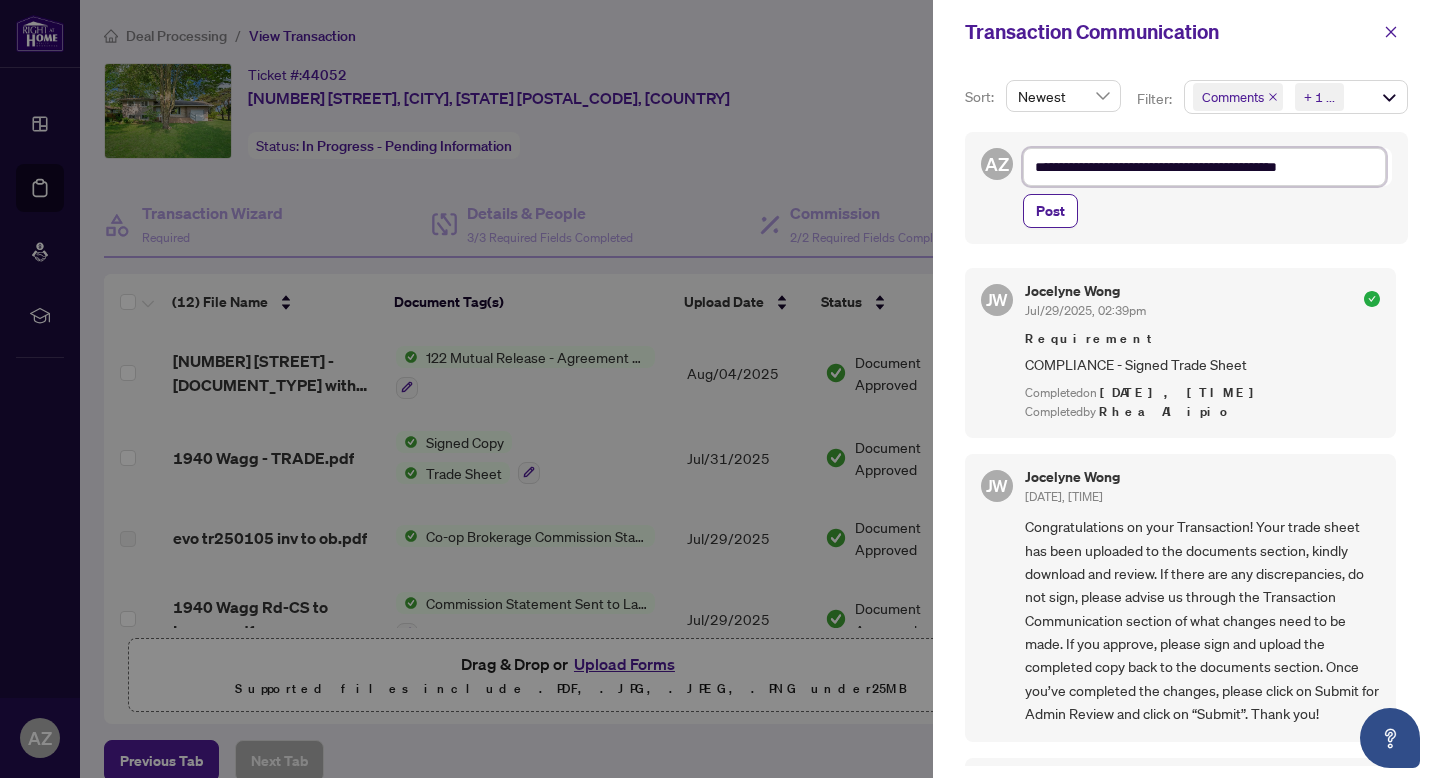 type on "**********" 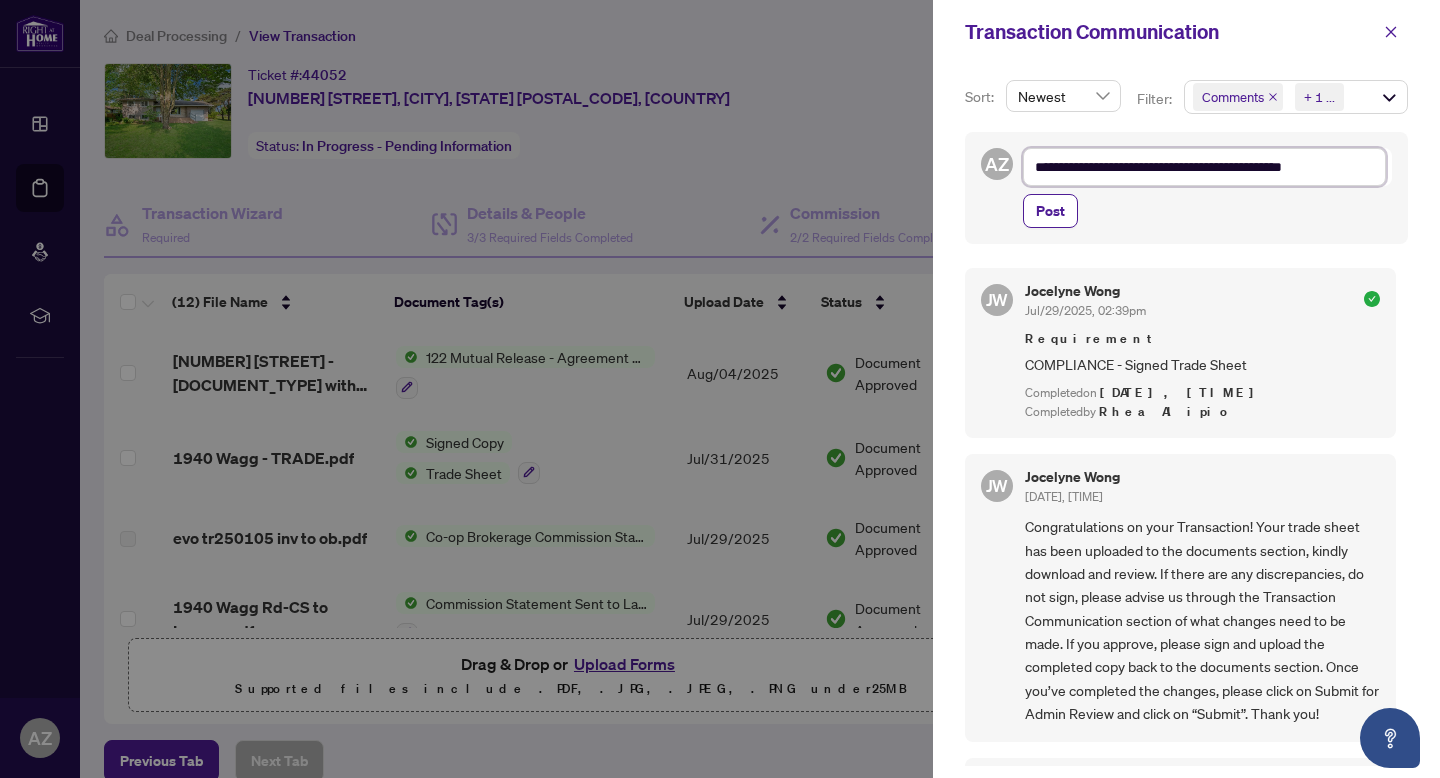 type on "**********" 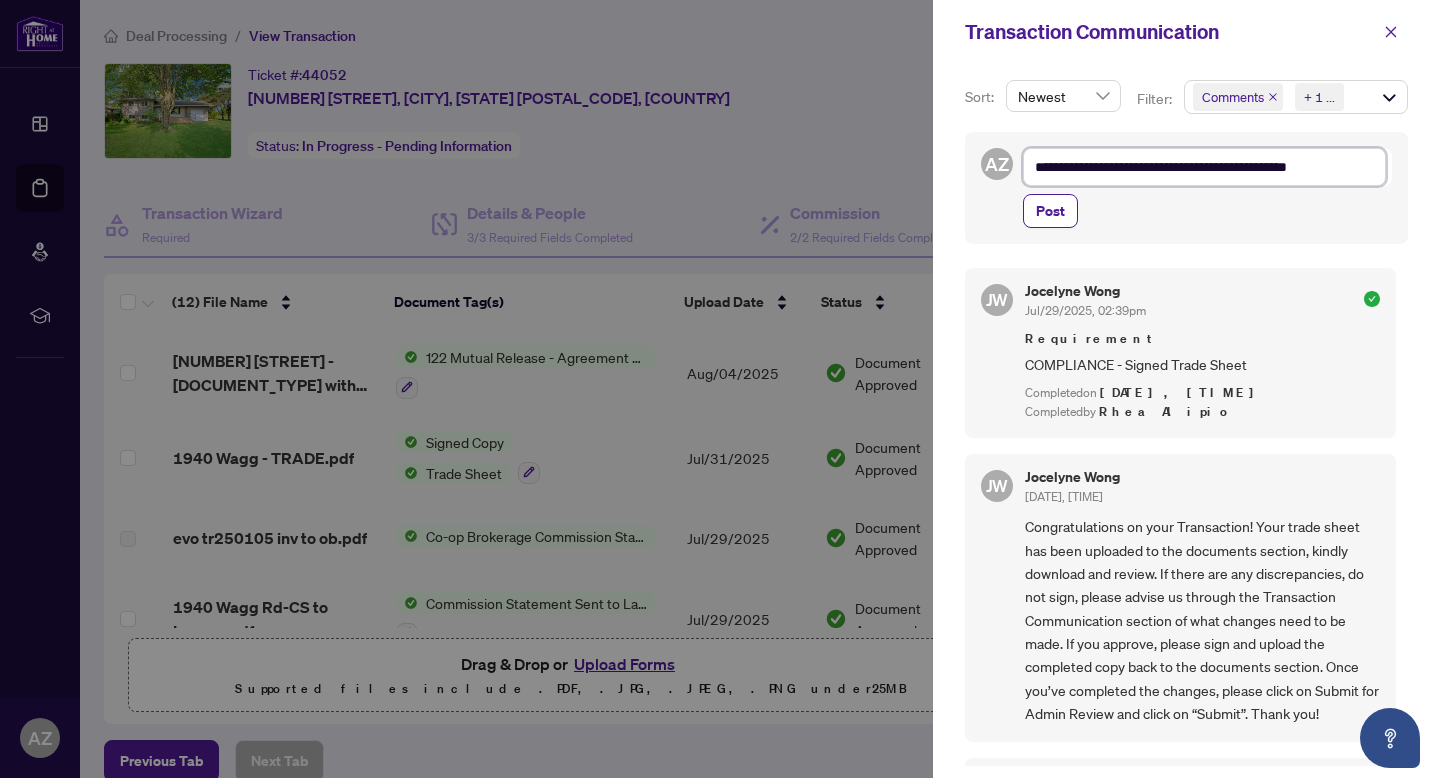 type on "**********" 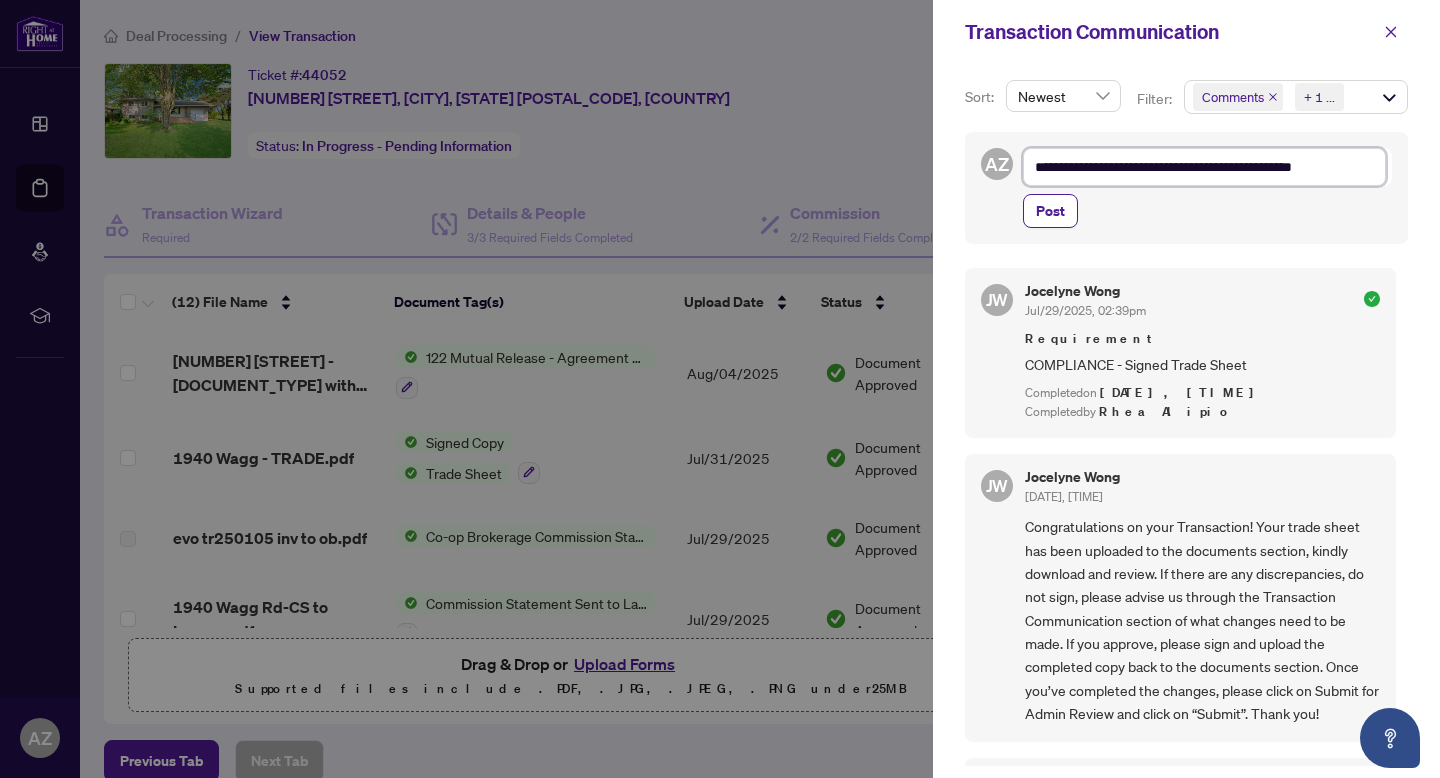 type on "**********" 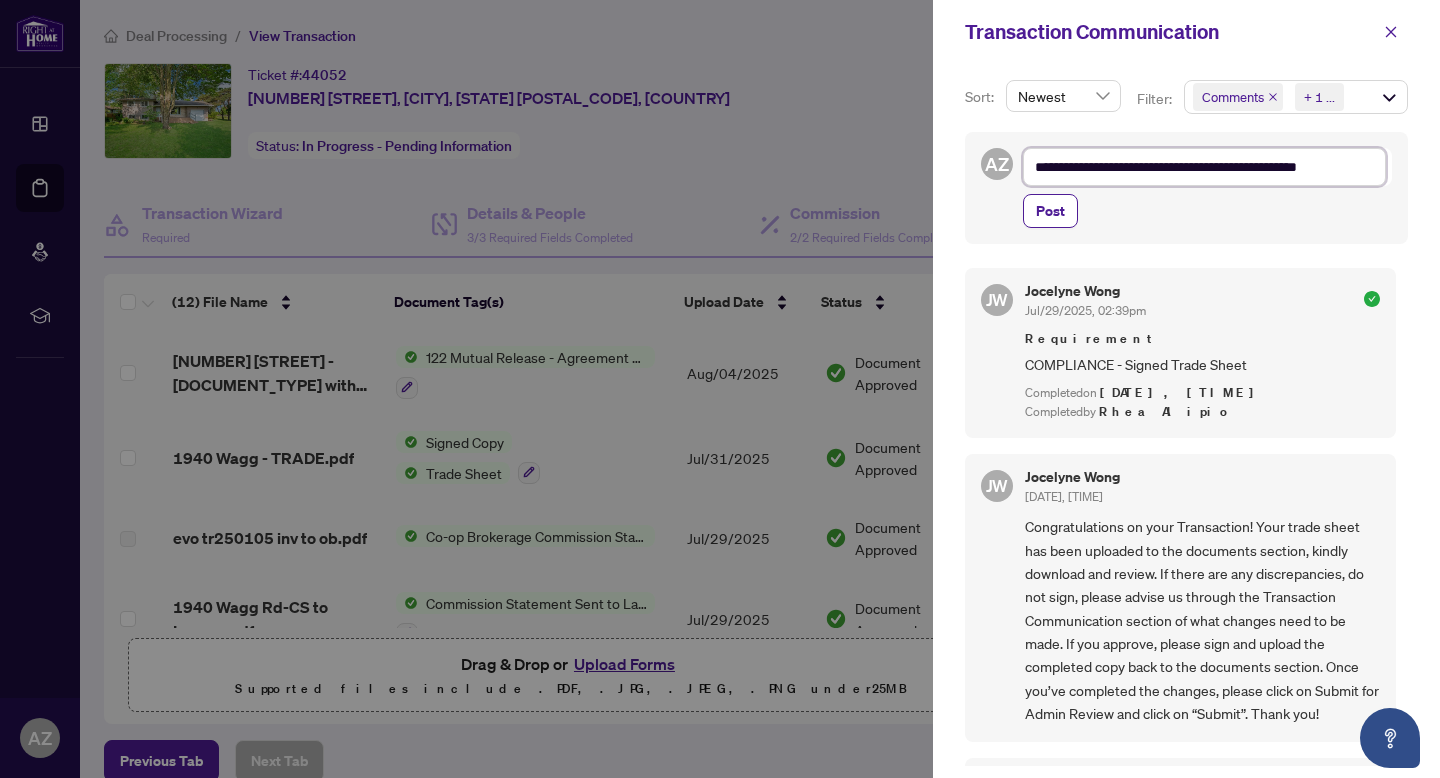 type on "**********" 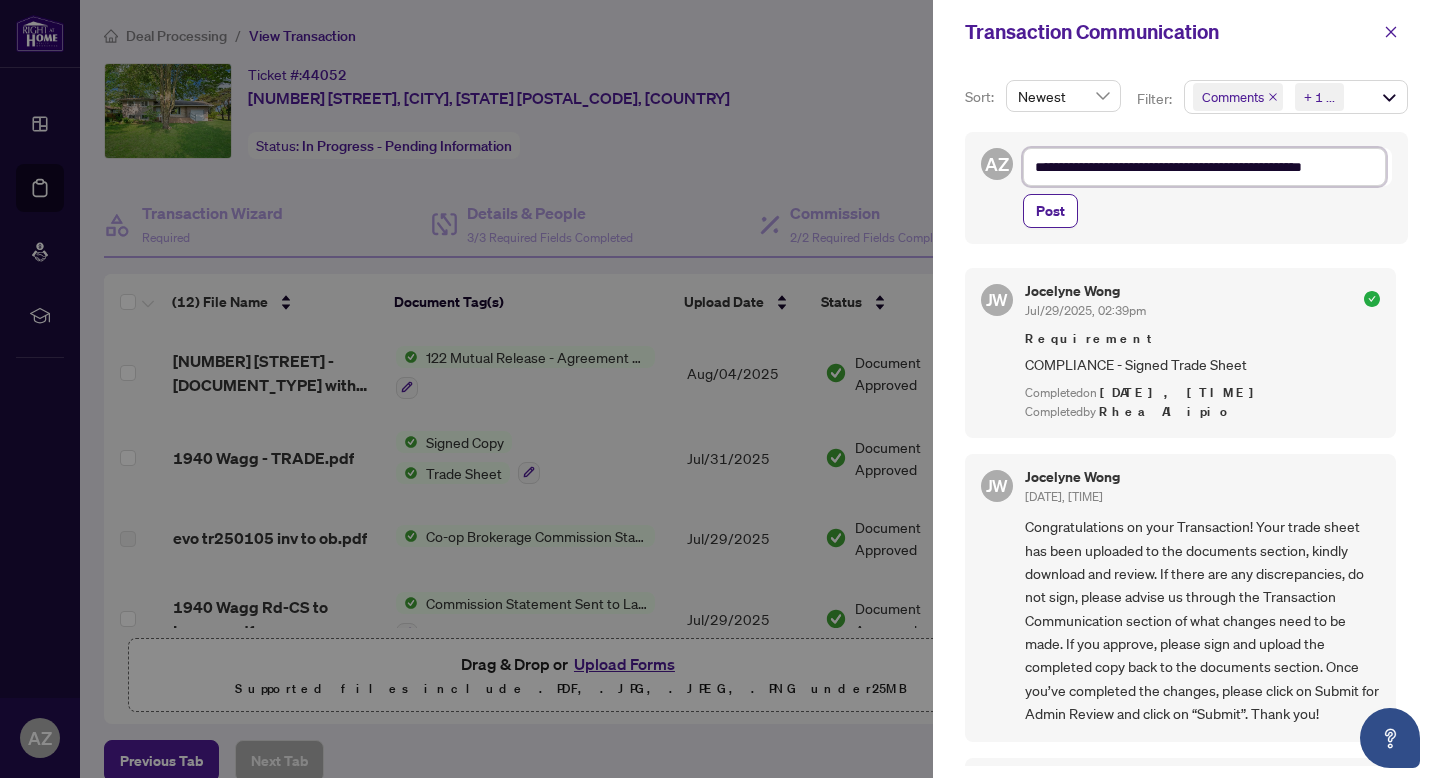 type on "**********" 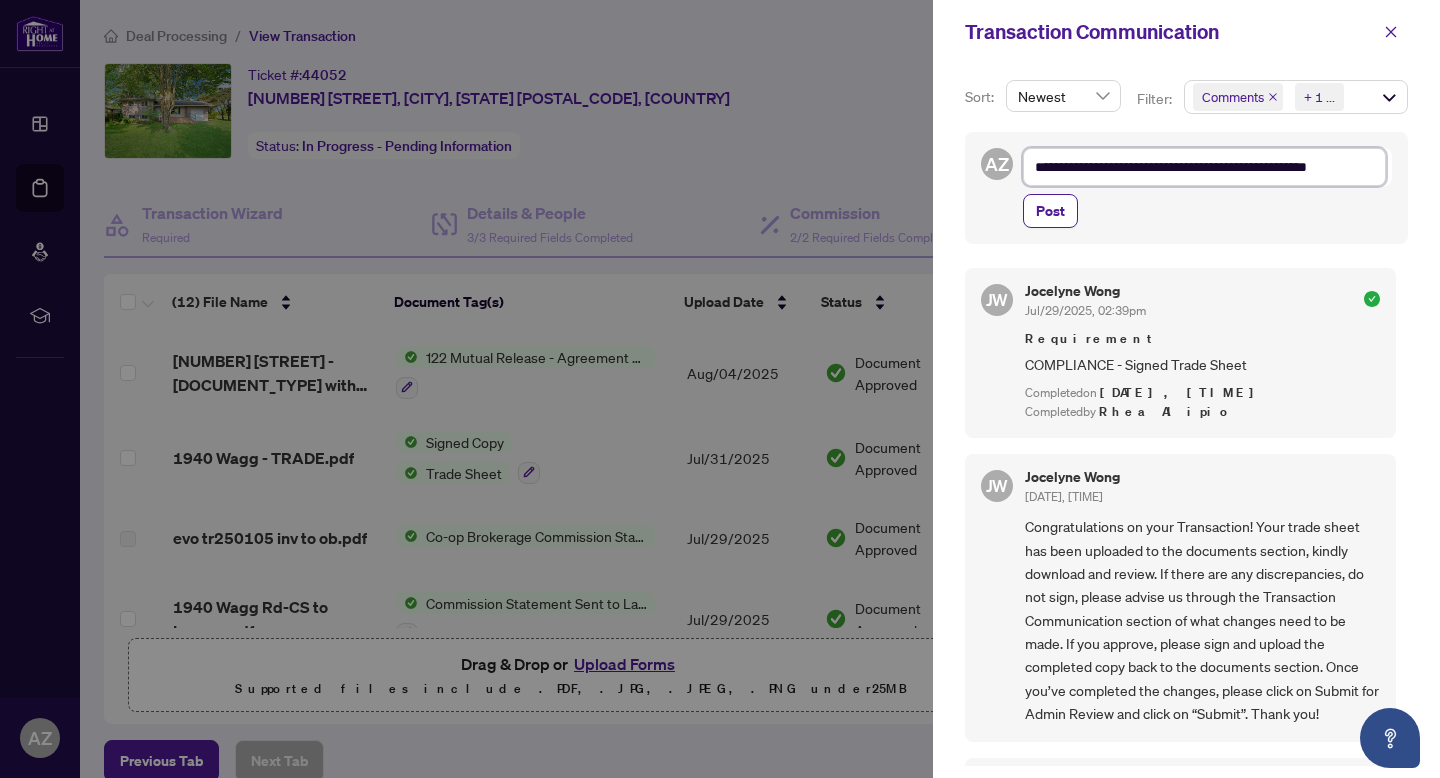 type on "**********" 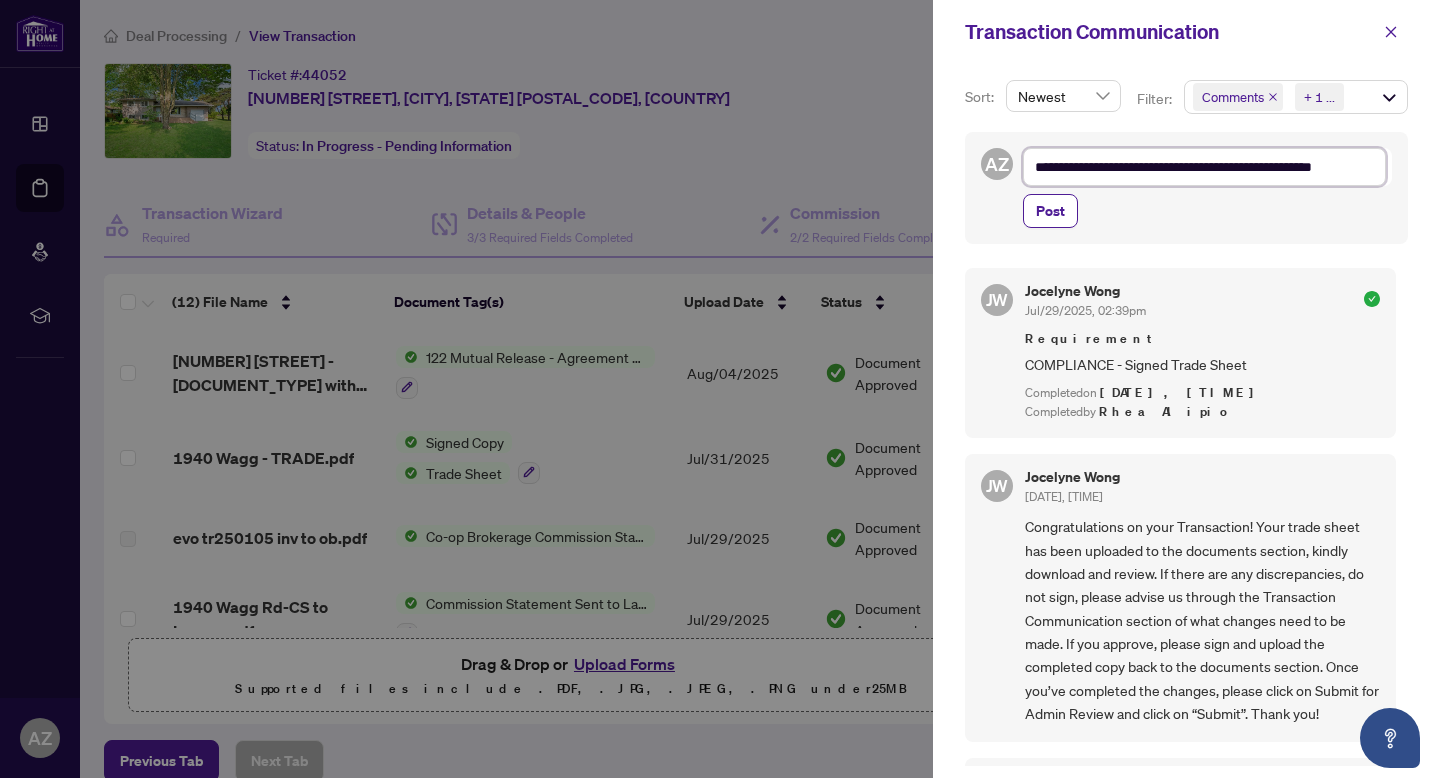 type on "**********" 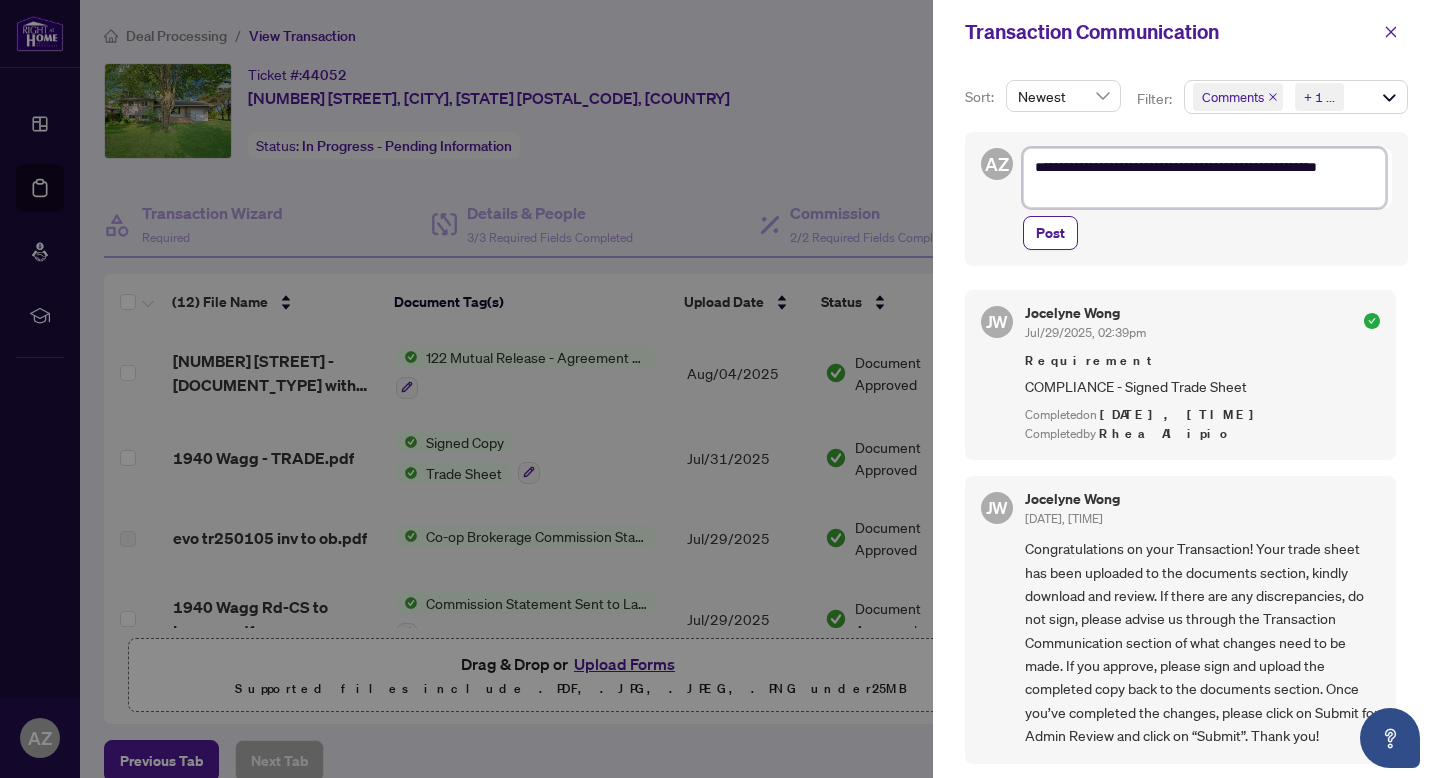 type on "**********" 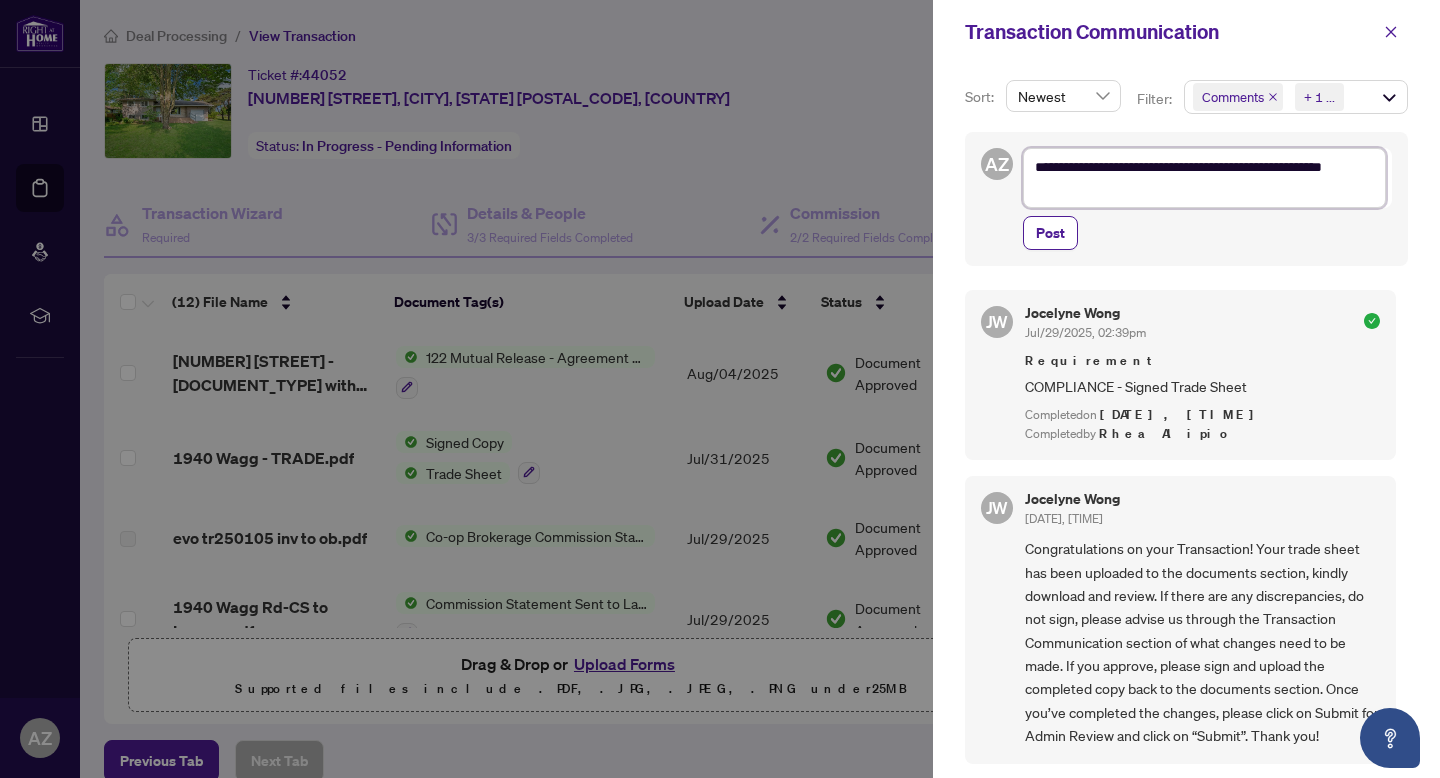 type on "**********" 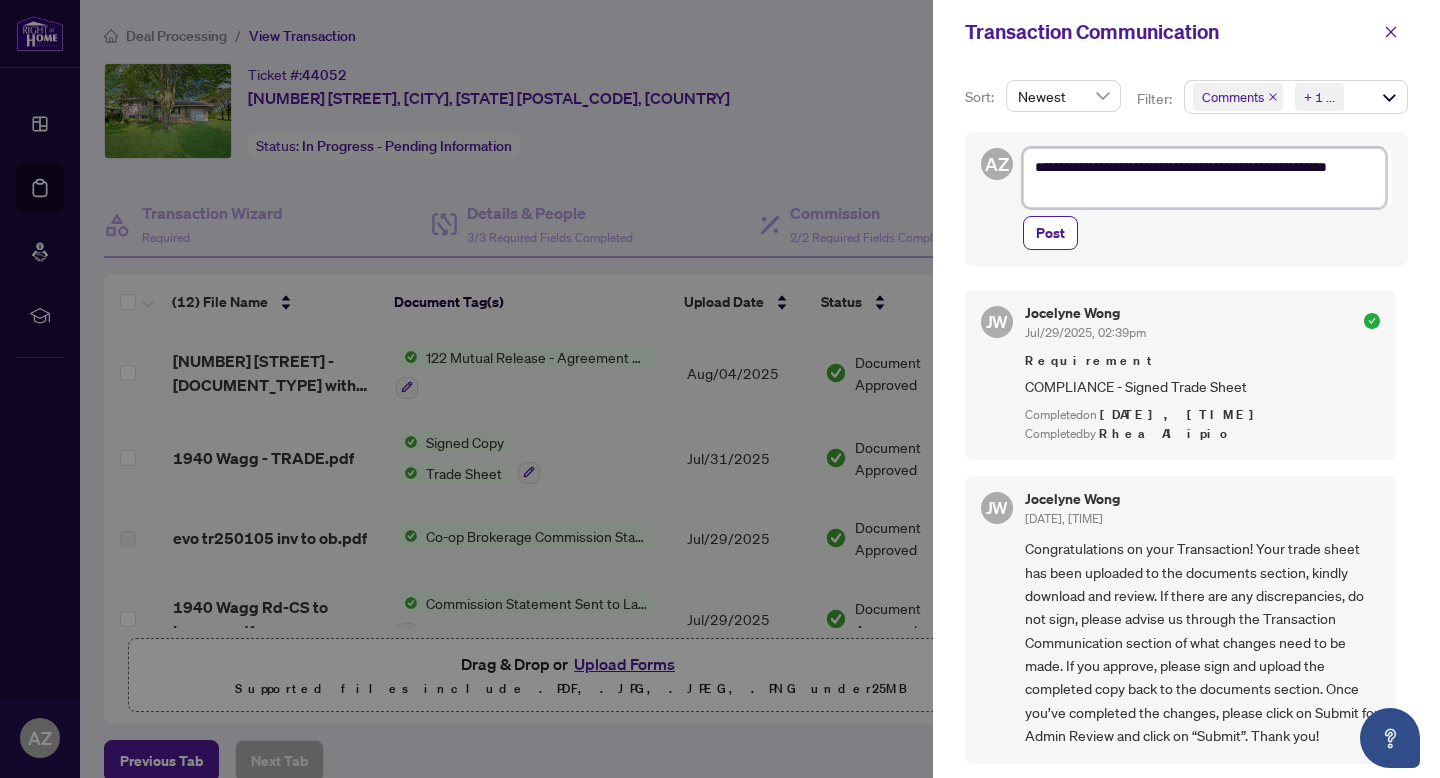 type on "**********" 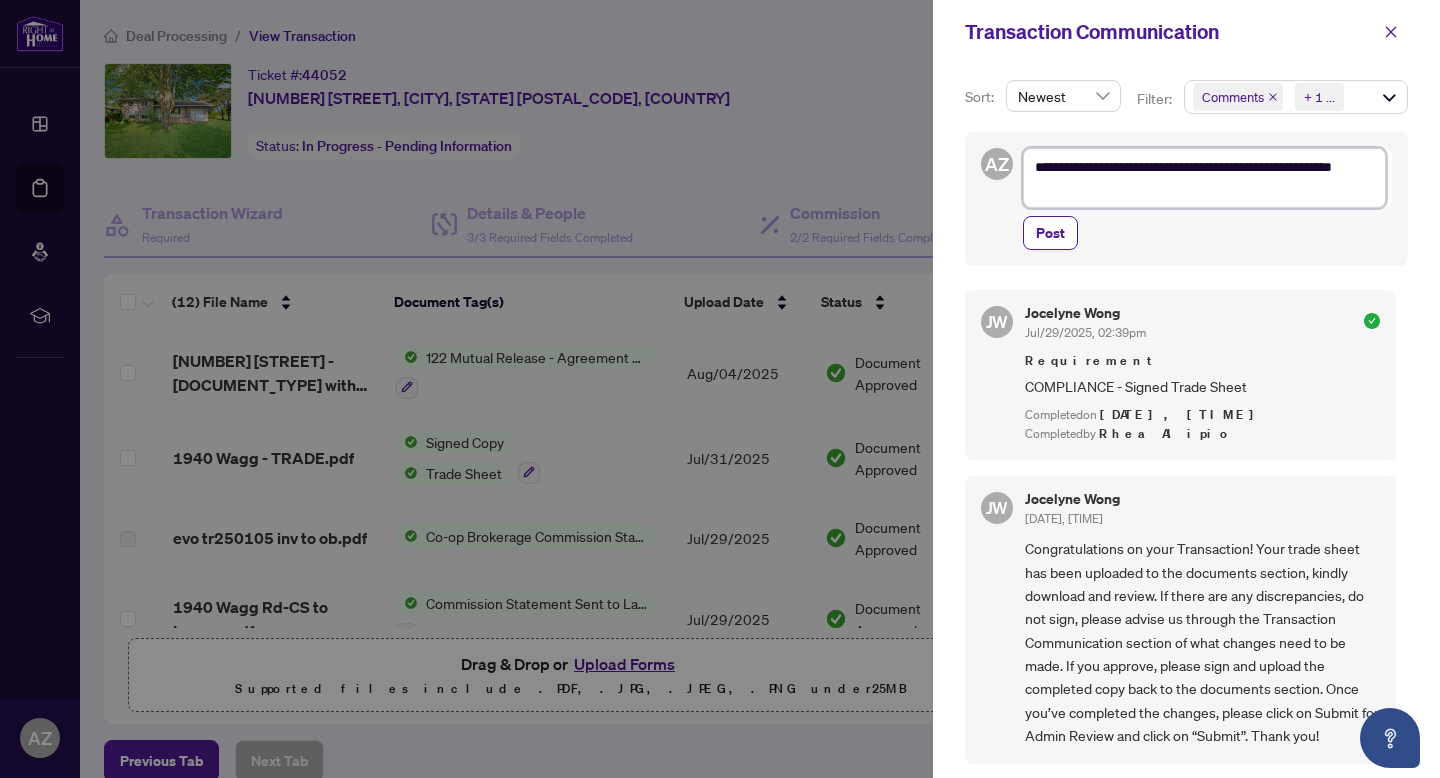 type on "**********" 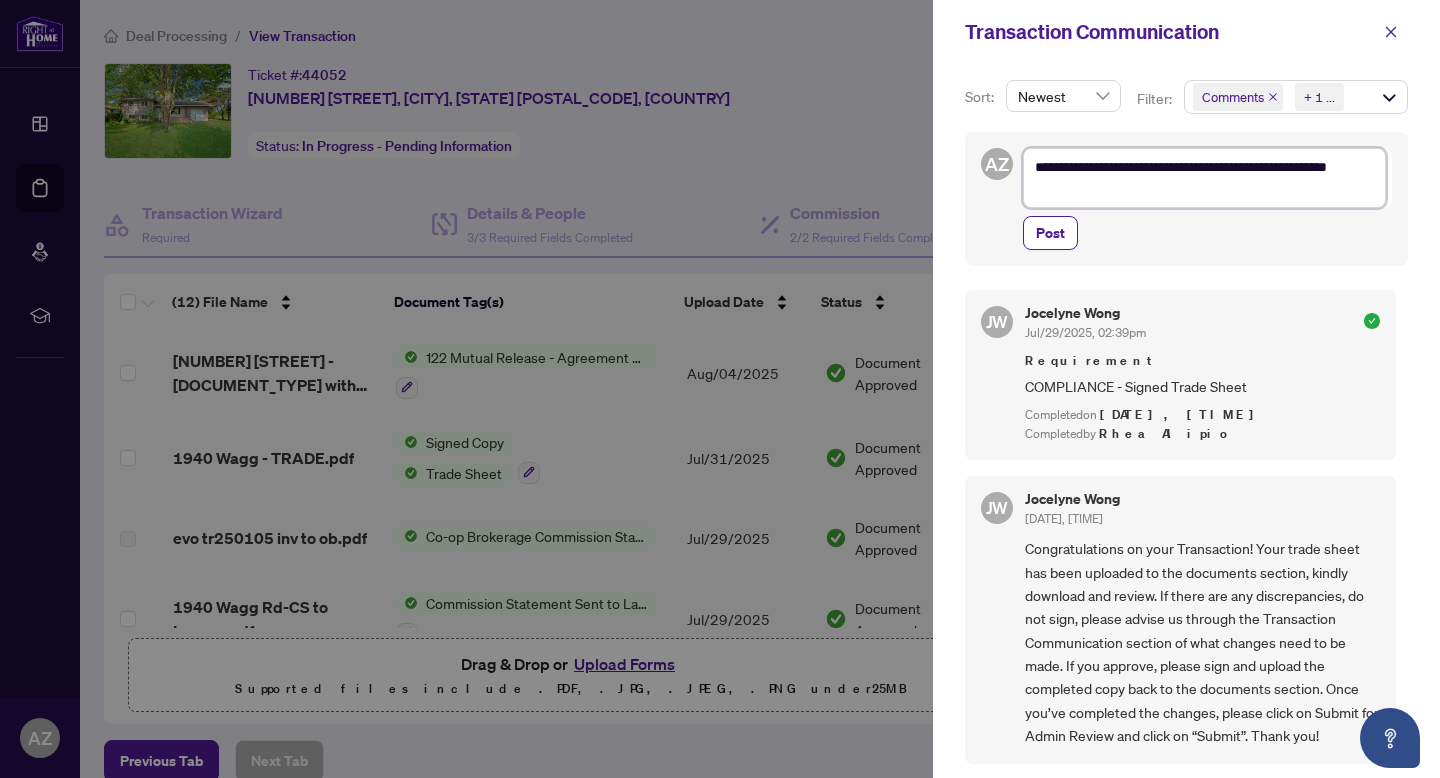 type on "**********" 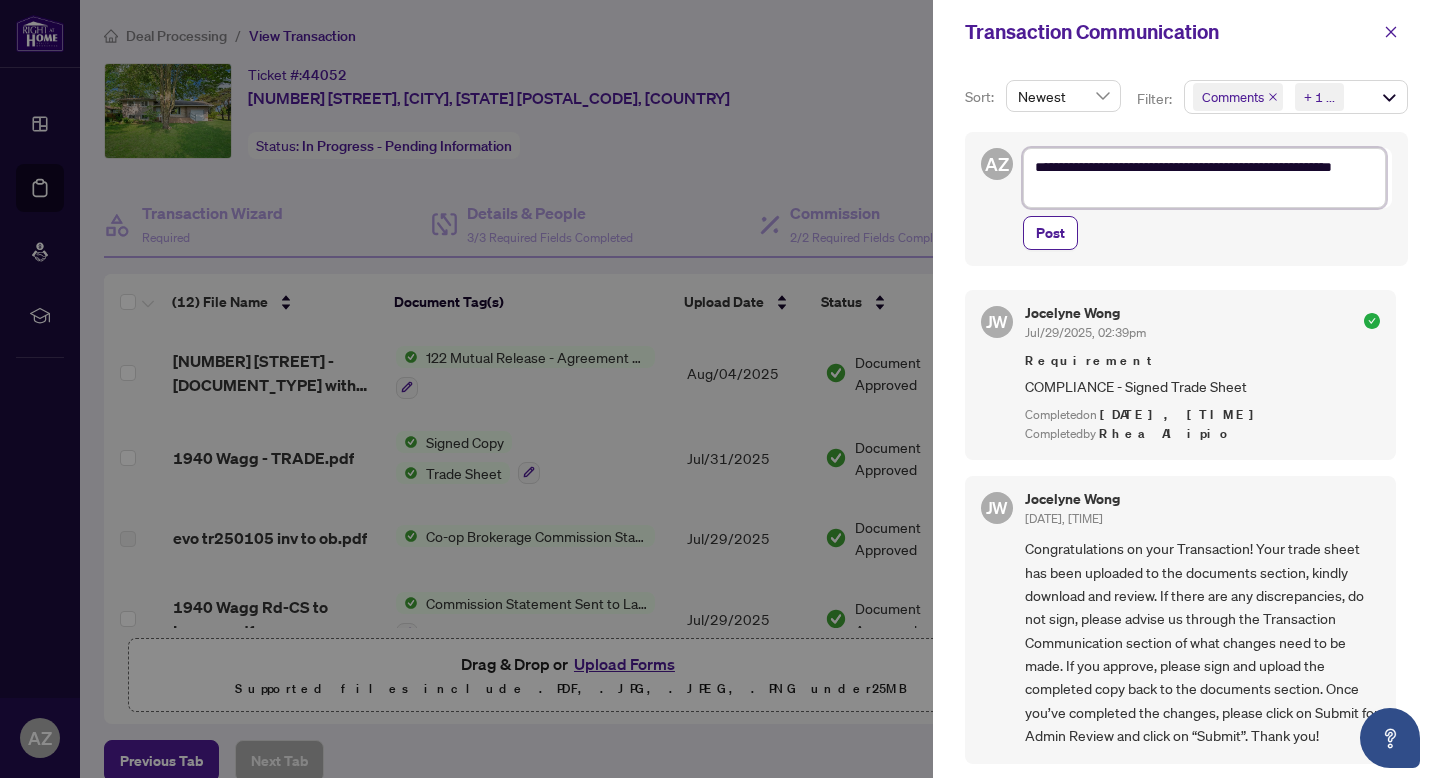 type on "**********" 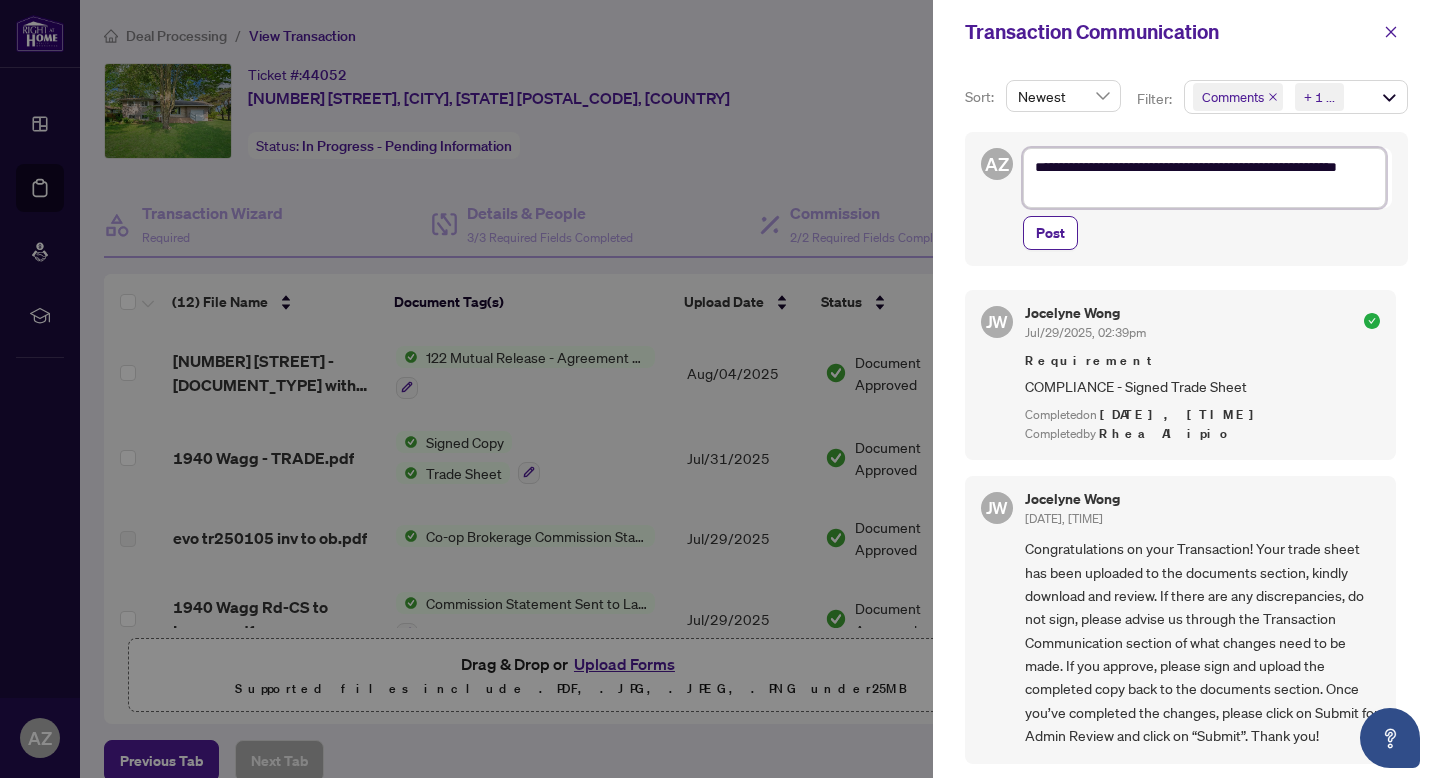 type on "**********" 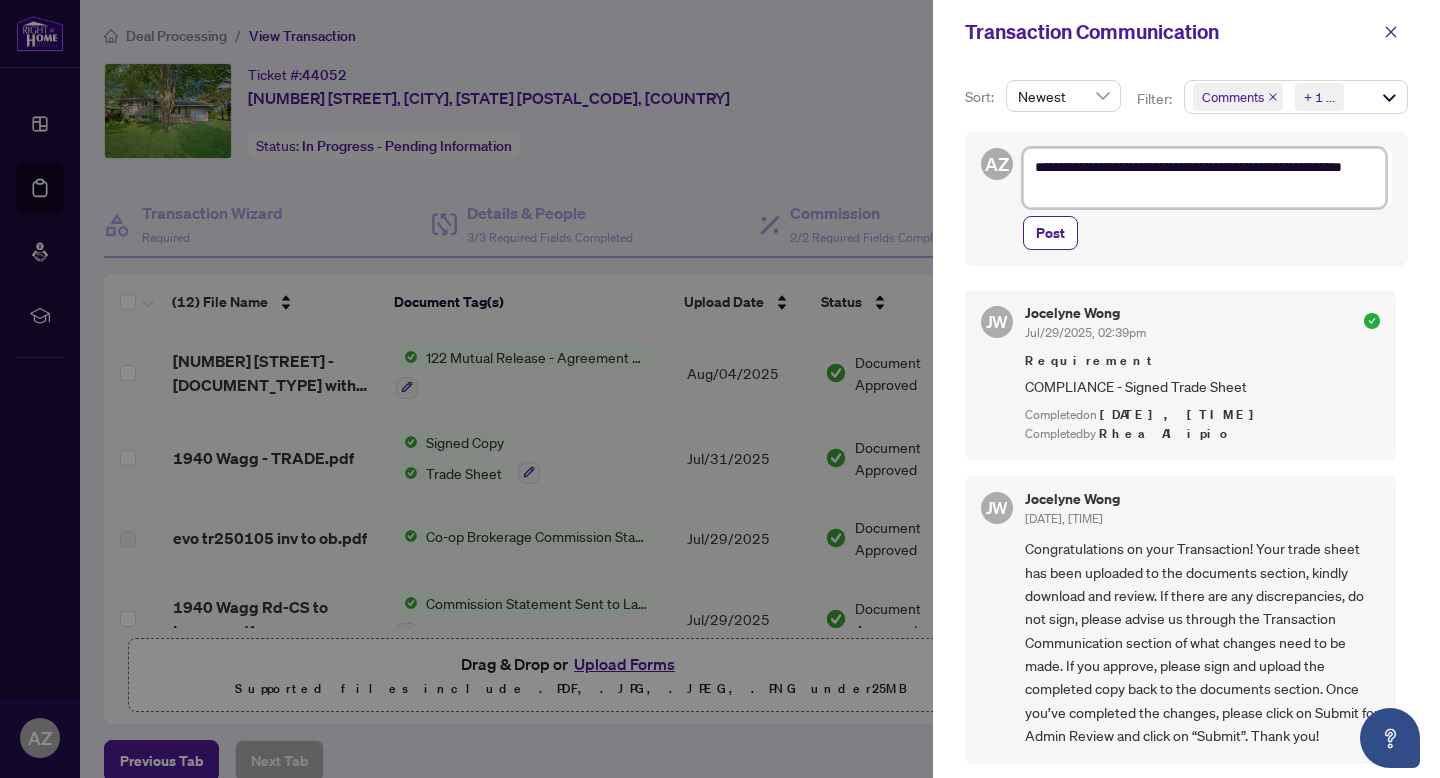 type on "**********" 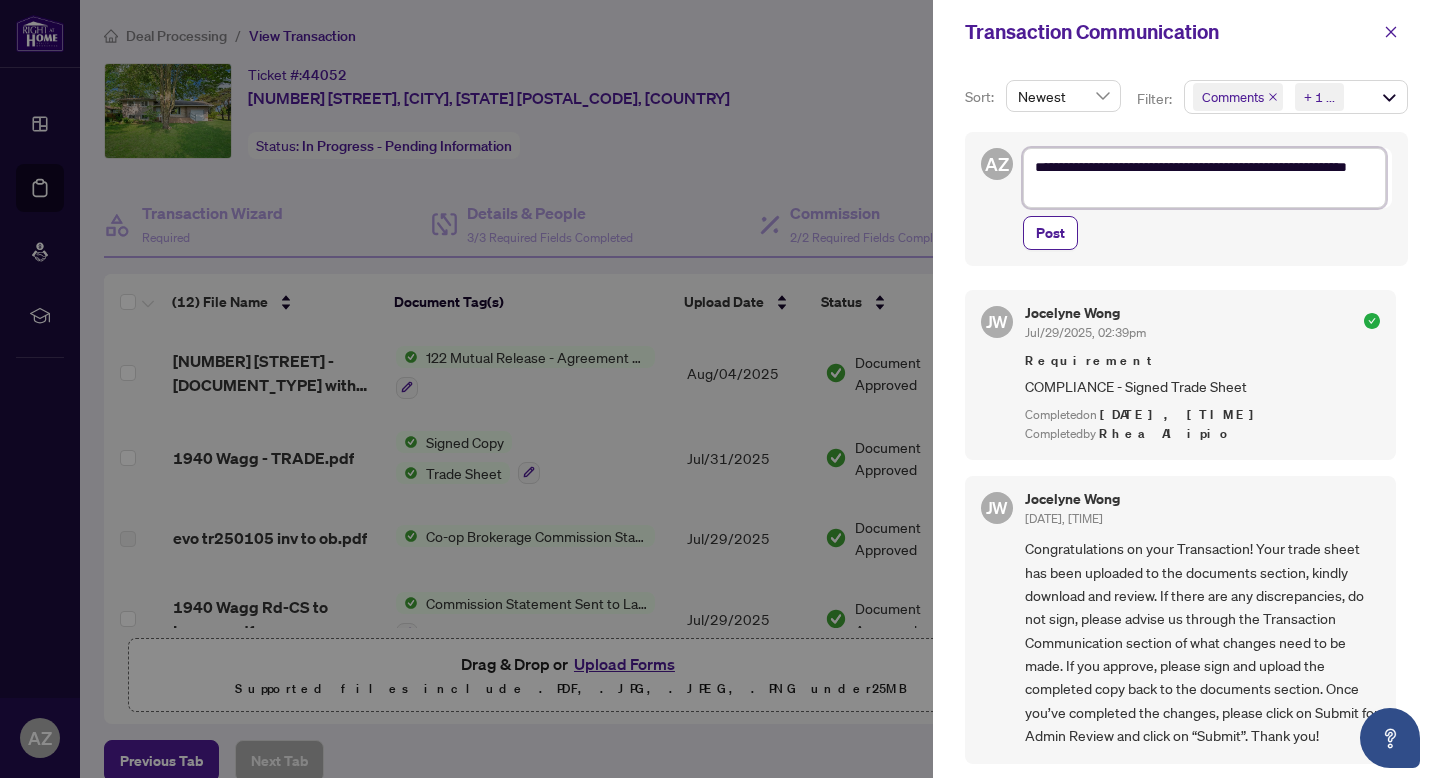 type on "**********" 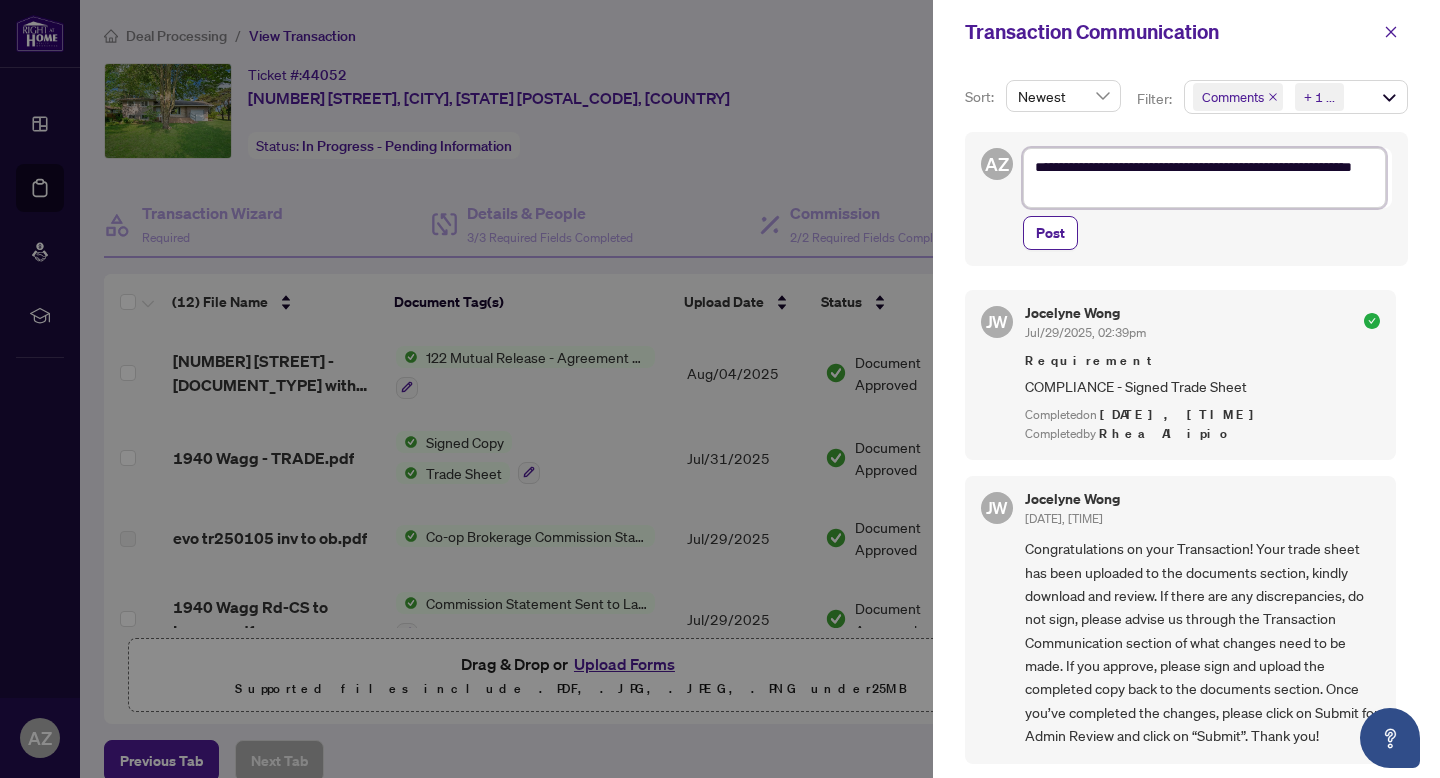 type on "**********" 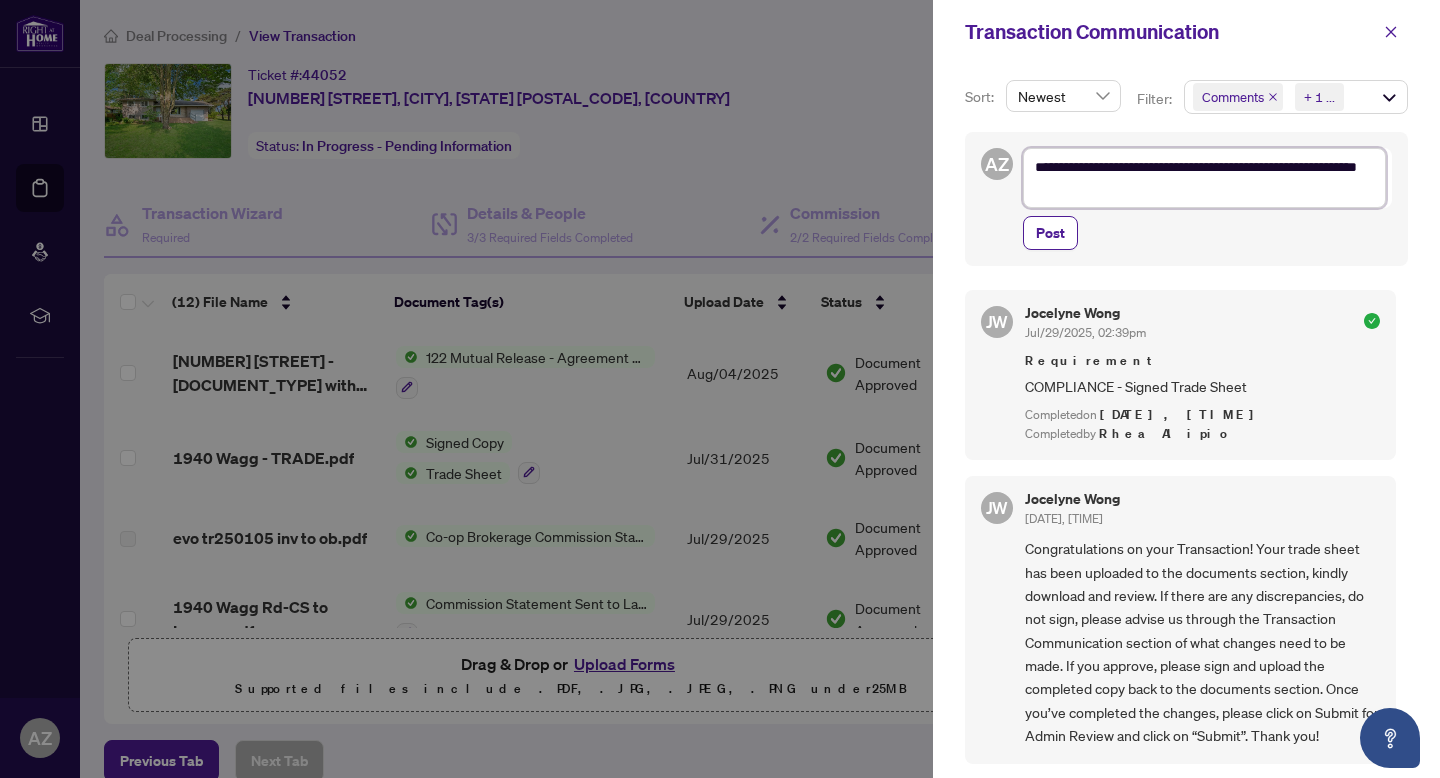 type on "**********" 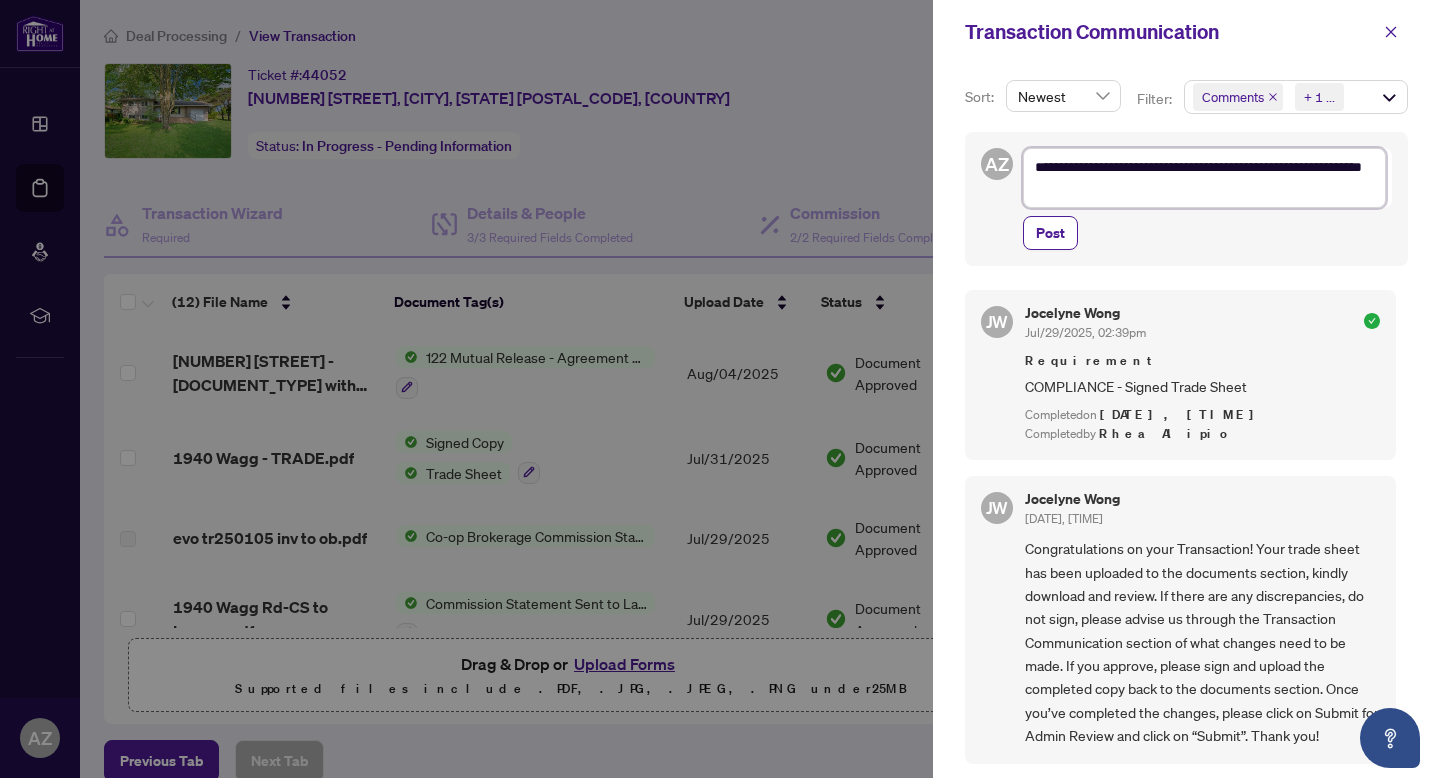 type on "**********" 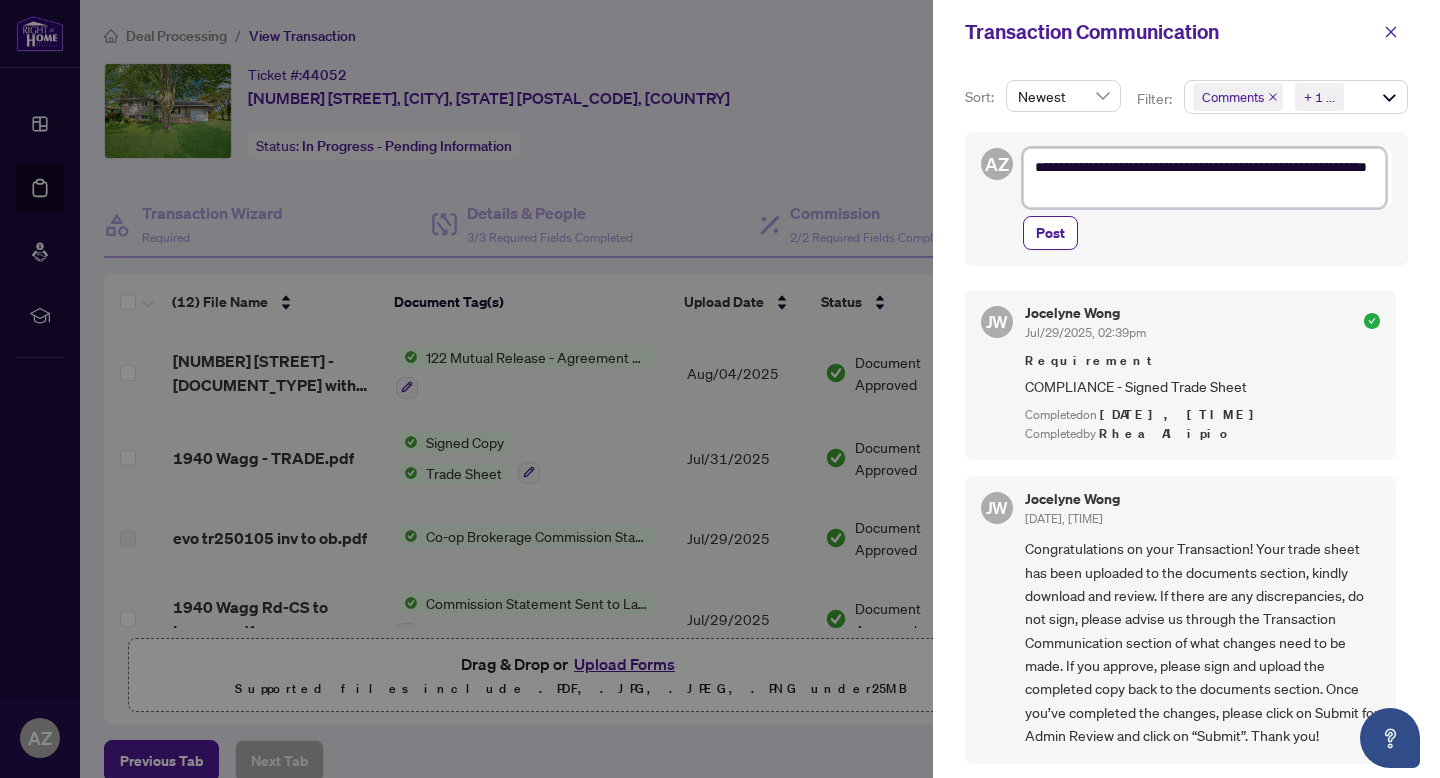 type on "**********" 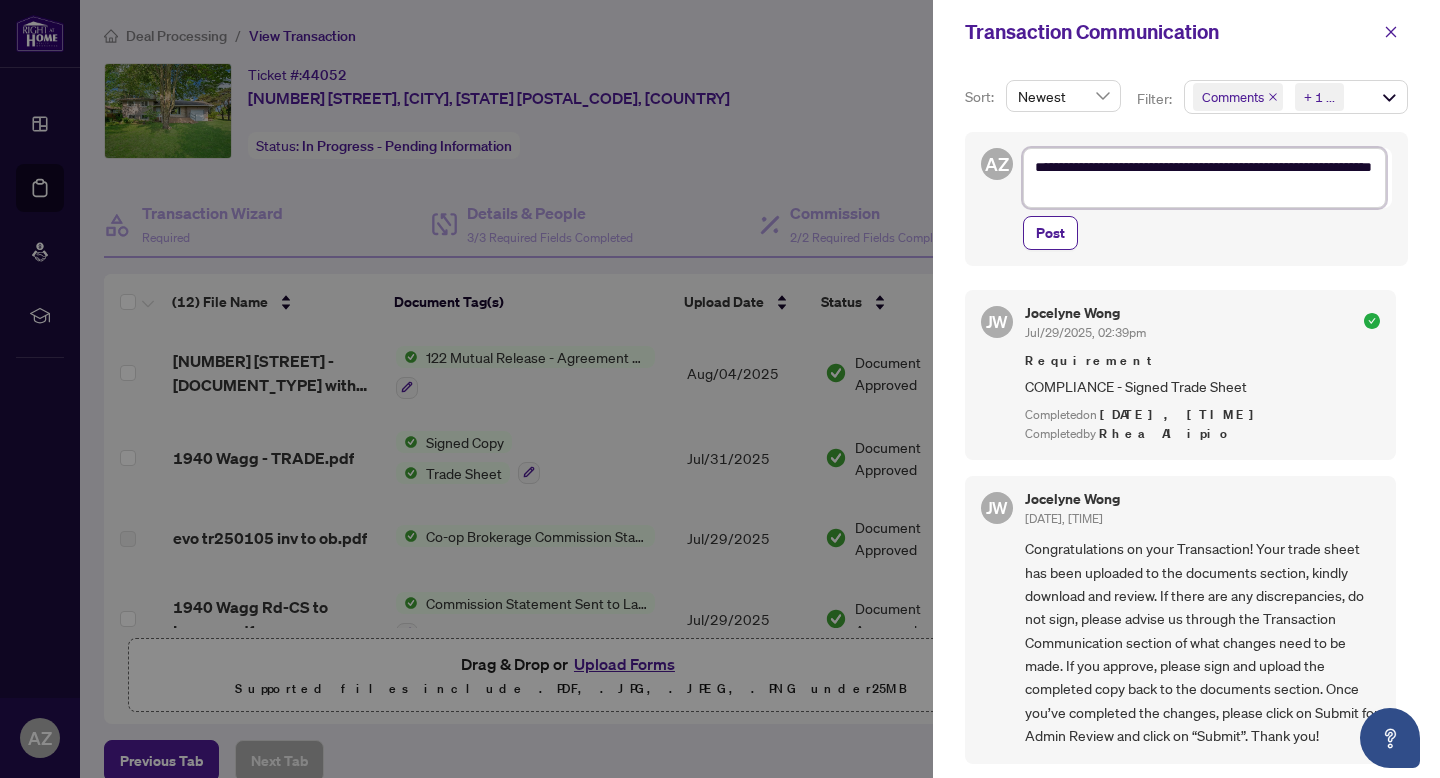 type on "**********" 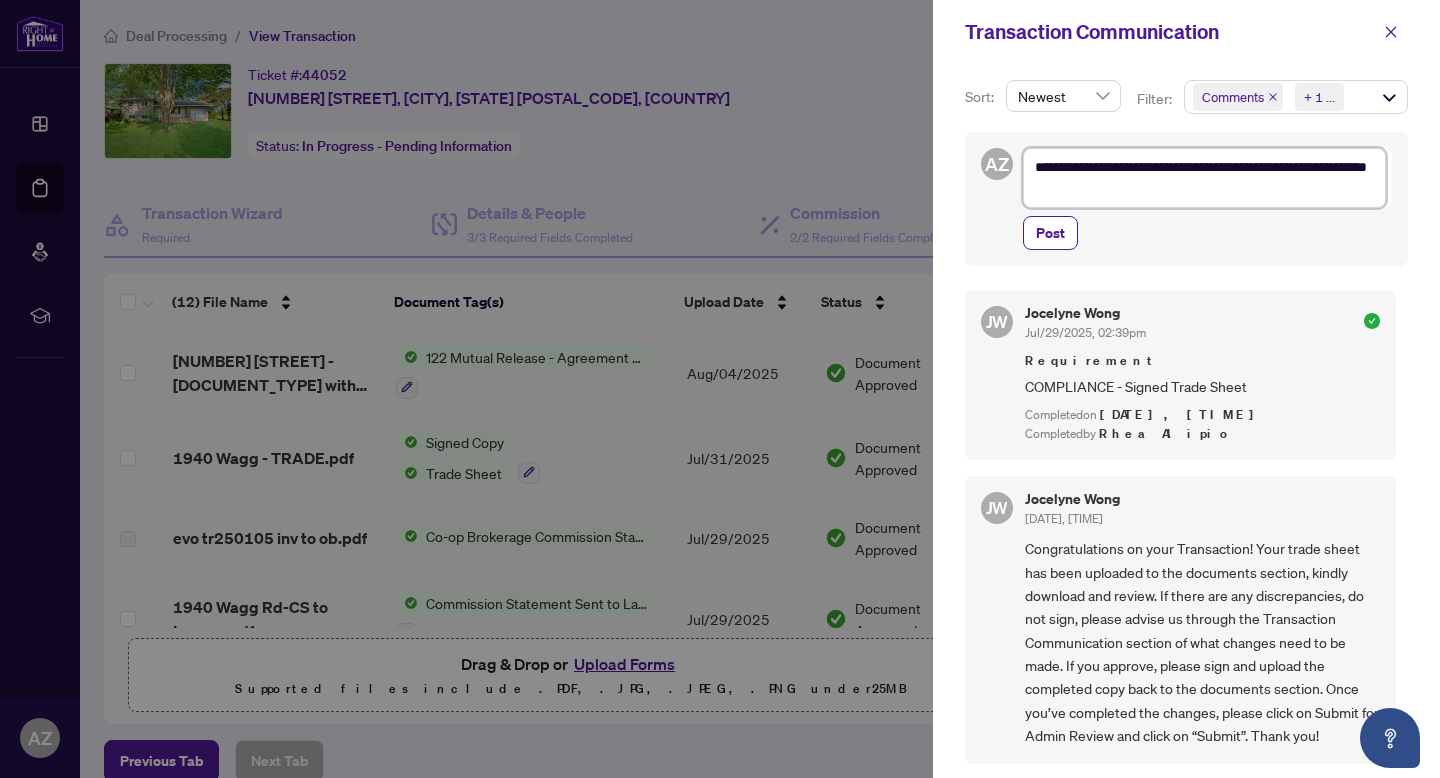 type on "**********" 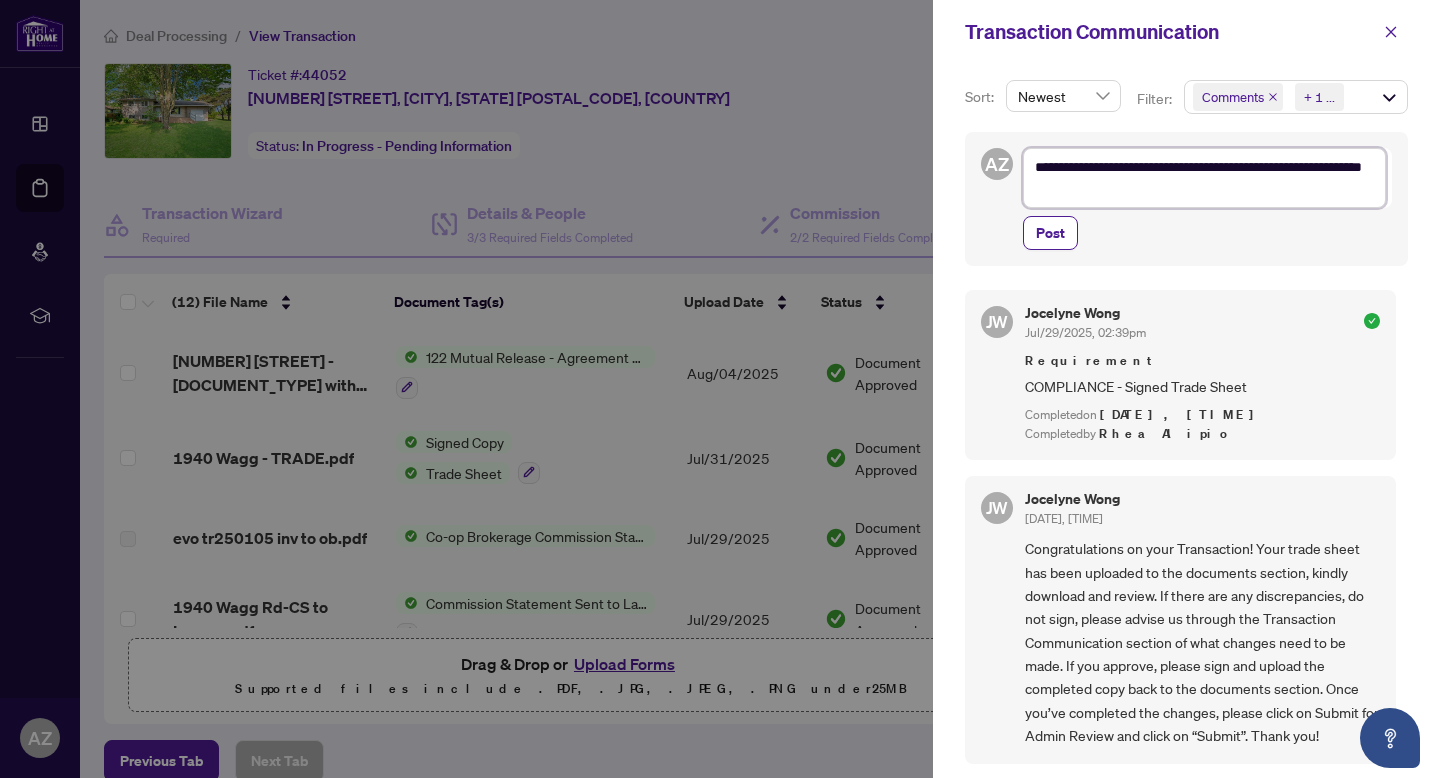 type on "**********" 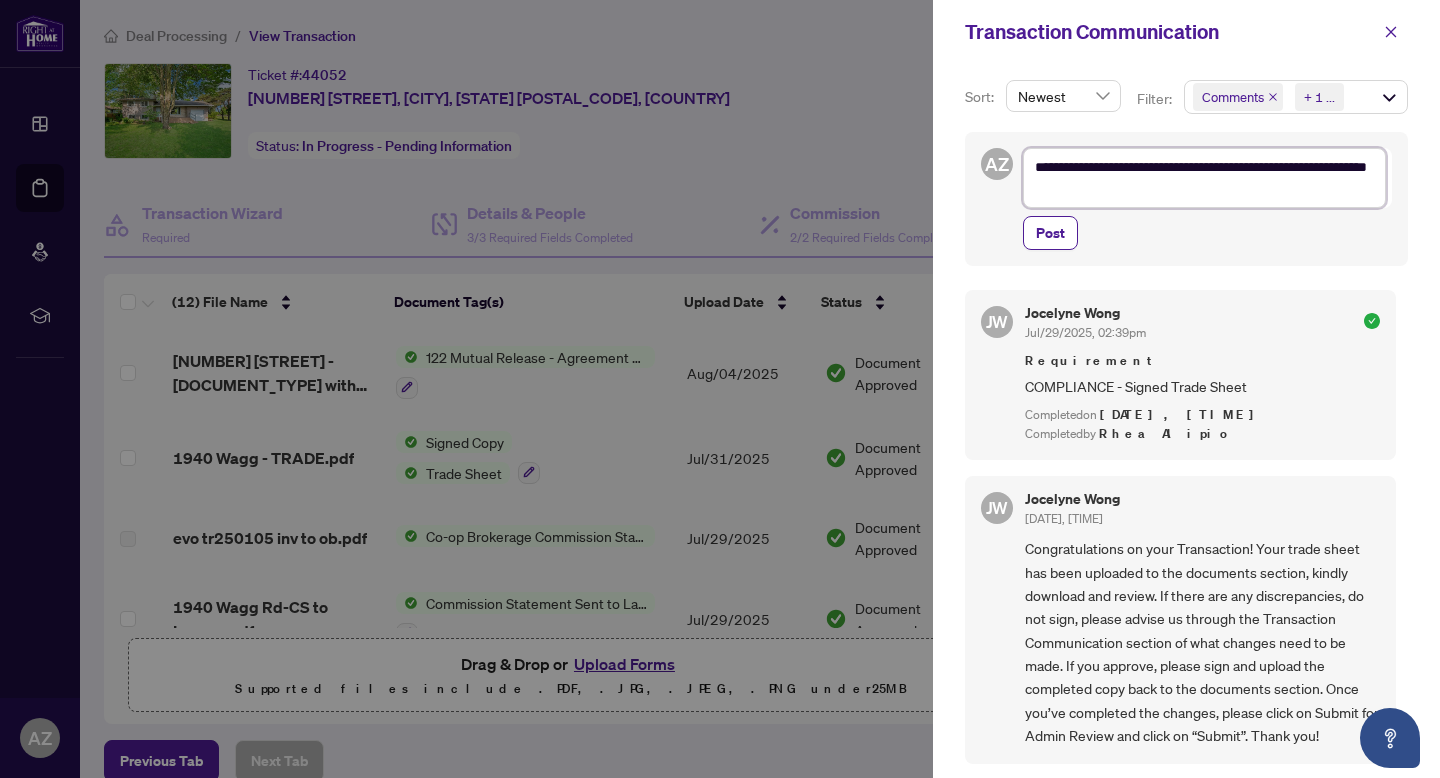 type on "**********" 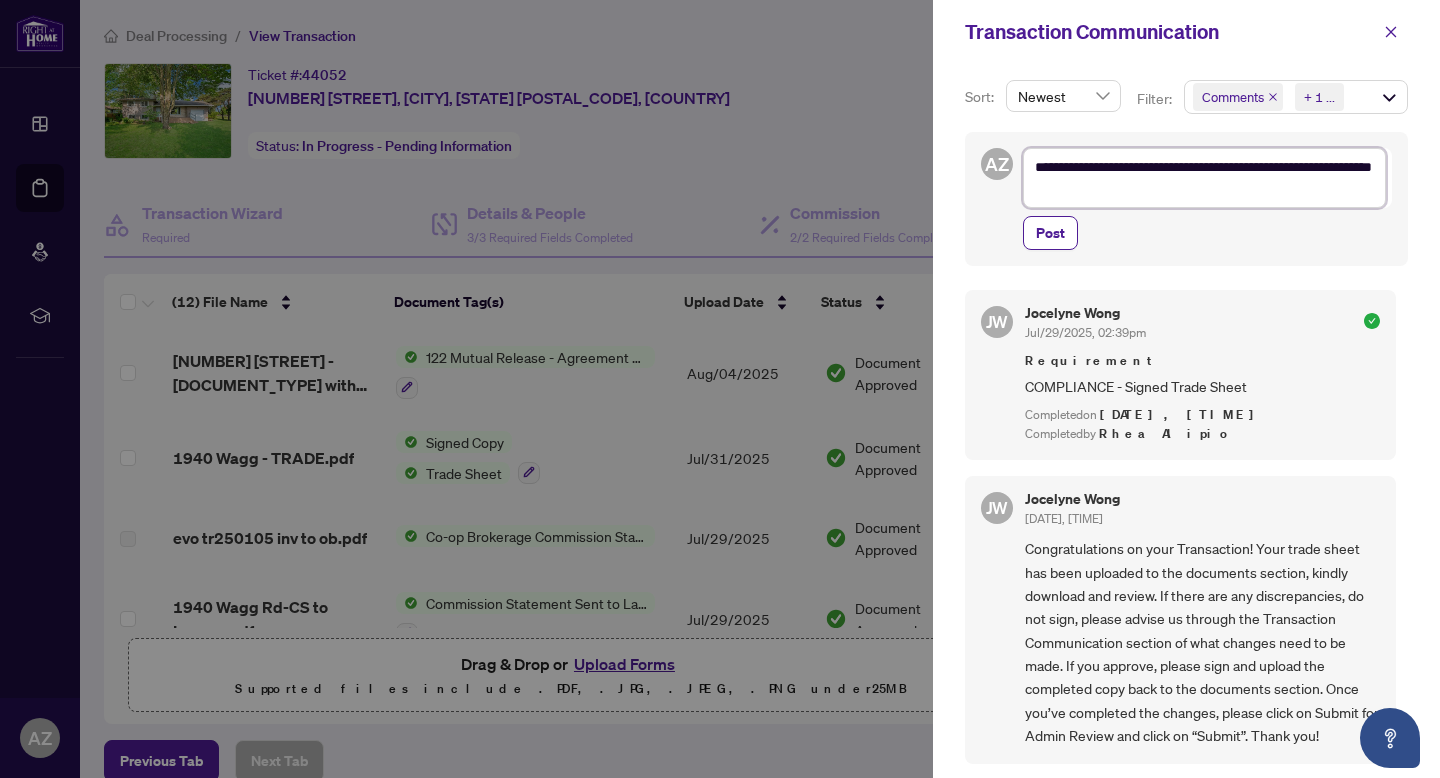 type on "**********" 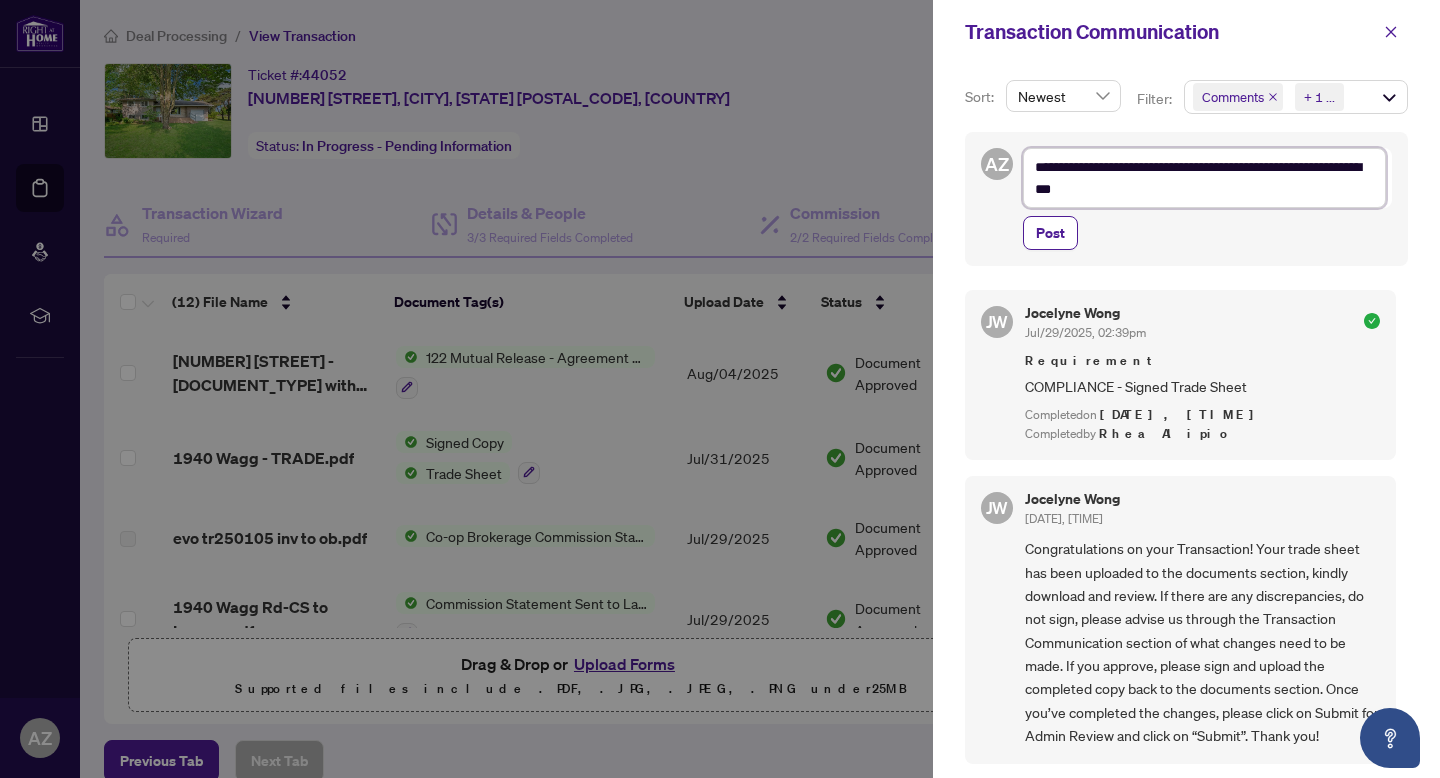type on "**********" 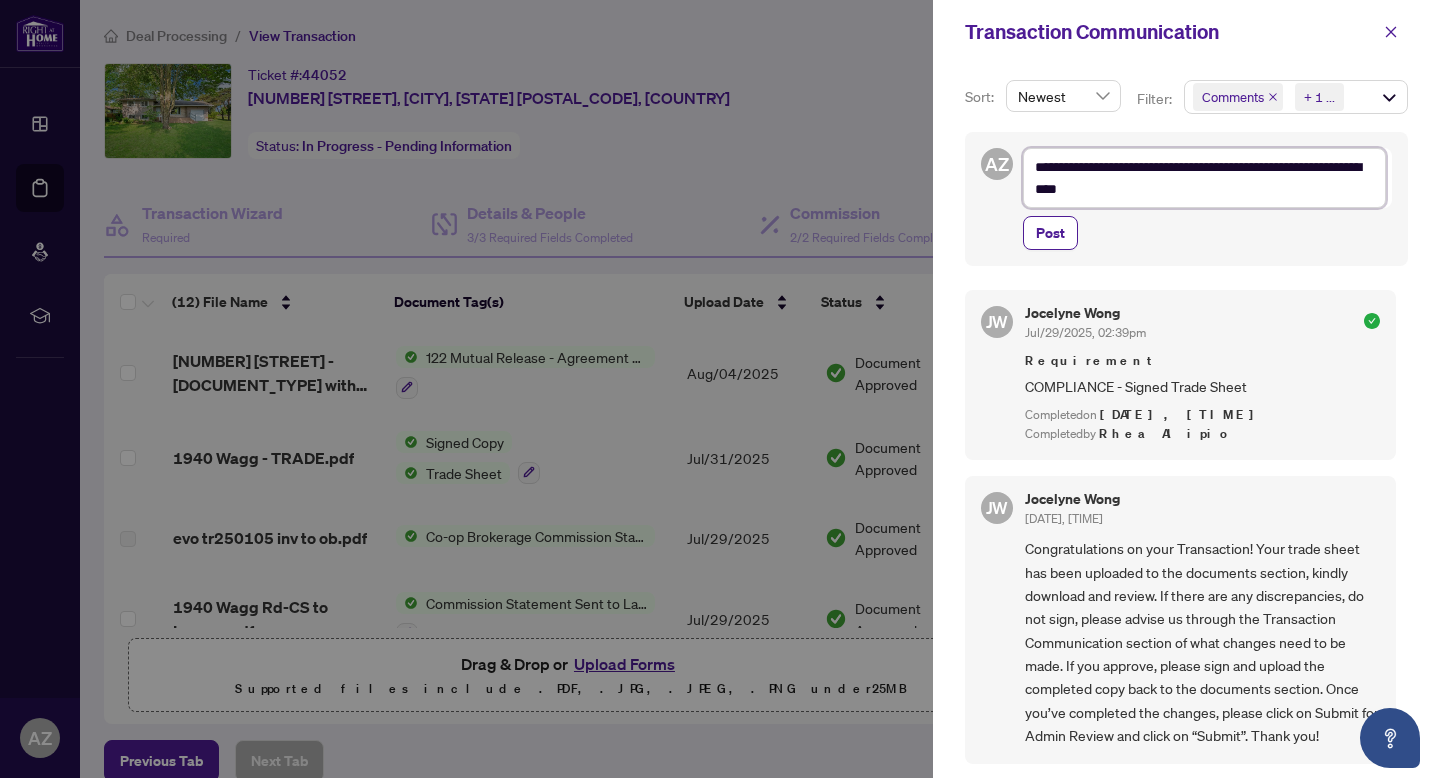 type on "**********" 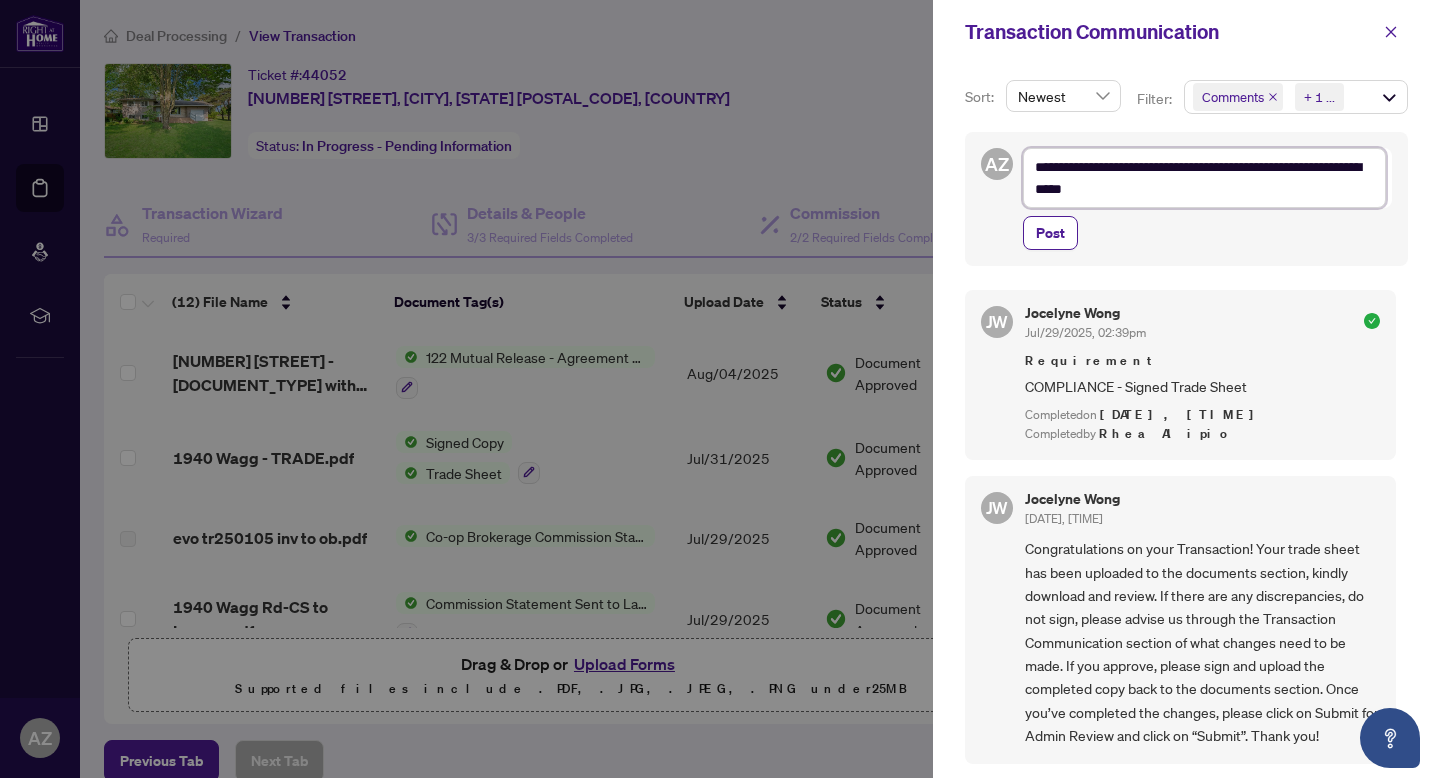 type on "**********" 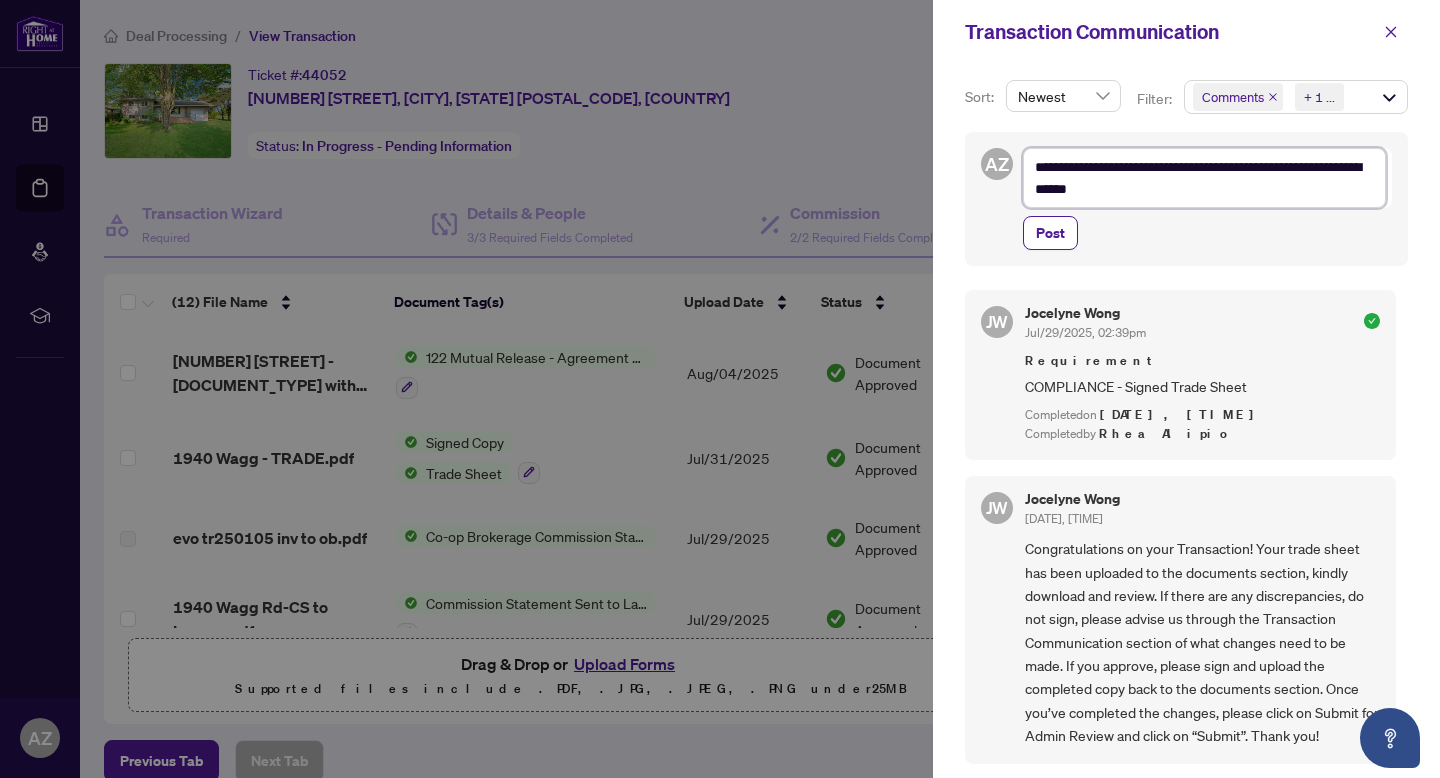 type on "**********" 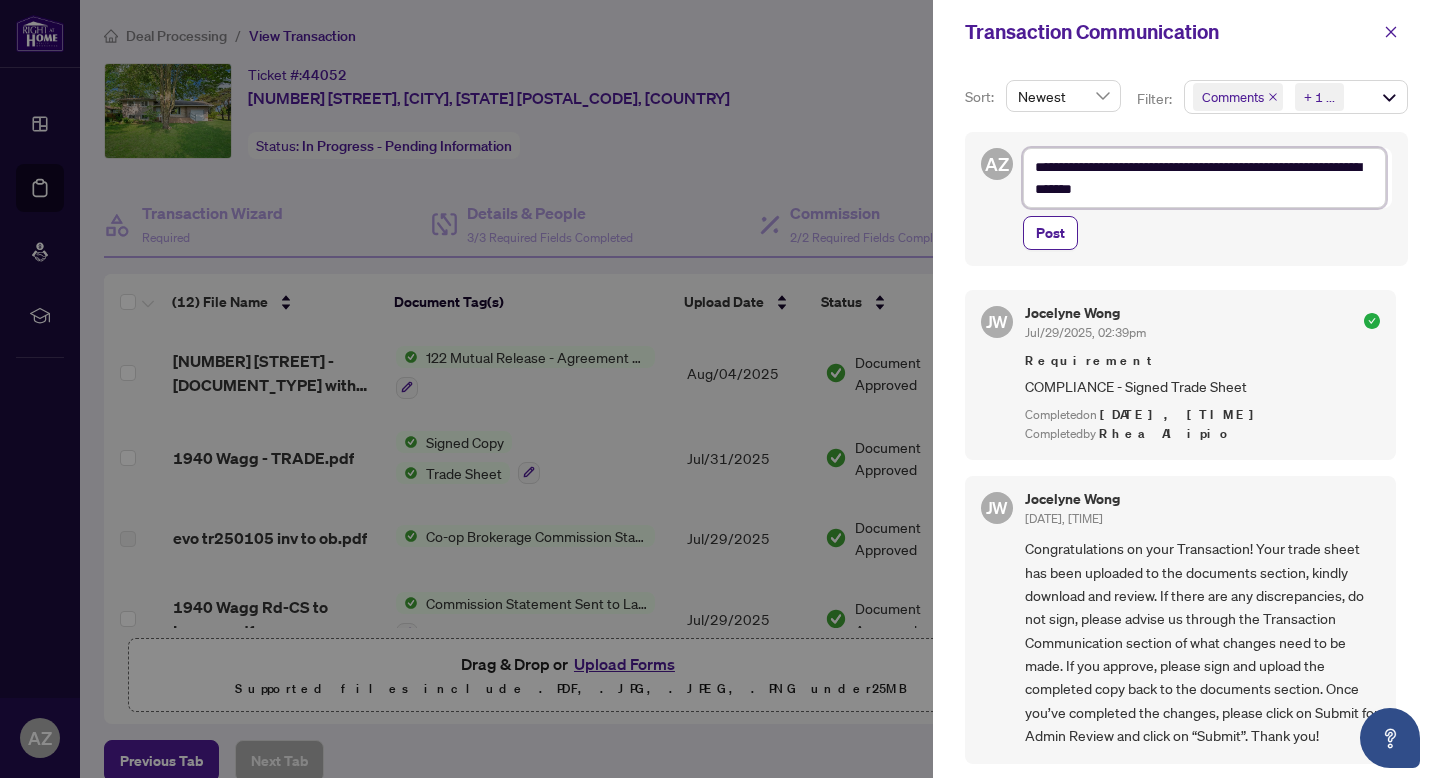 type on "**********" 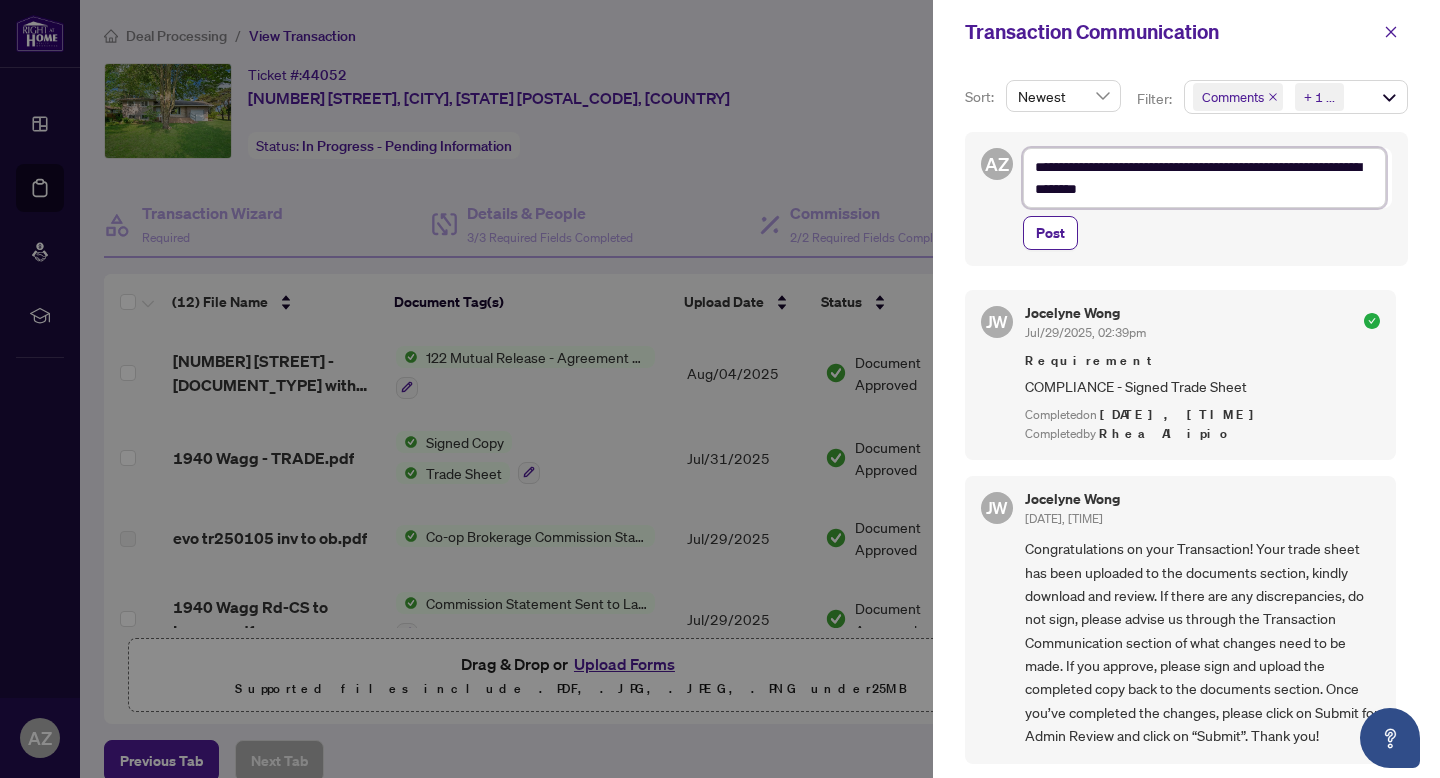 type on "**********" 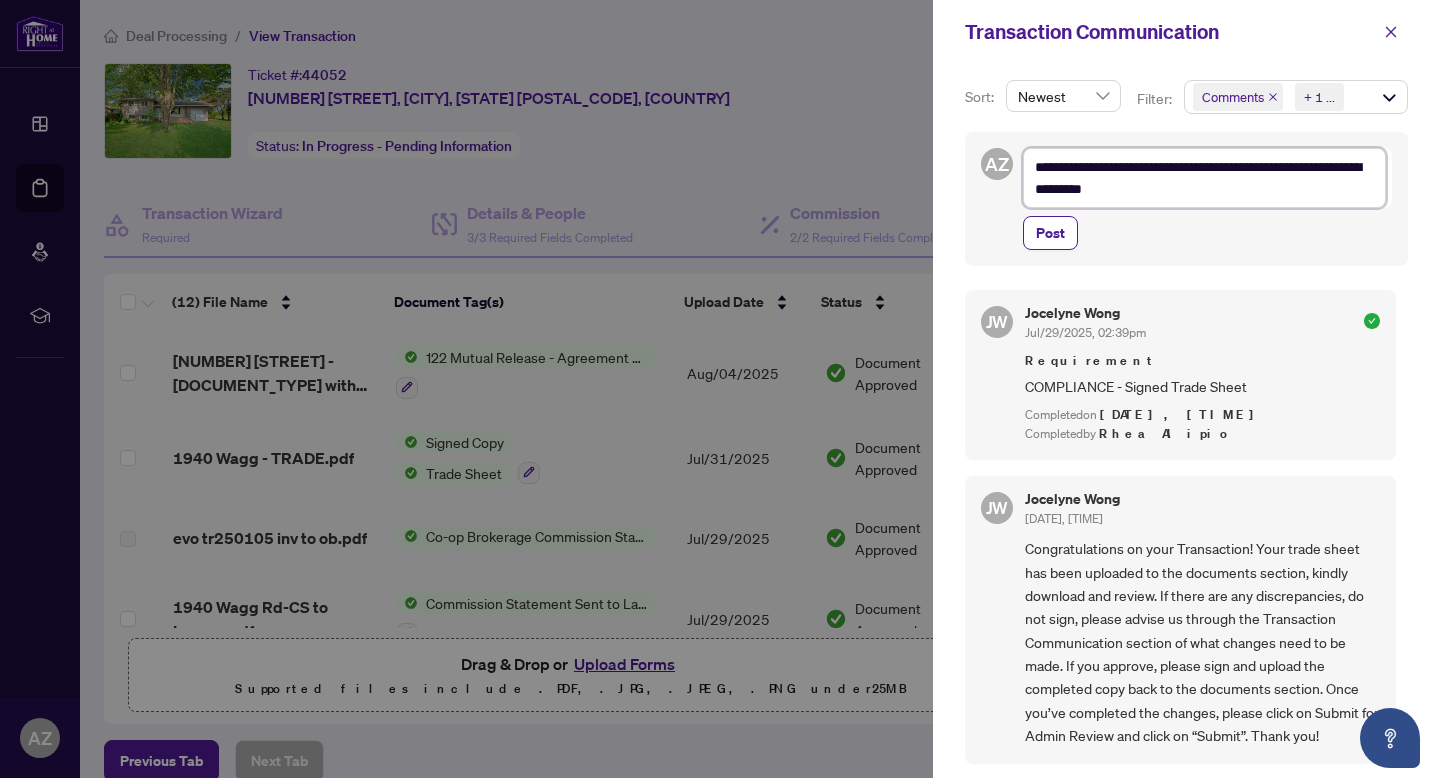 type on "**********" 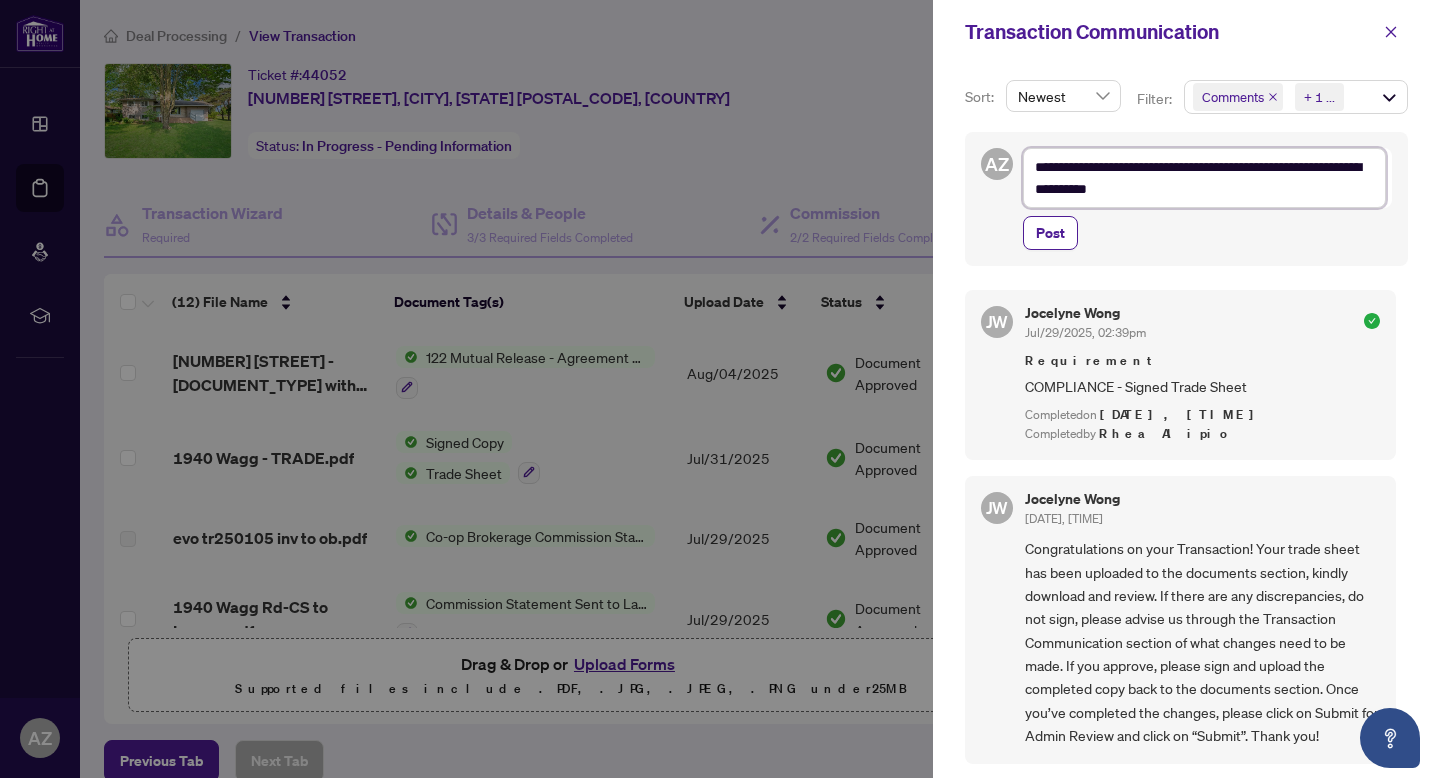 type on "**********" 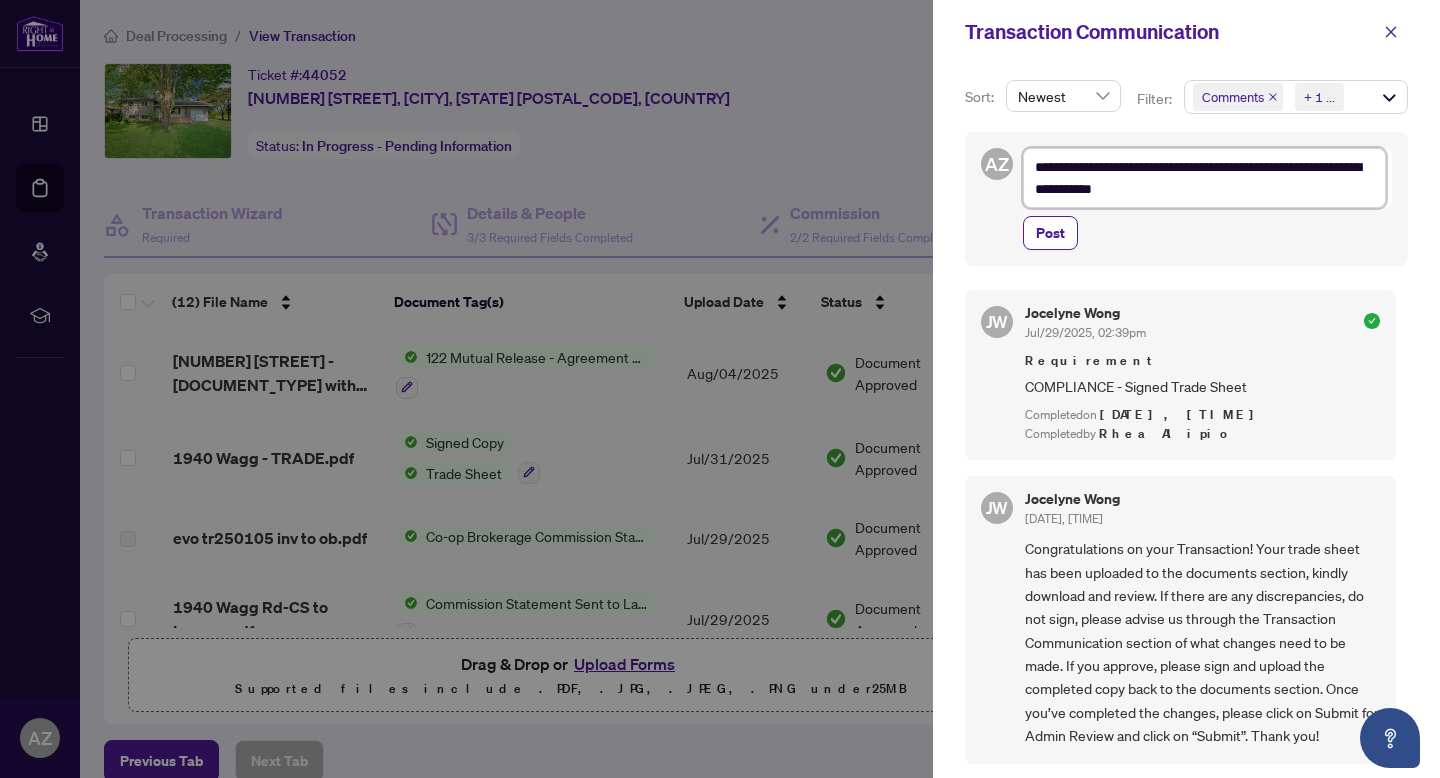 type on "**********" 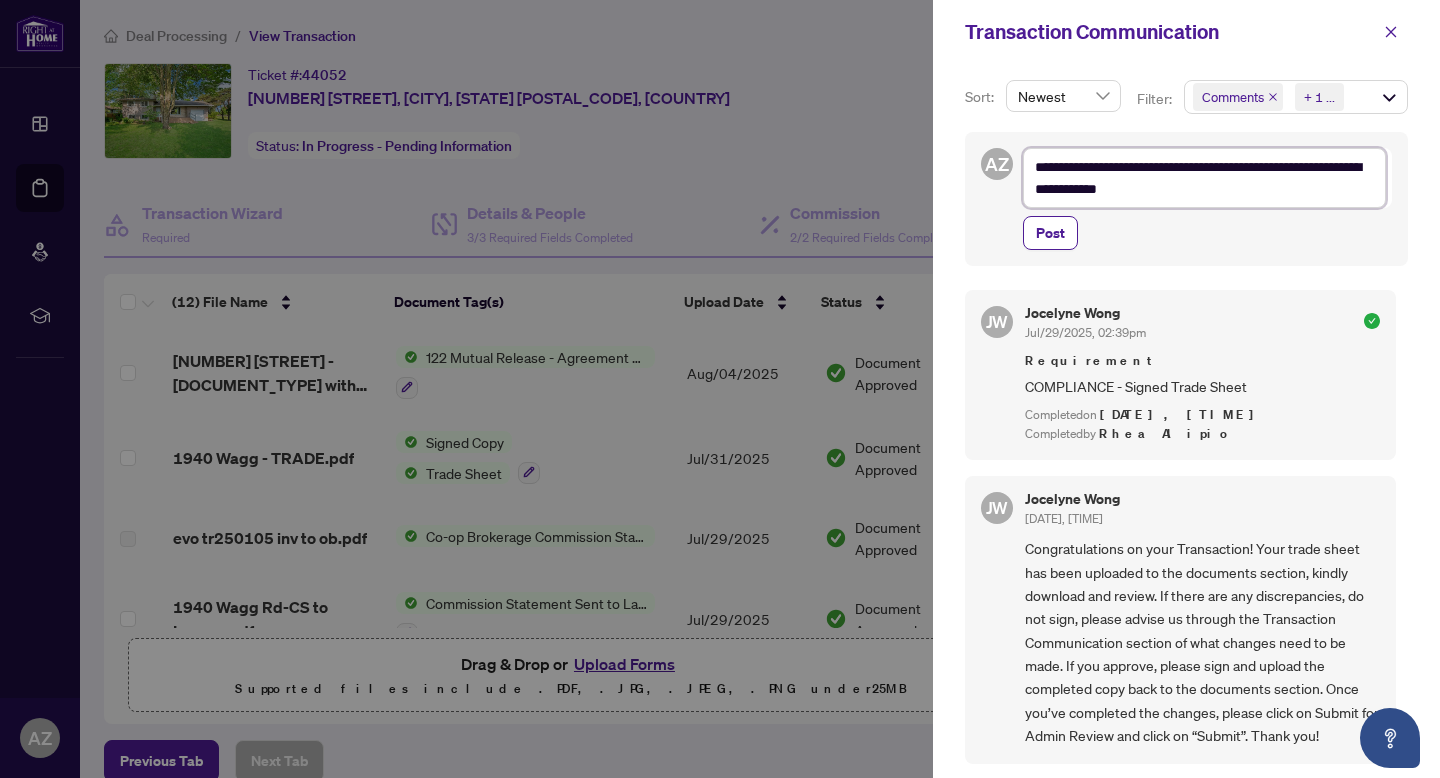 type on "**********" 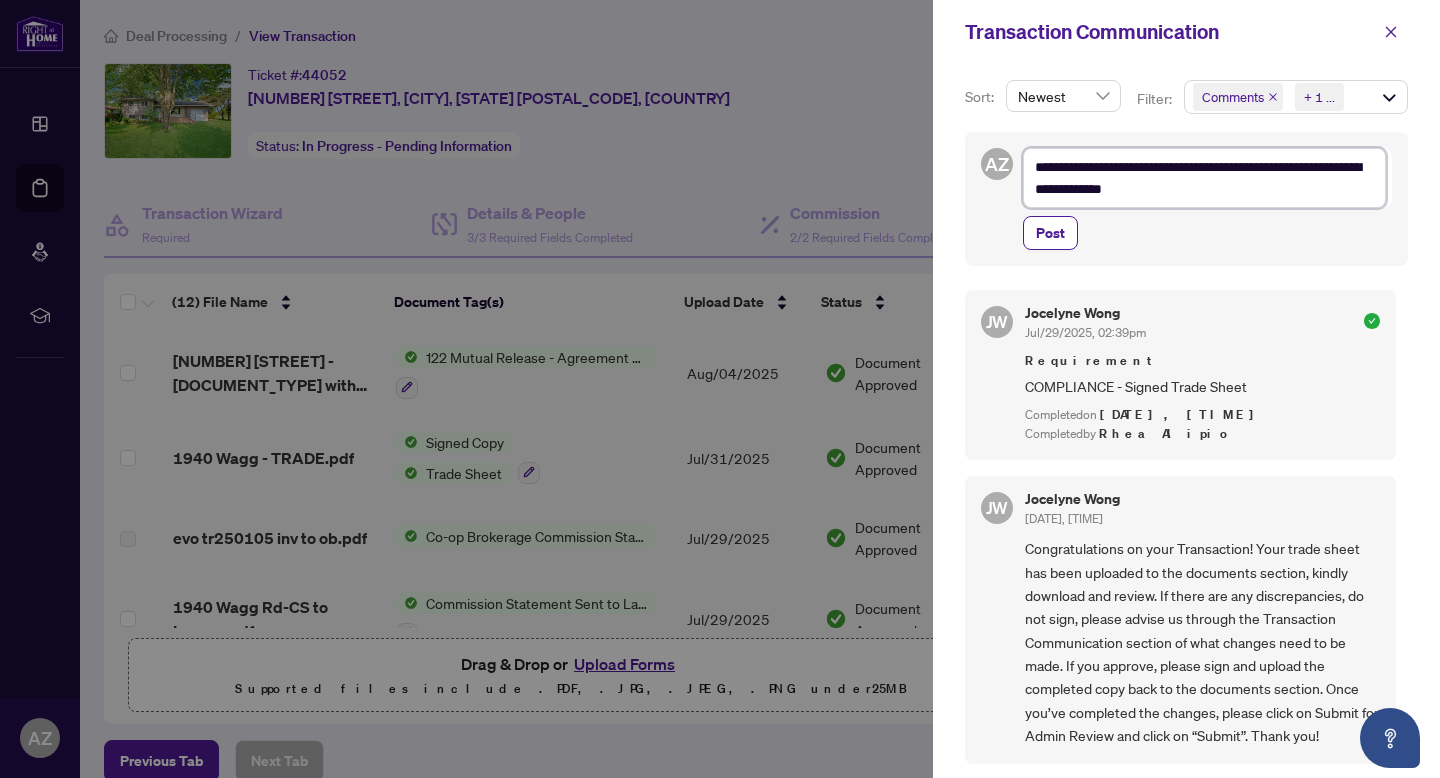 type on "**********" 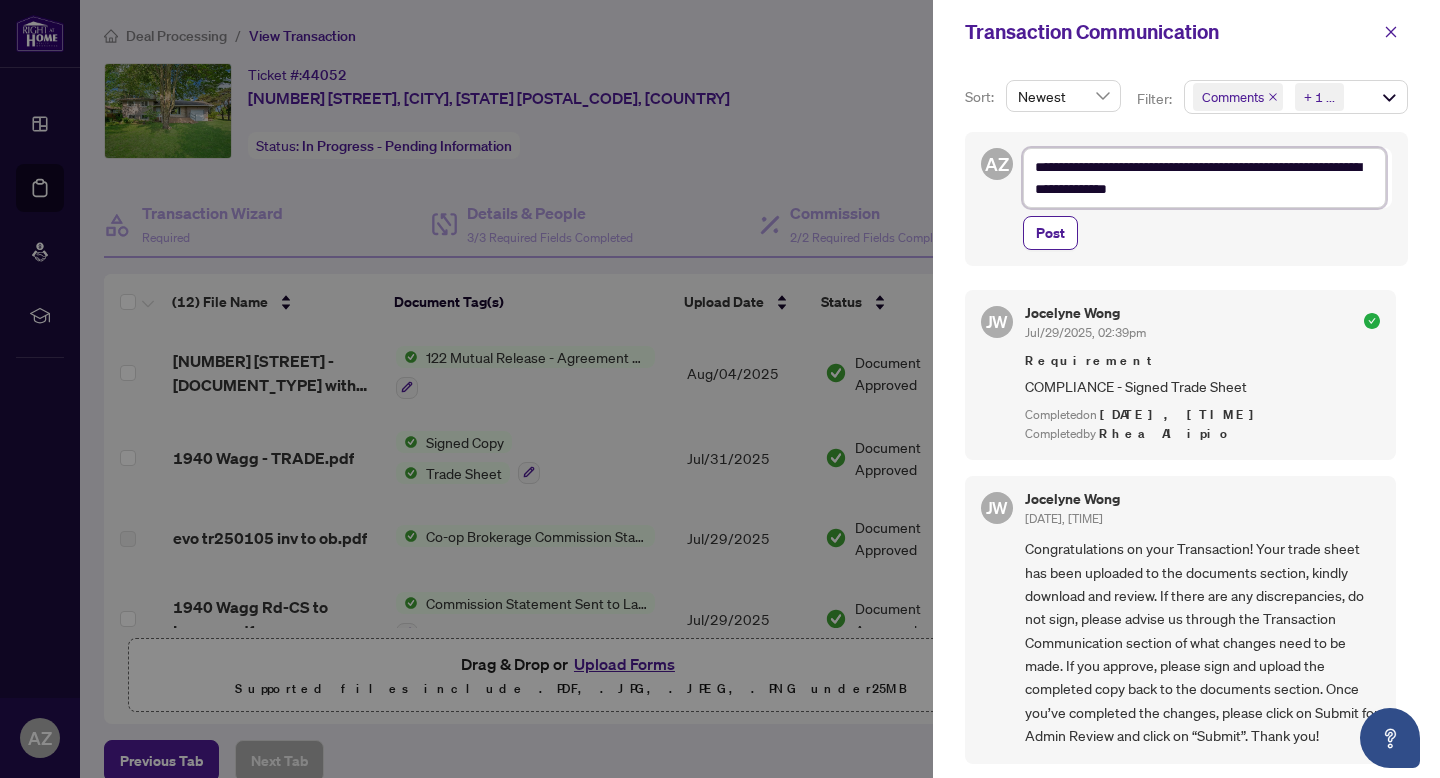 type on "**********" 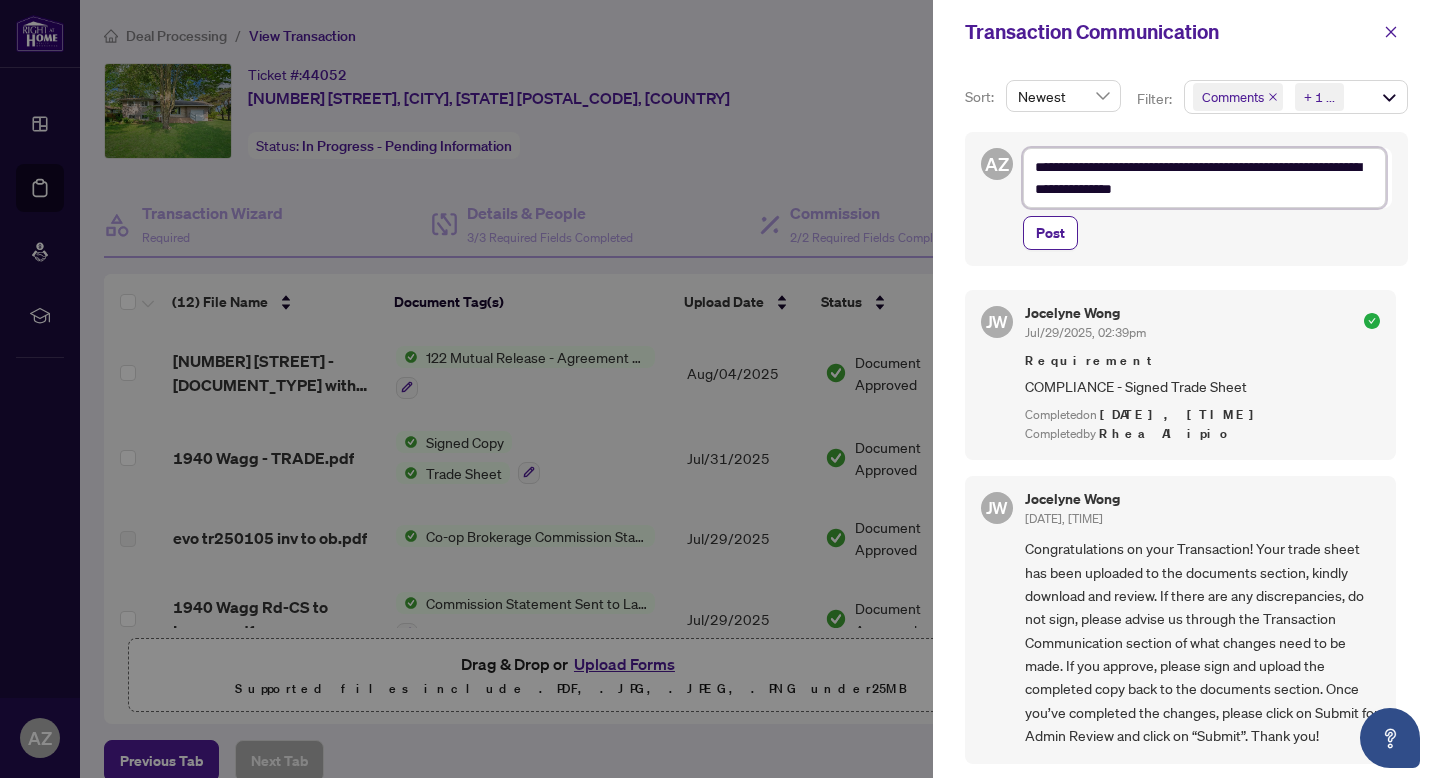 type on "**********" 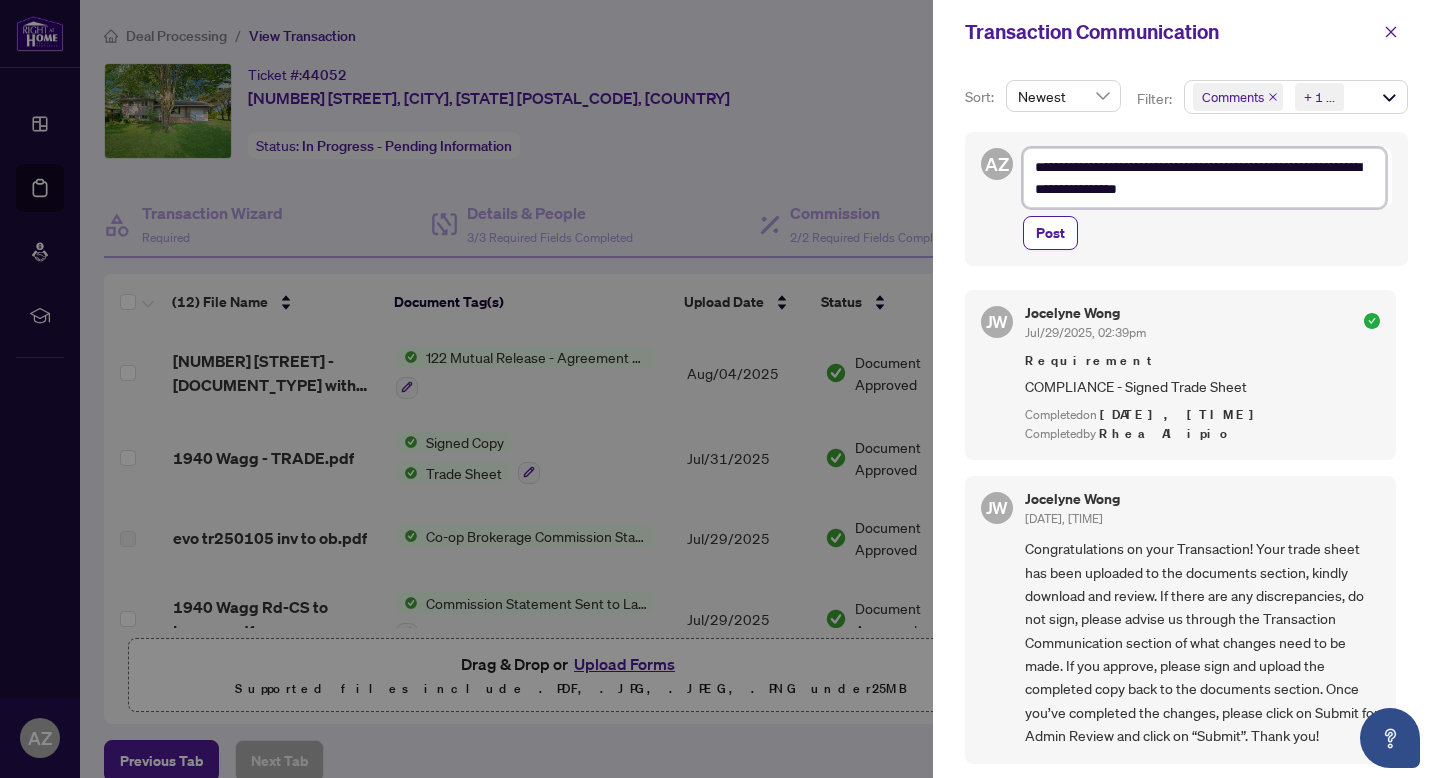 type on "**********" 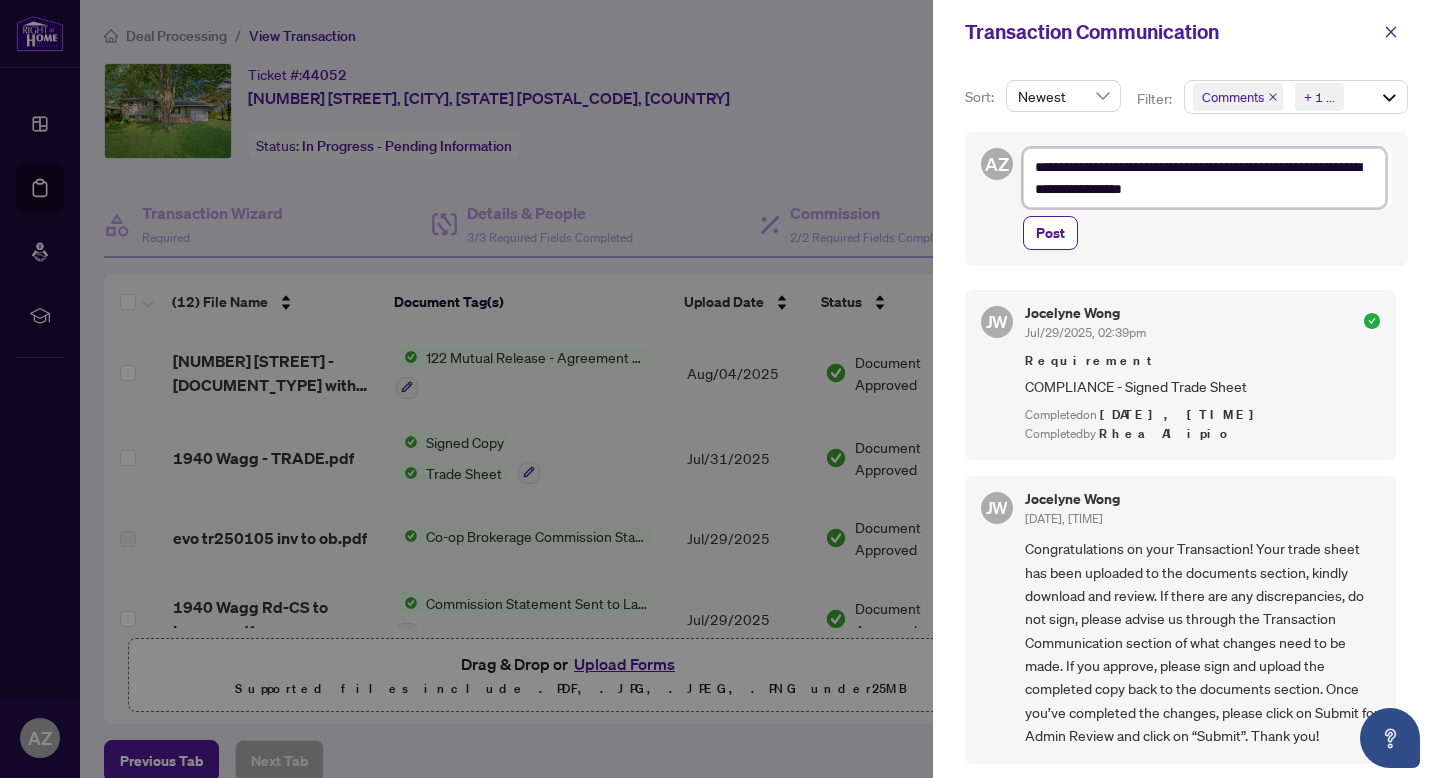 type on "**********" 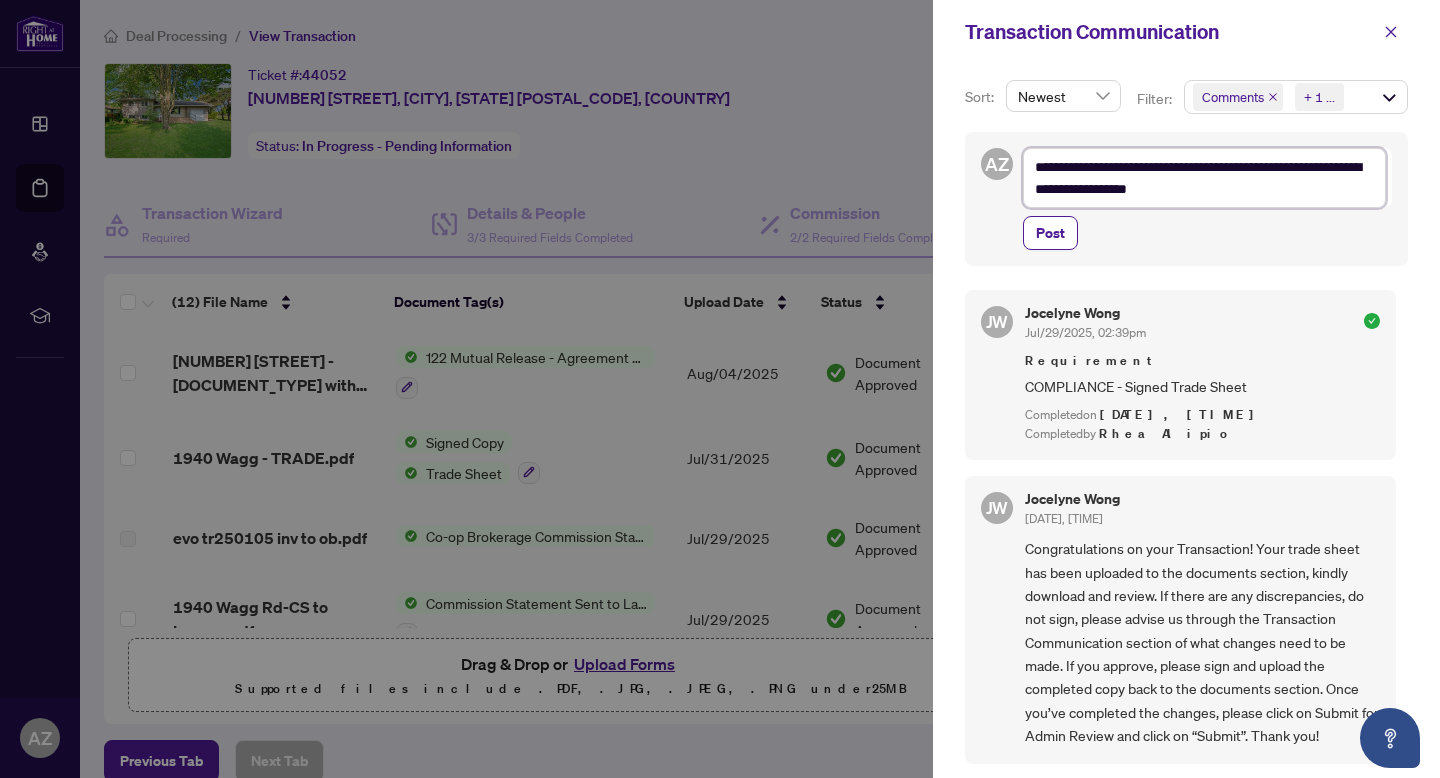 type on "**********" 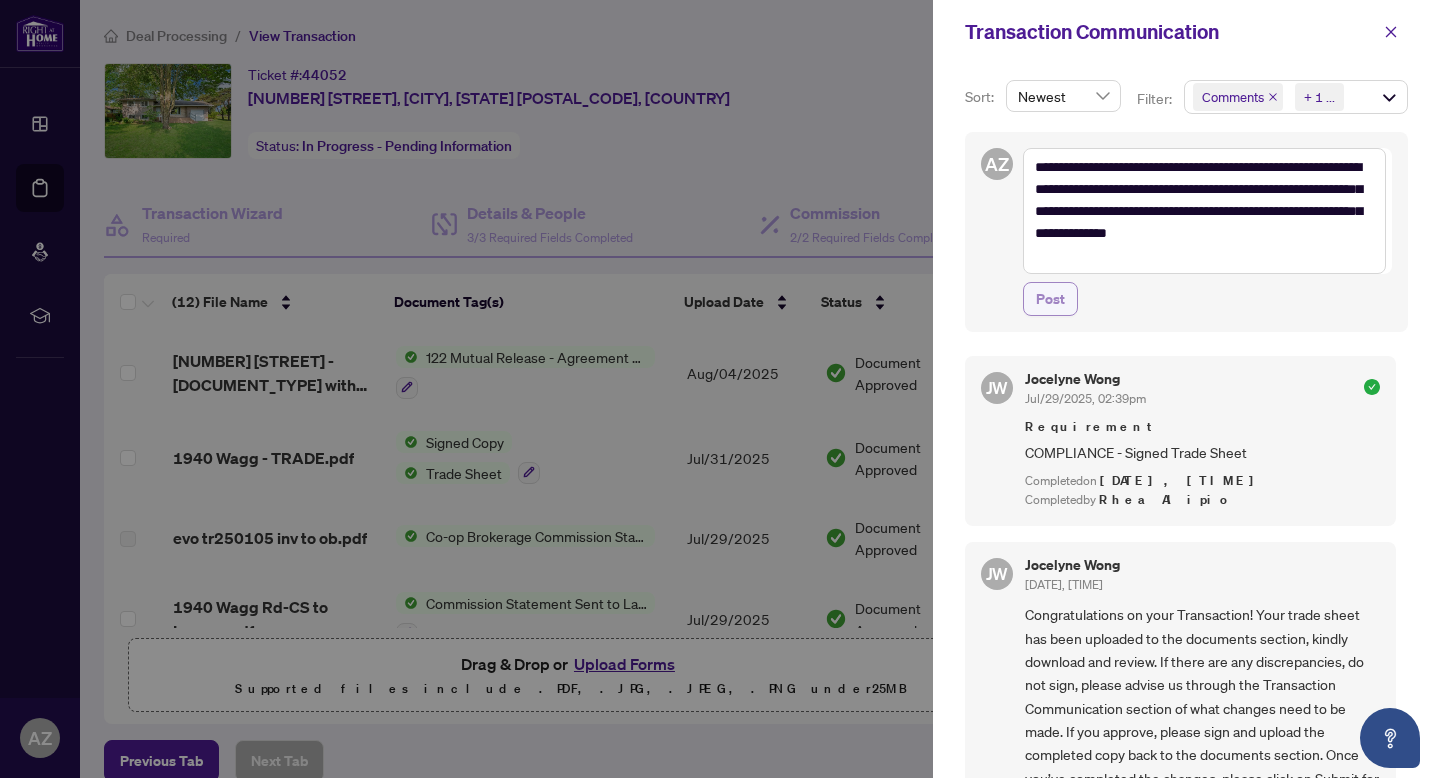 click on "Post" at bounding box center [1050, 299] 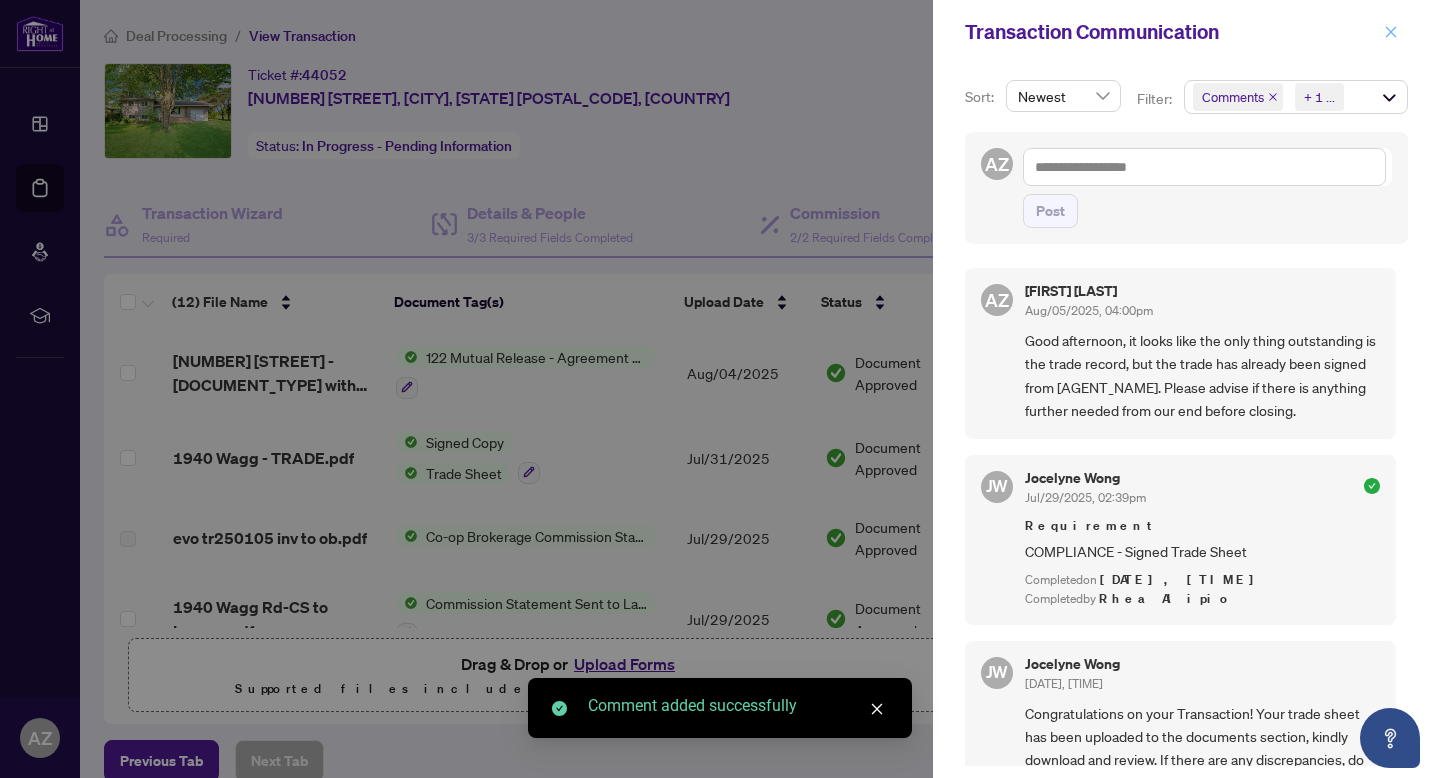 click at bounding box center (1391, 32) 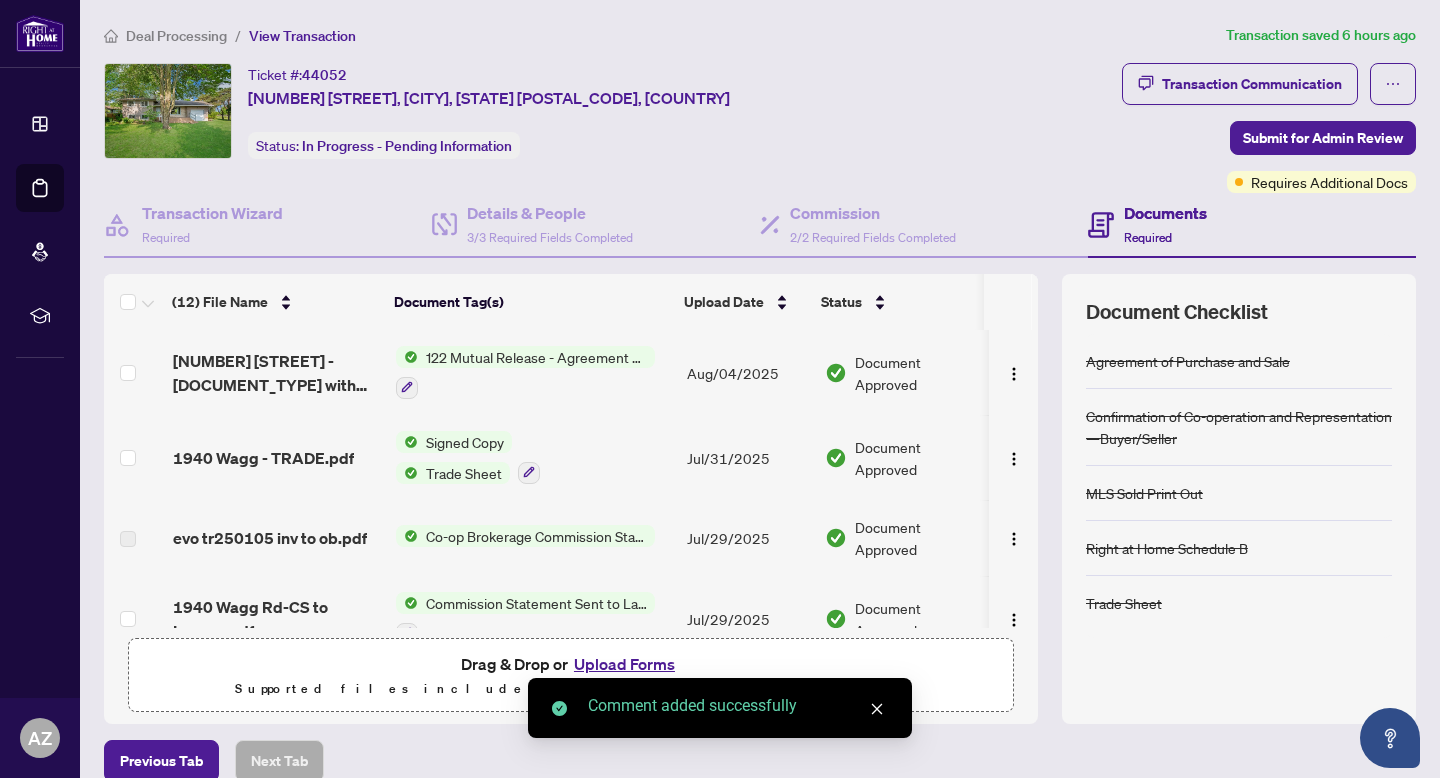 click on "Deal Processing" at bounding box center (176, 36) 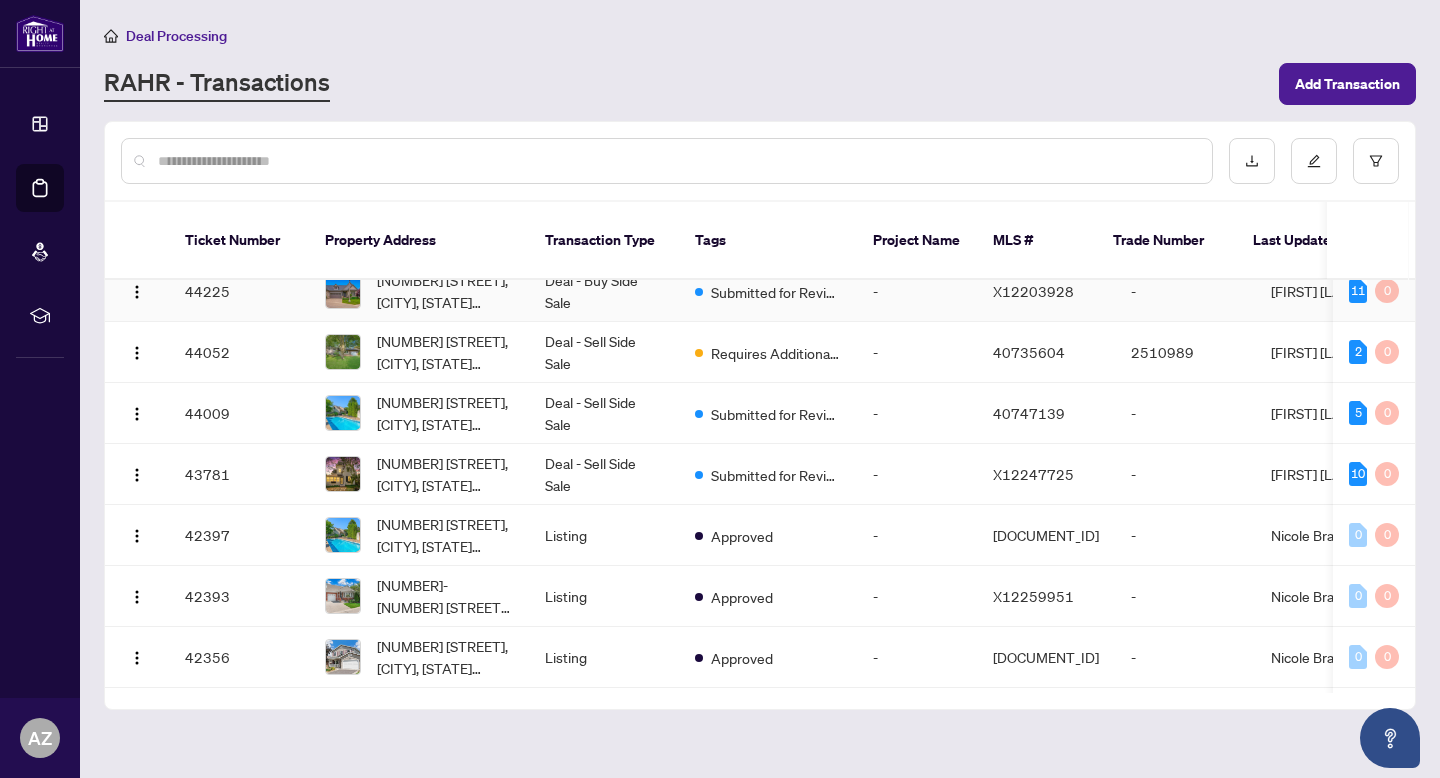 scroll, scrollTop: 0, scrollLeft: 0, axis: both 